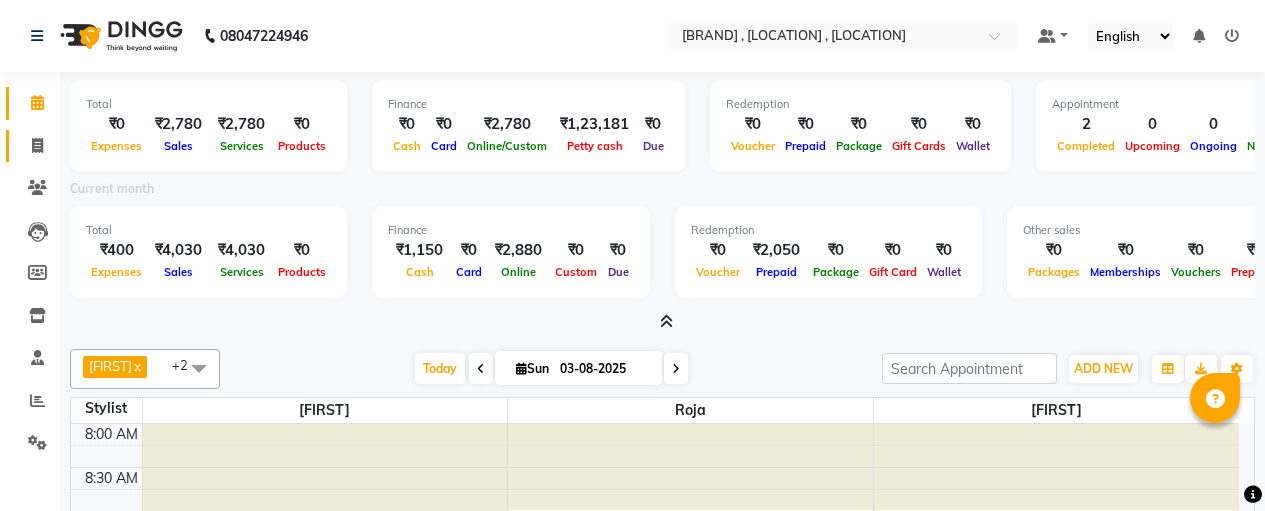 scroll, scrollTop: 0, scrollLeft: 0, axis: both 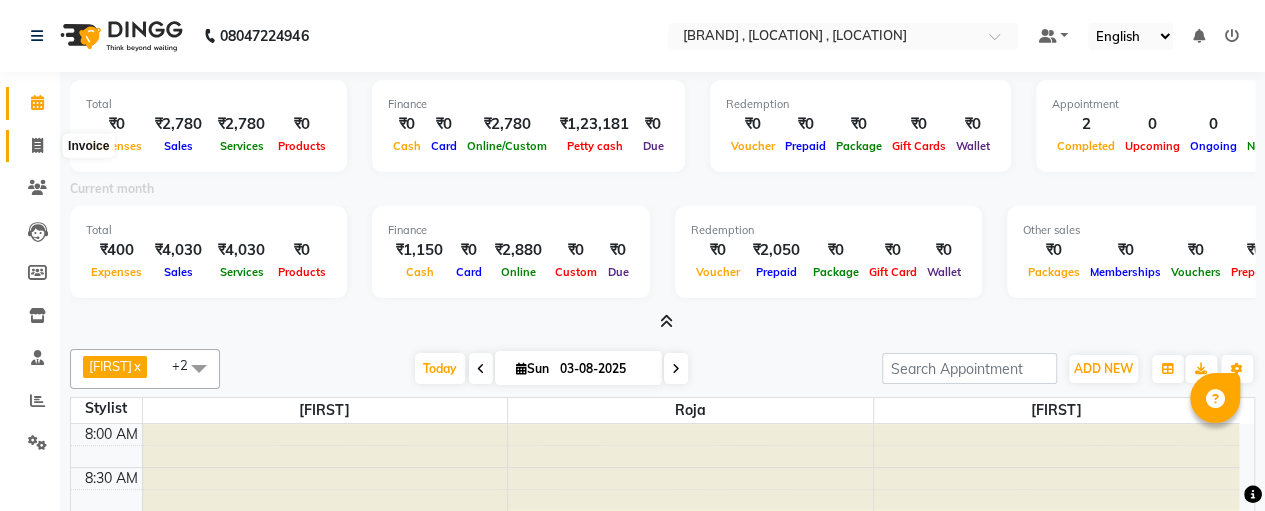 click 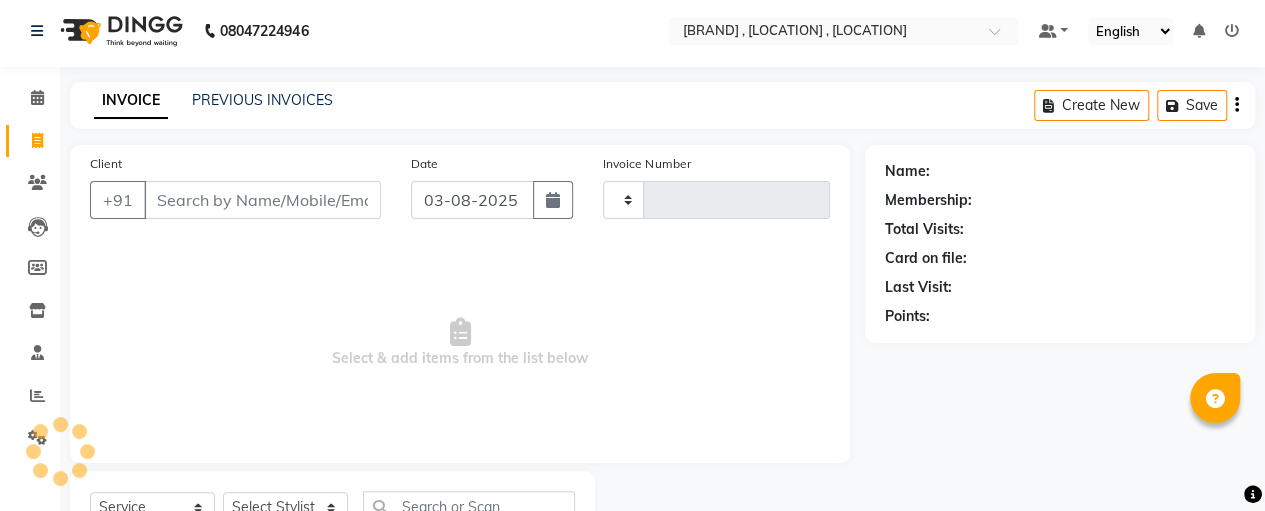 type on "0529" 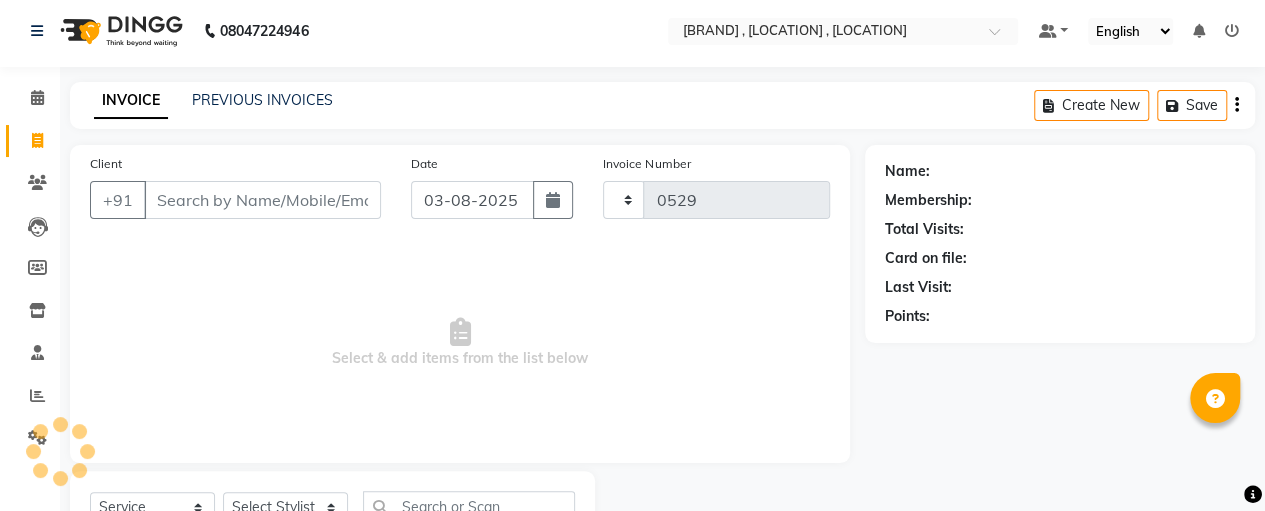 select on "7459" 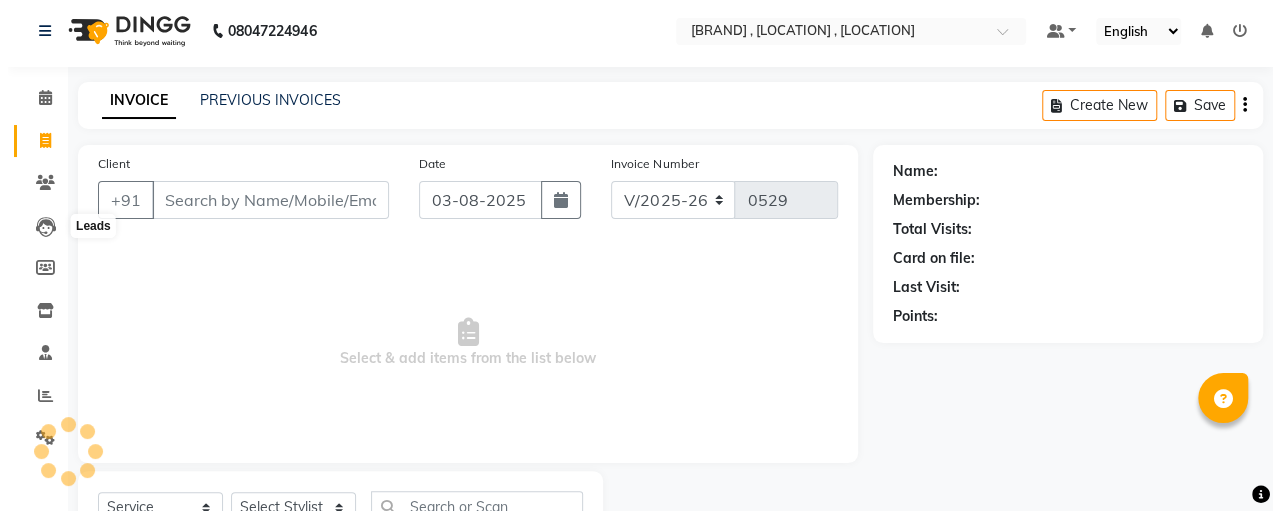scroll, scrollTop: 89, scrollLeft: 0, axis: vertical 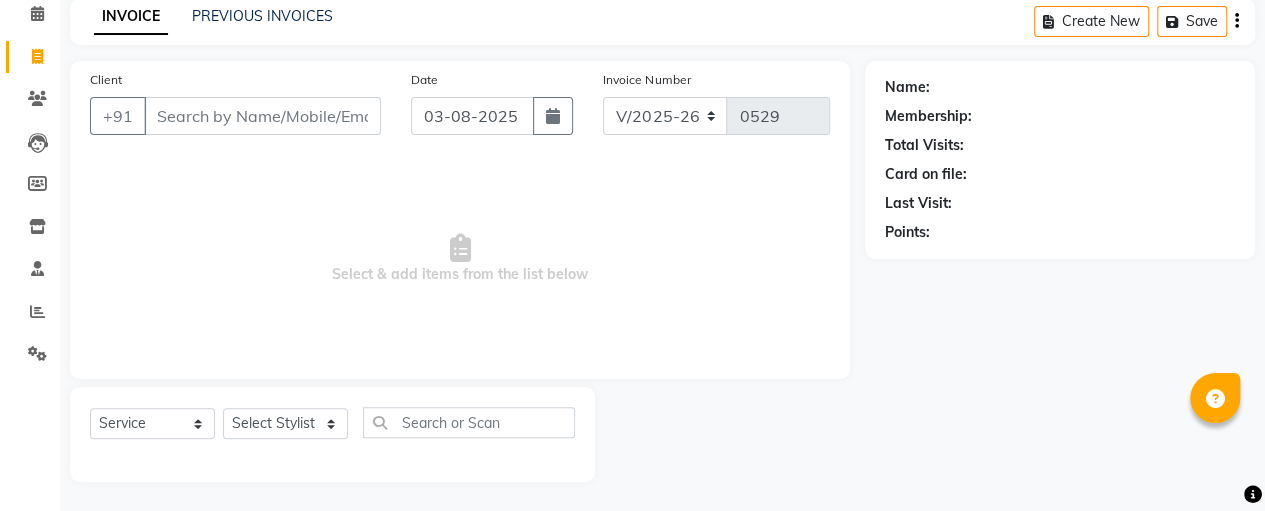 click on "Client" at bounding box center [262, 116] 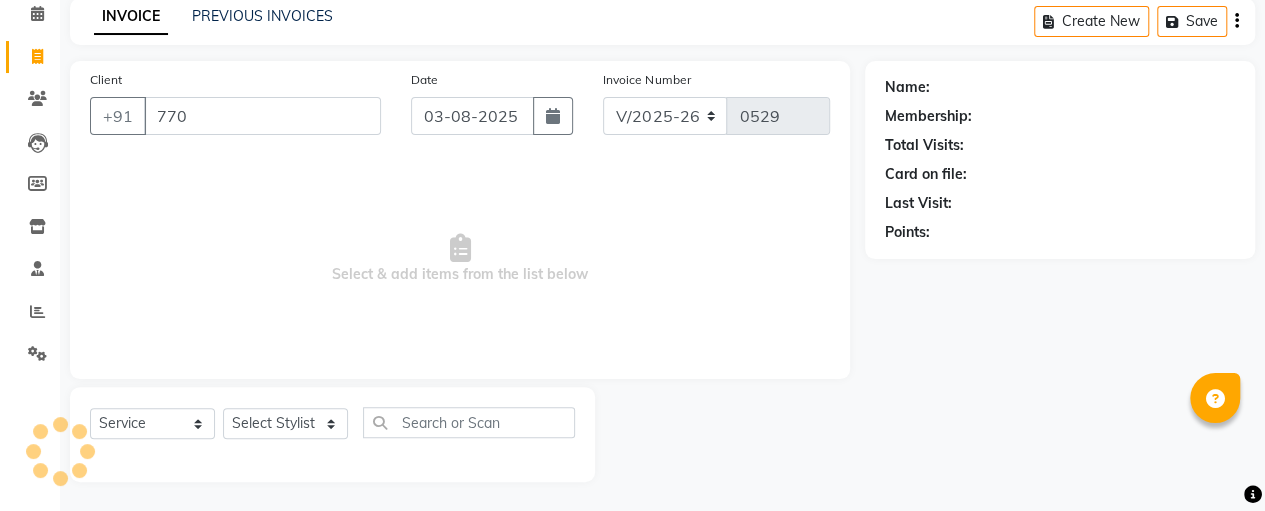 type on "7708" 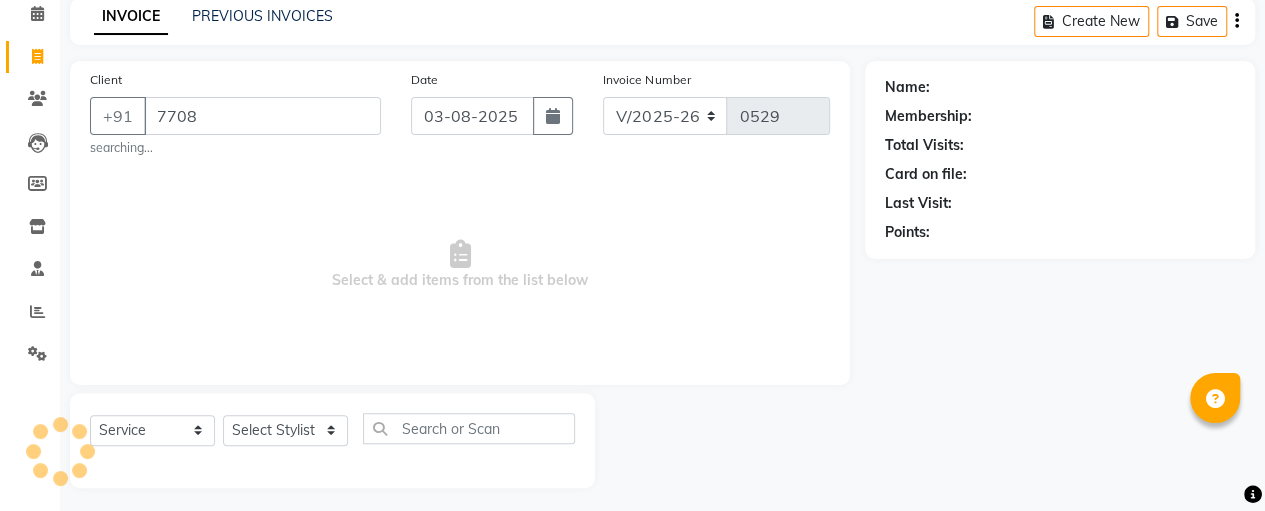 select on "package" 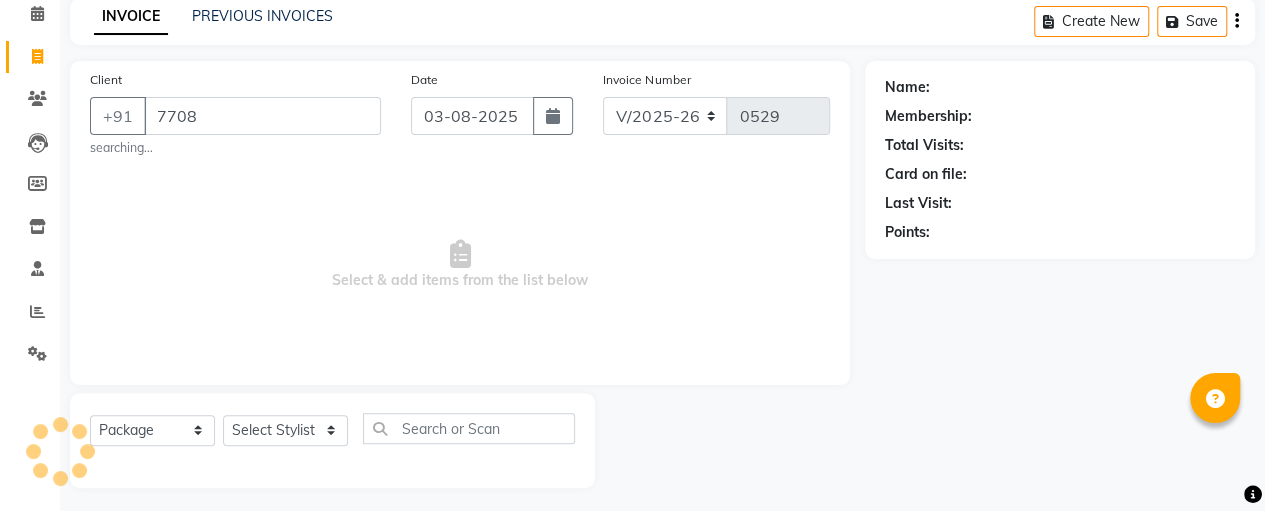 select on "[NUMBER]" 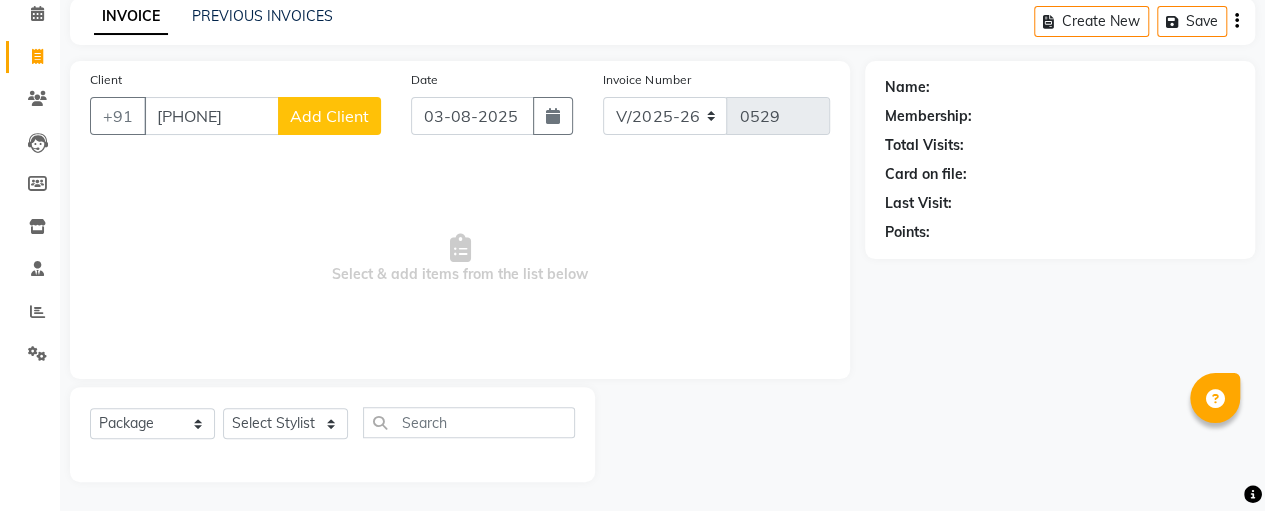 type on "[PHONE]" 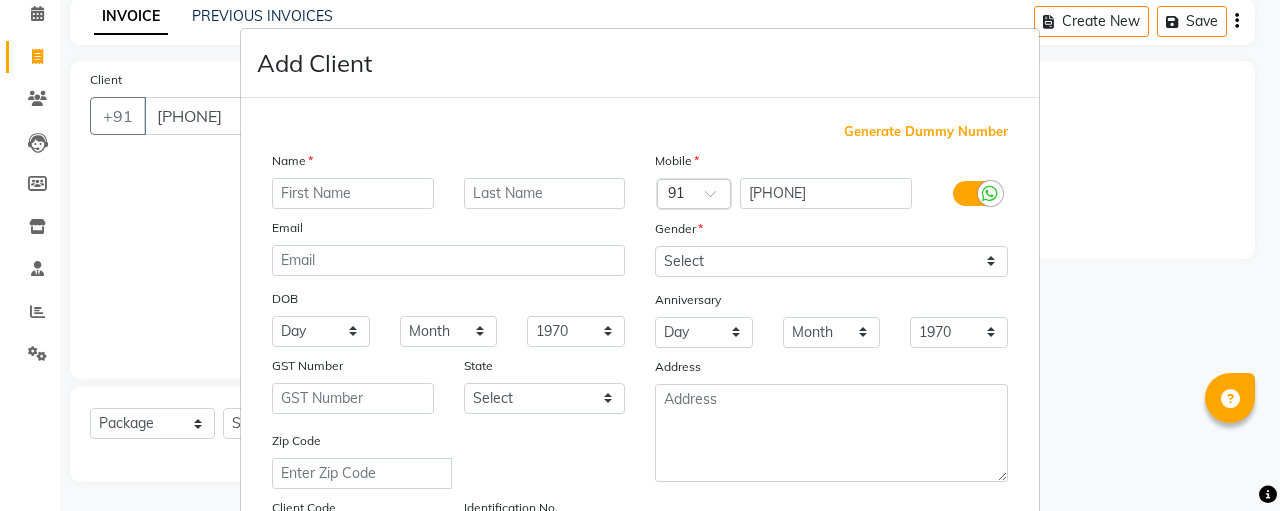 click at bounding box center [353, 193] 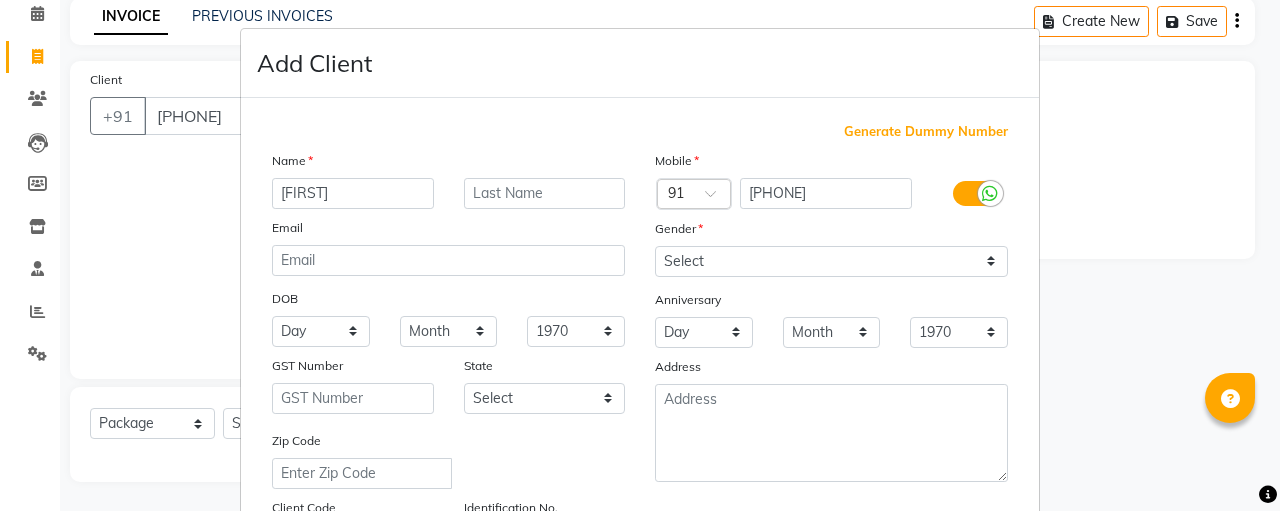 type on "[FIRST]" 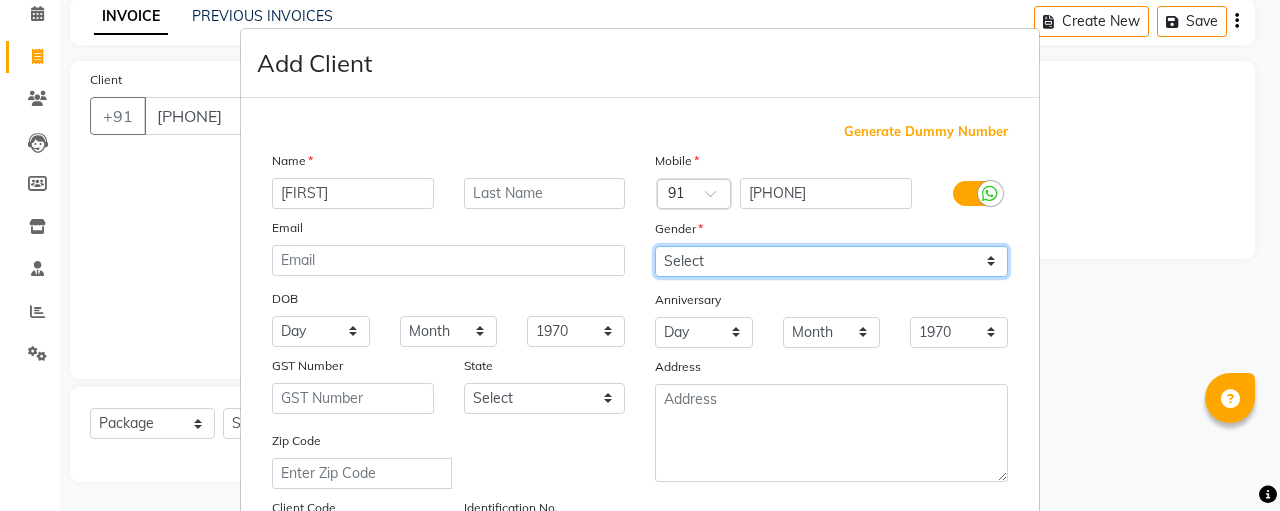 click on "Select Male Female Other Prefer Not To Say" at bounding box center [831, 261] 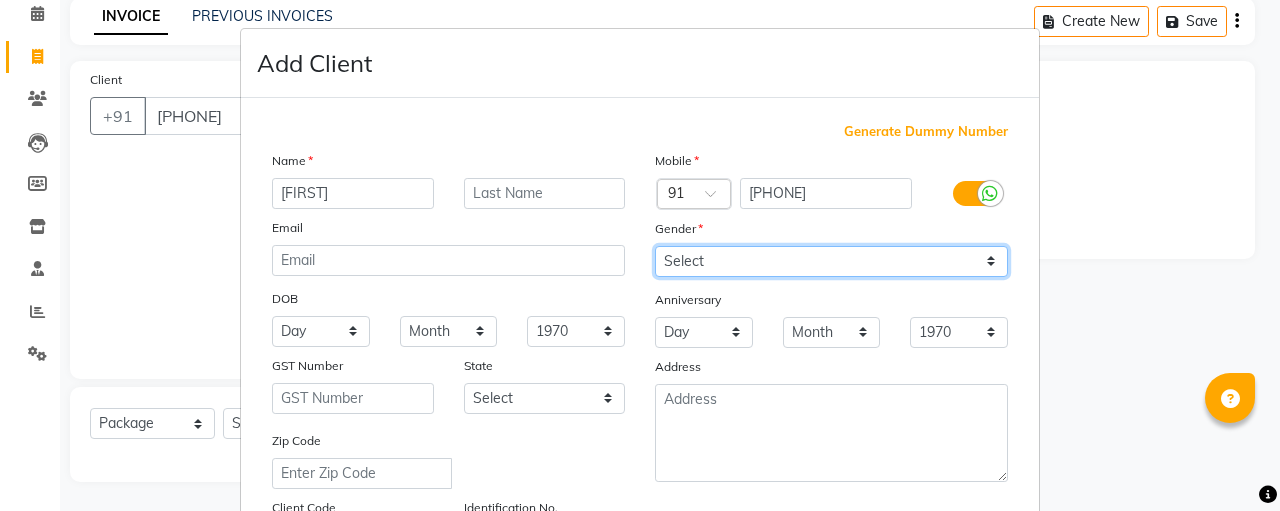 select on "female" 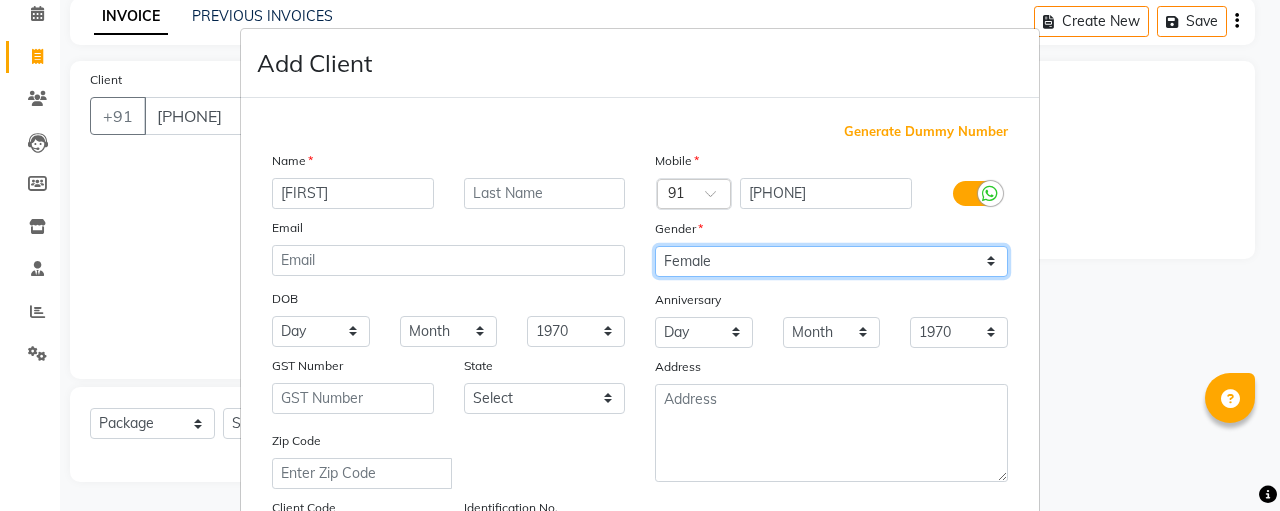 click on "Select Male Female Other Prefer Not To Say" at bounding box center [831, 261] 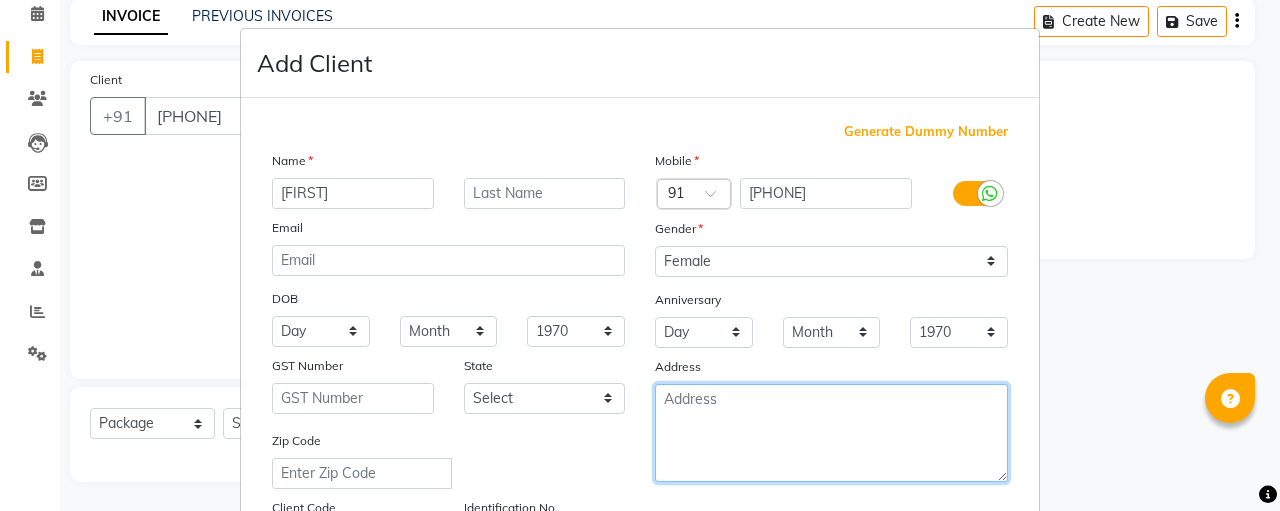 click at bounding box center (831, 433) 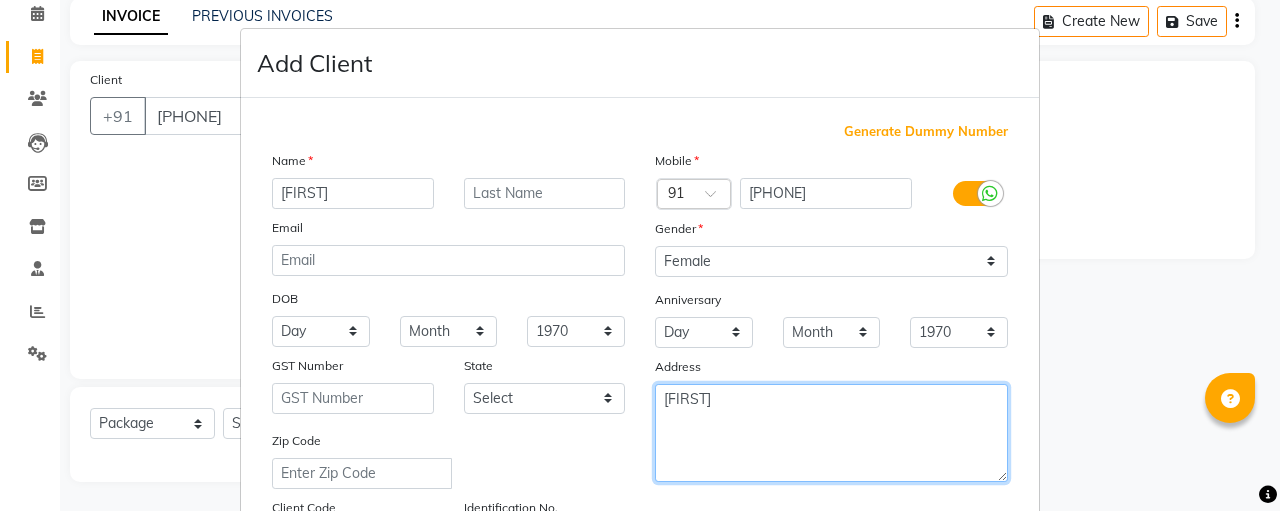 type on "[FIRST]" 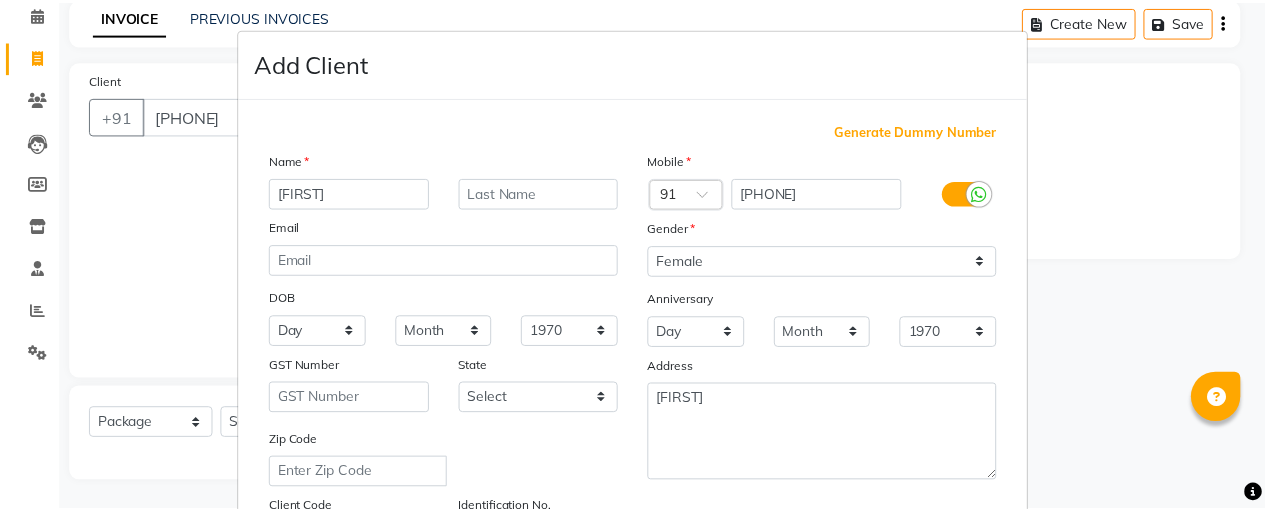 scroll, scrollTop: 374, scrollLeft: 0, axis: vertical 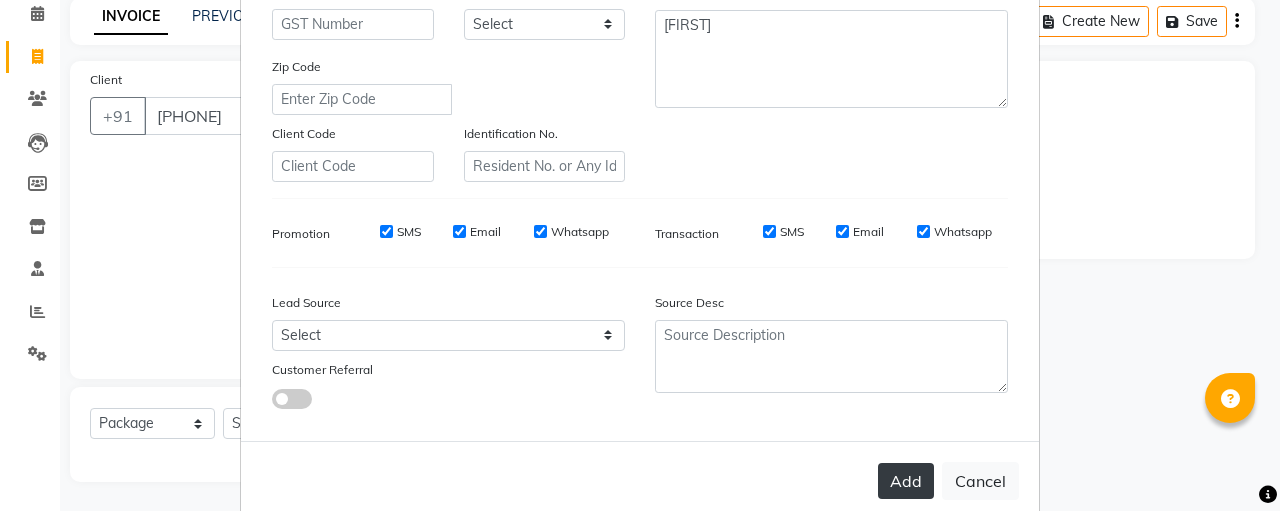 click on "Add" at bounding box center (906, 481) 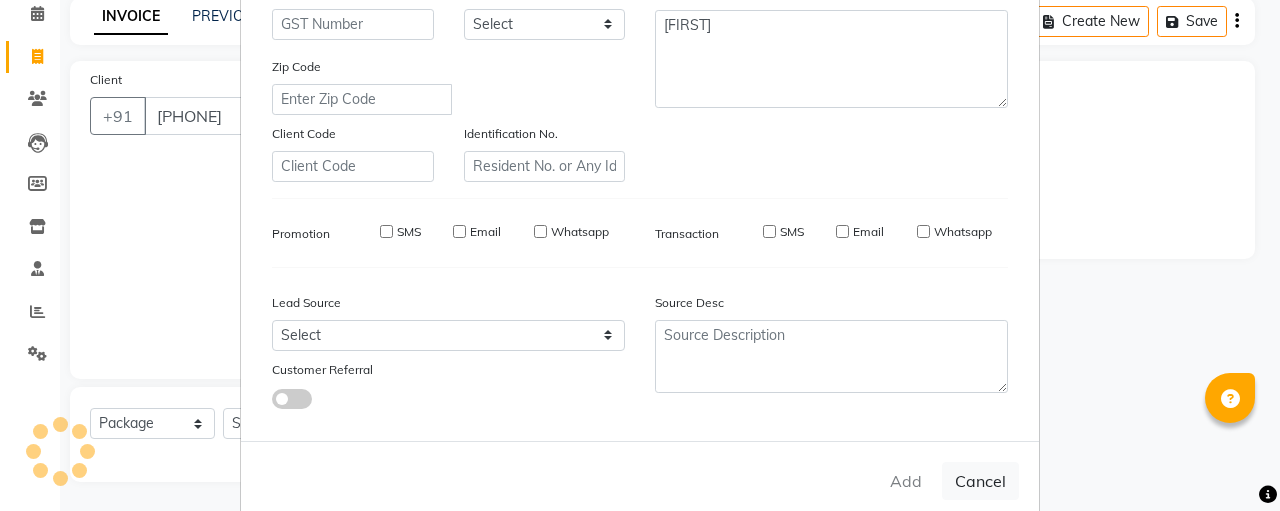 type on "77******98" 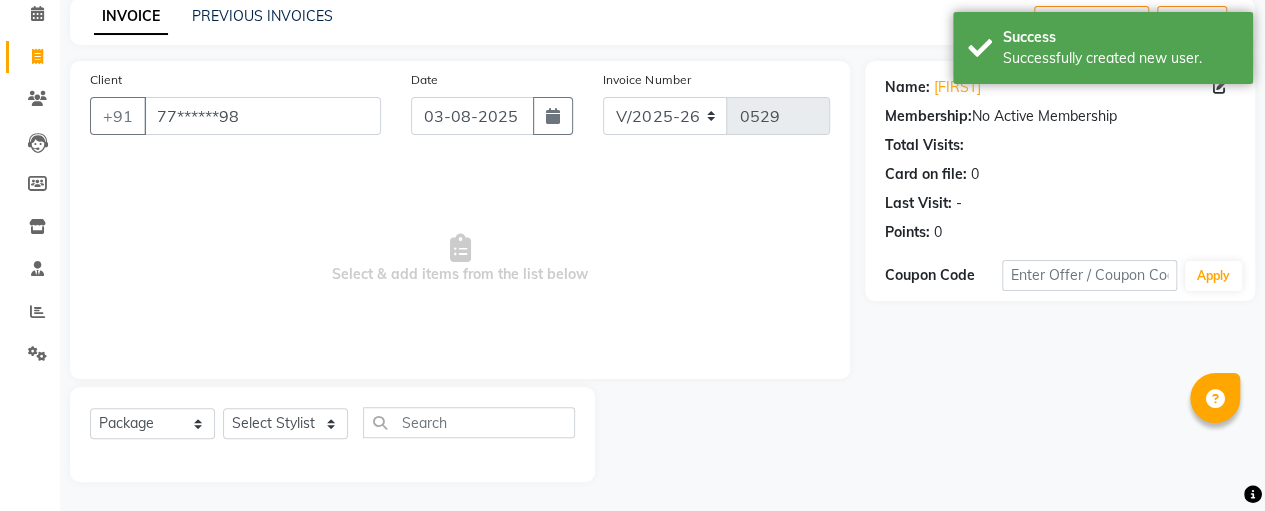 click on "Select Service Product Membership Package Voucher Prepaid Gift Card Select Stylist [FIRST] [FIRST] [FIRST] [FIRST] [FIRST]" 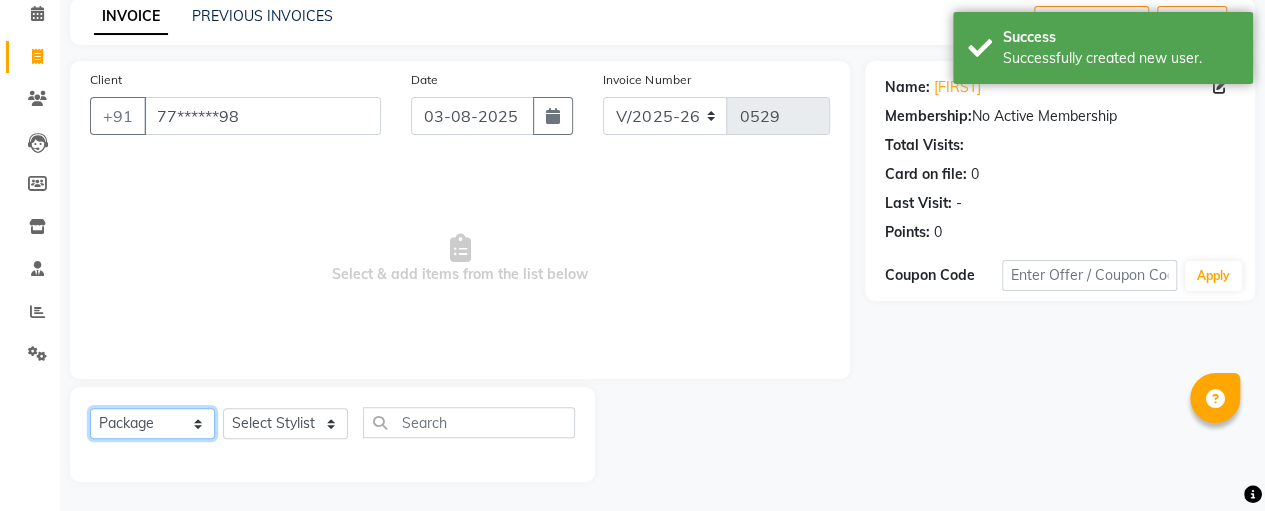 click on "Select  Service  Product  Membership  Package Voucher Prepaid Gift Card" 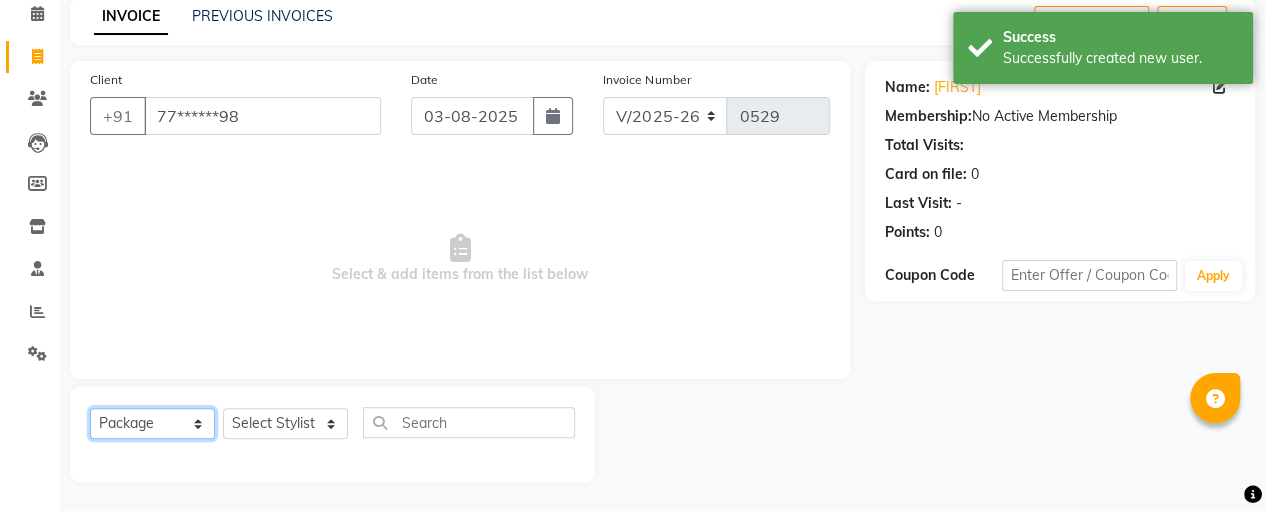 select on "service" 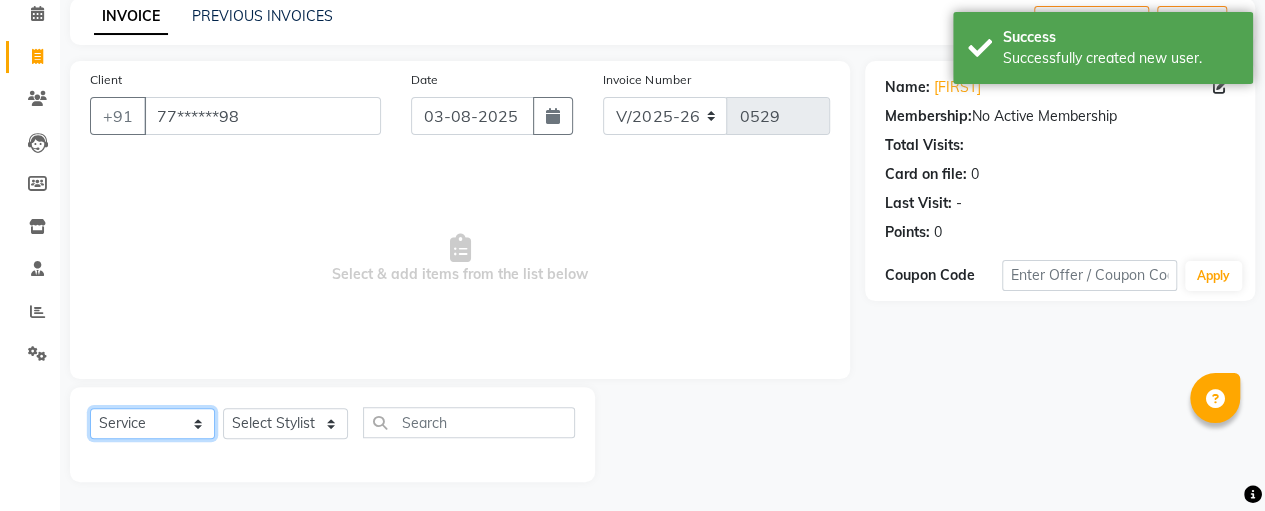 click on "Select  Service  Product  Membership  Package Voucher Prepaid Gift Card" 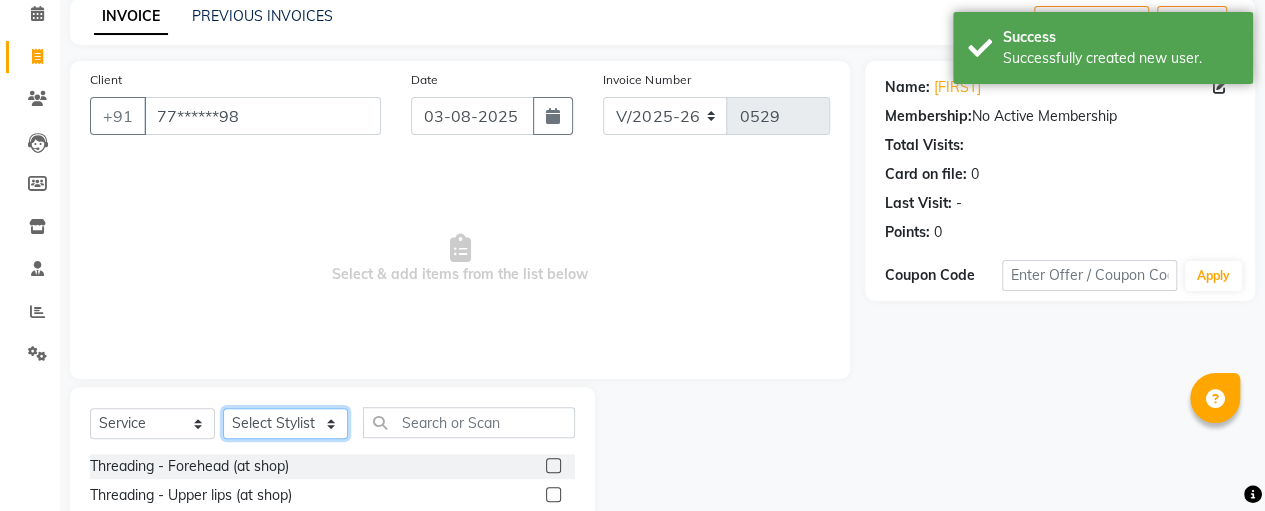 click on "Select Stylist [FIRST] [LAST] [FIRST] [LAST]" 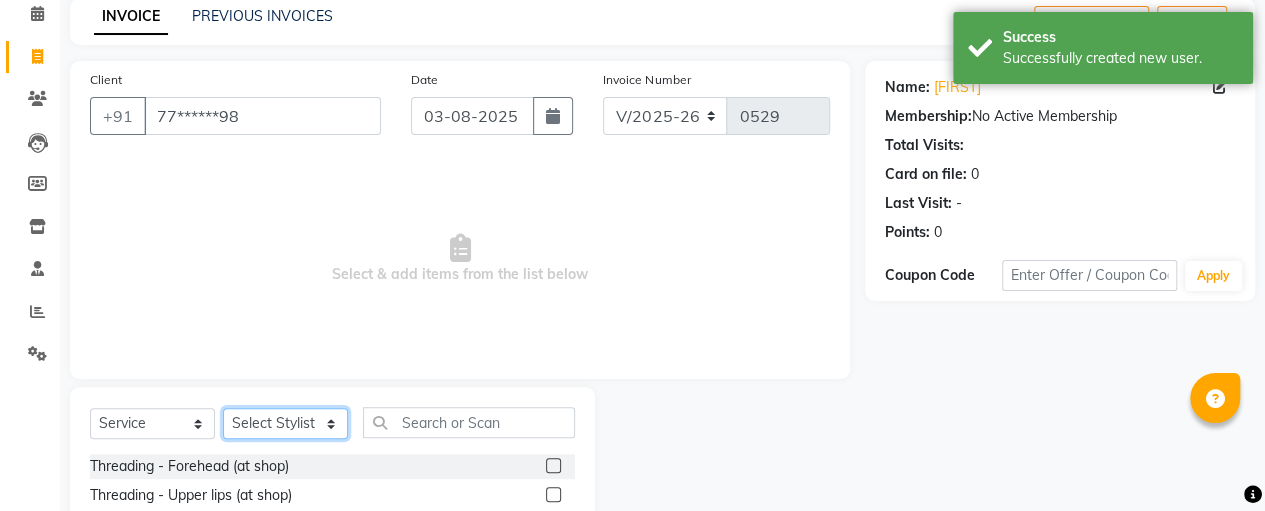 select on "[NUMBER]" 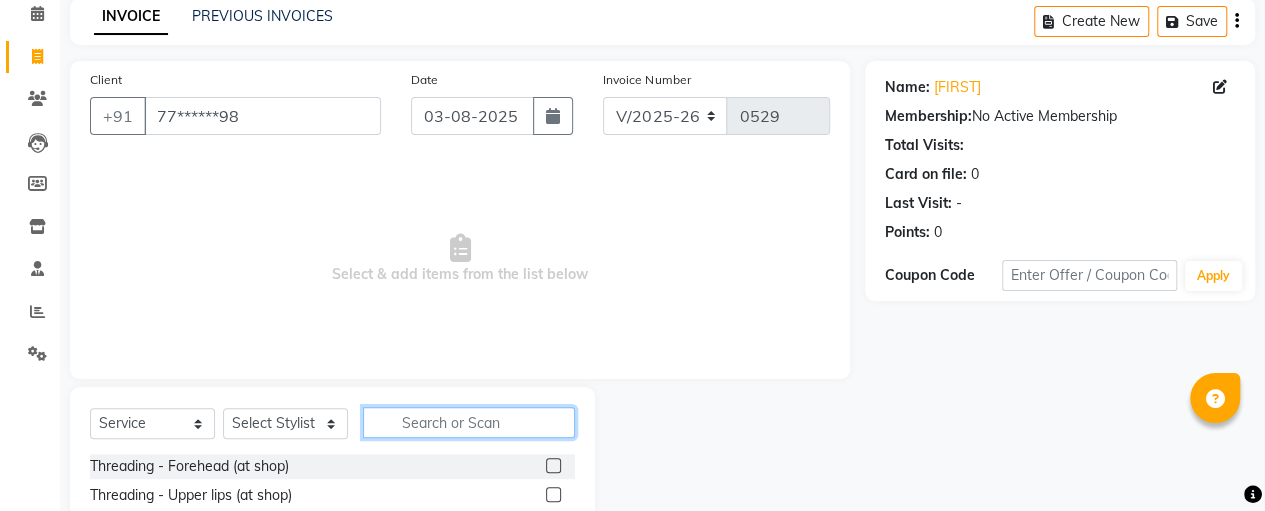 click 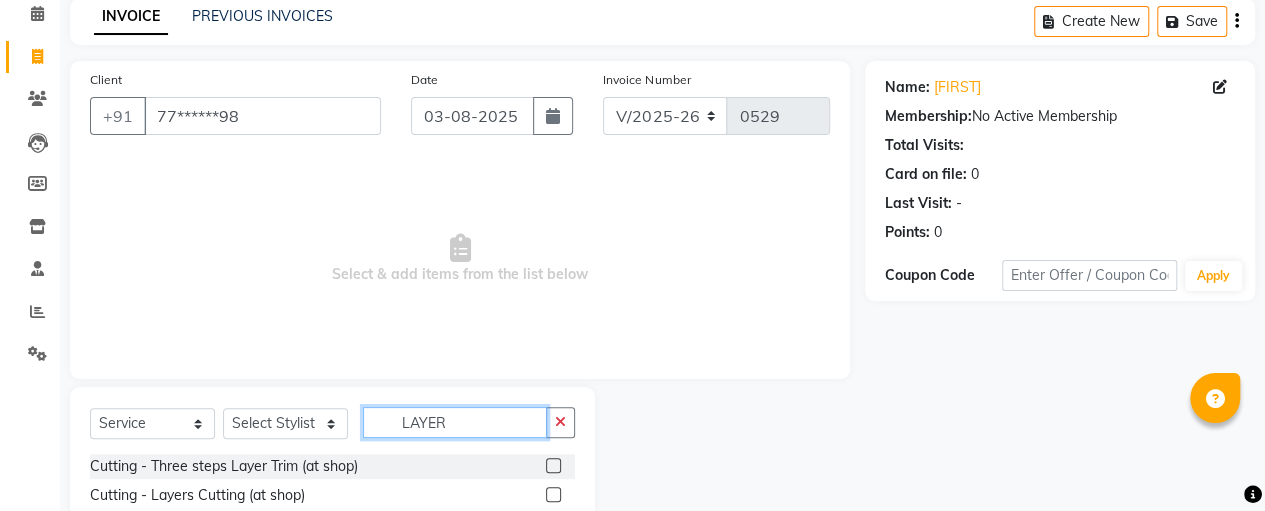type on "LAYER" 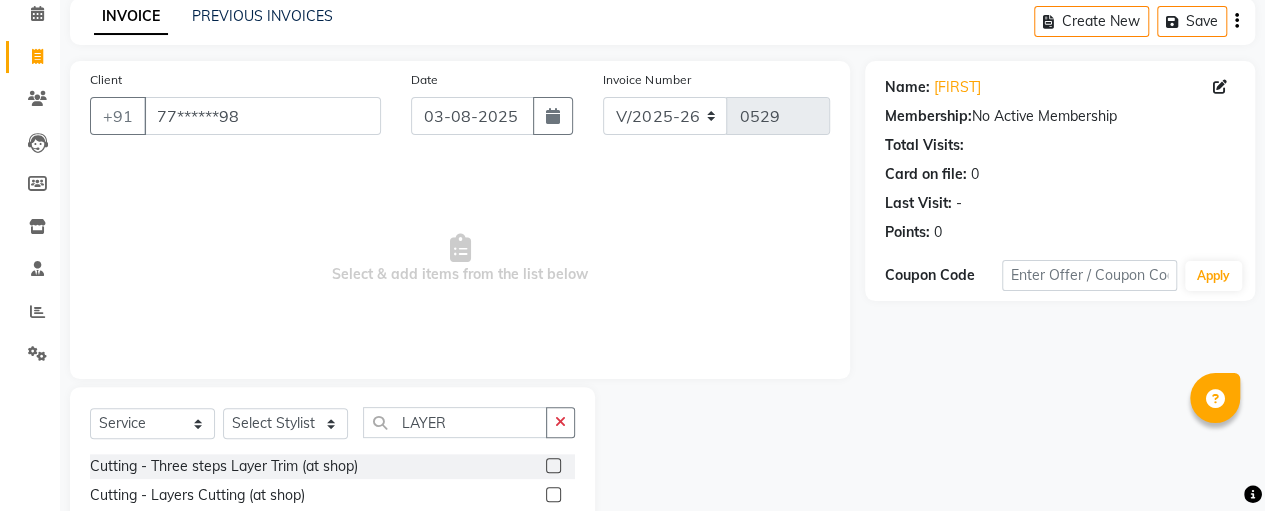 click 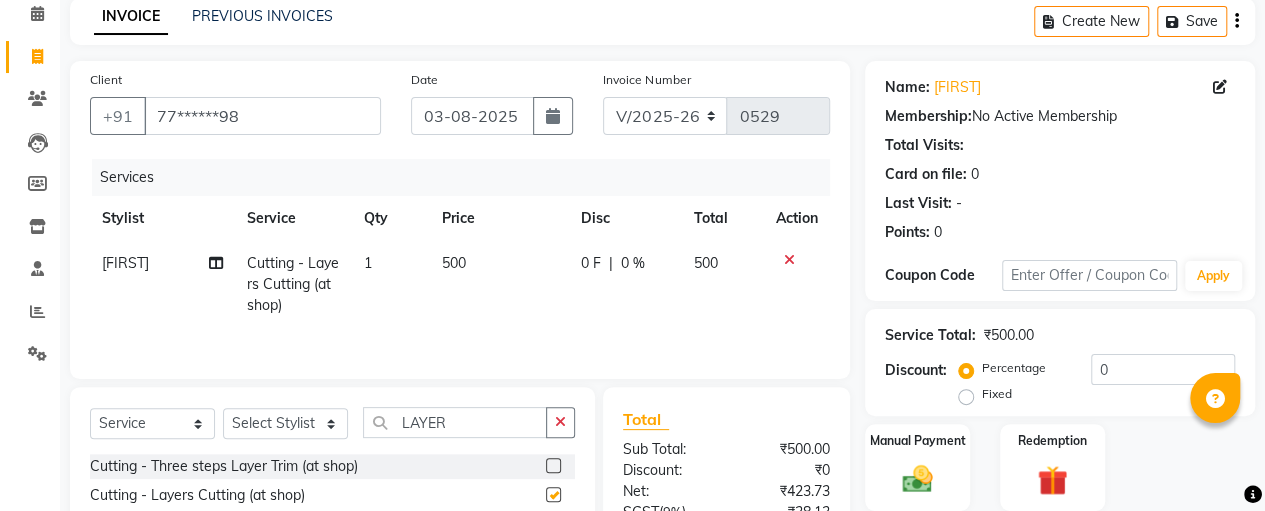 checkbox on "false" 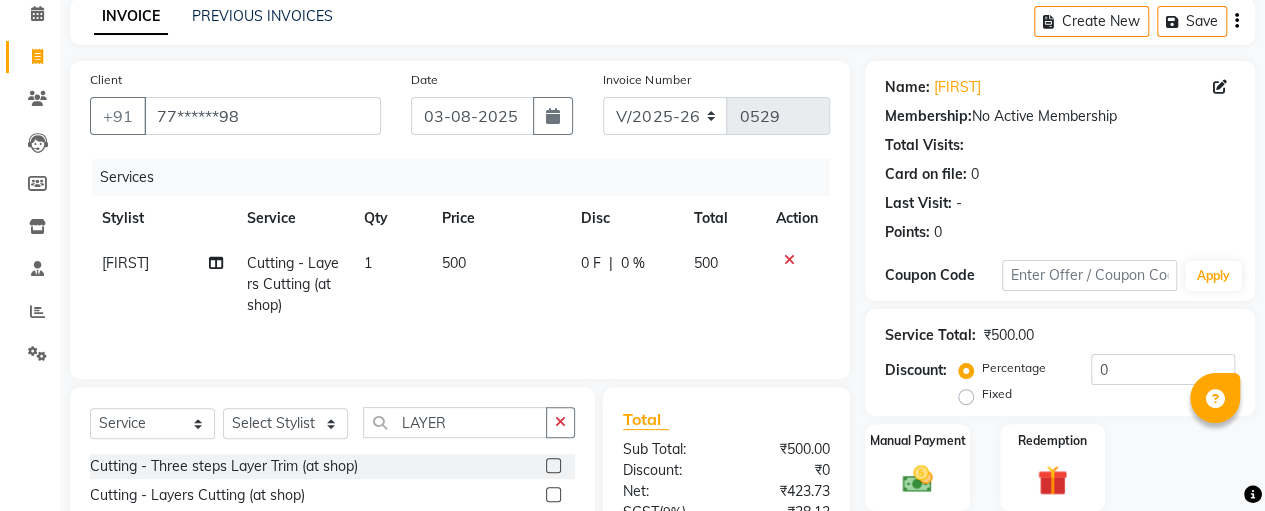 click on "500" 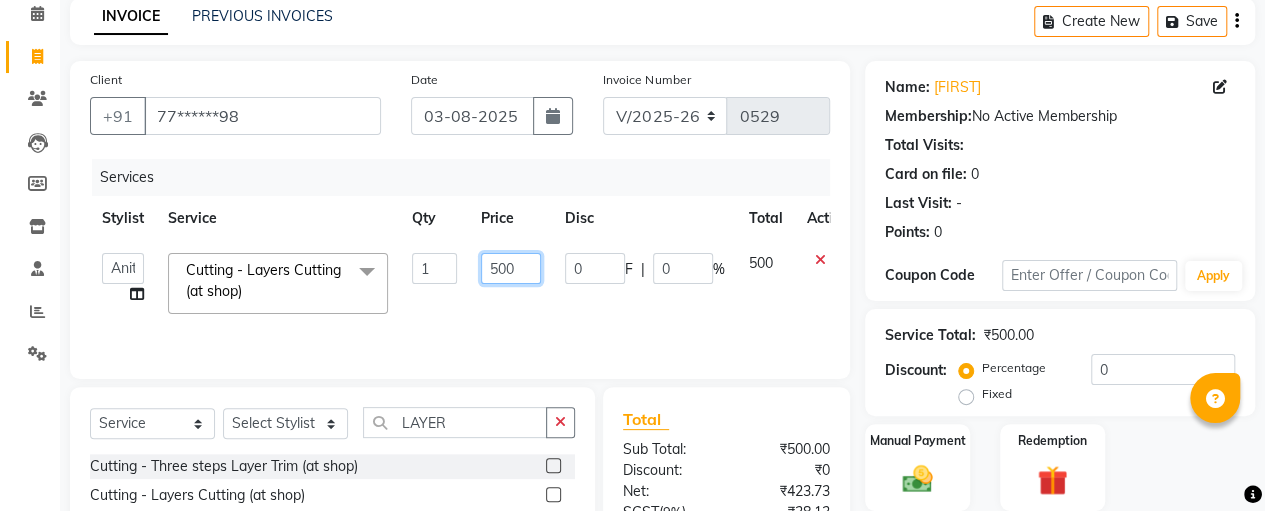 click on "500" 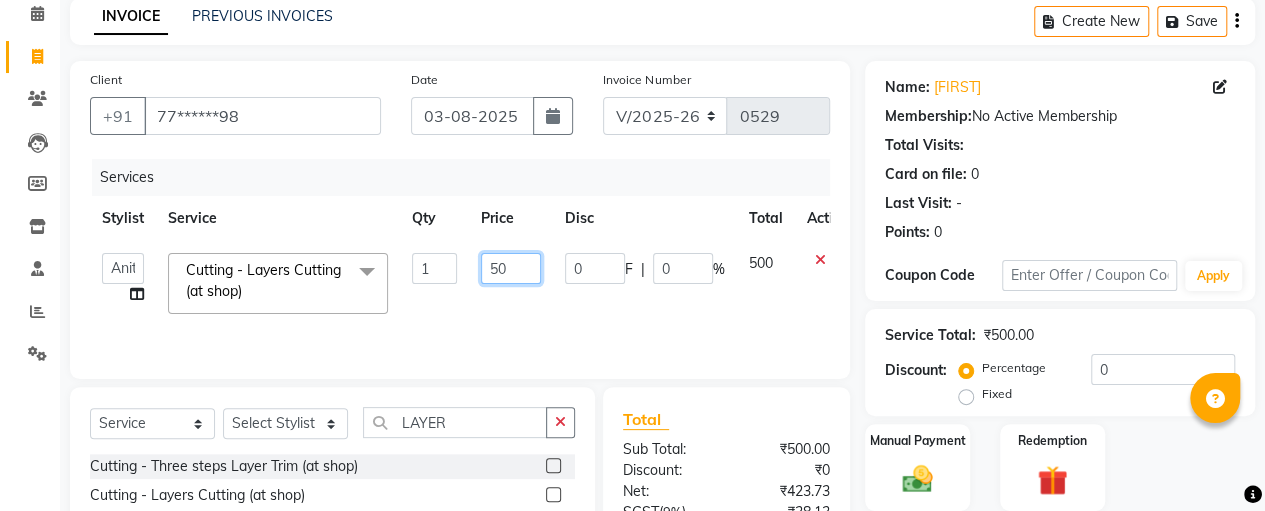 type on "5" 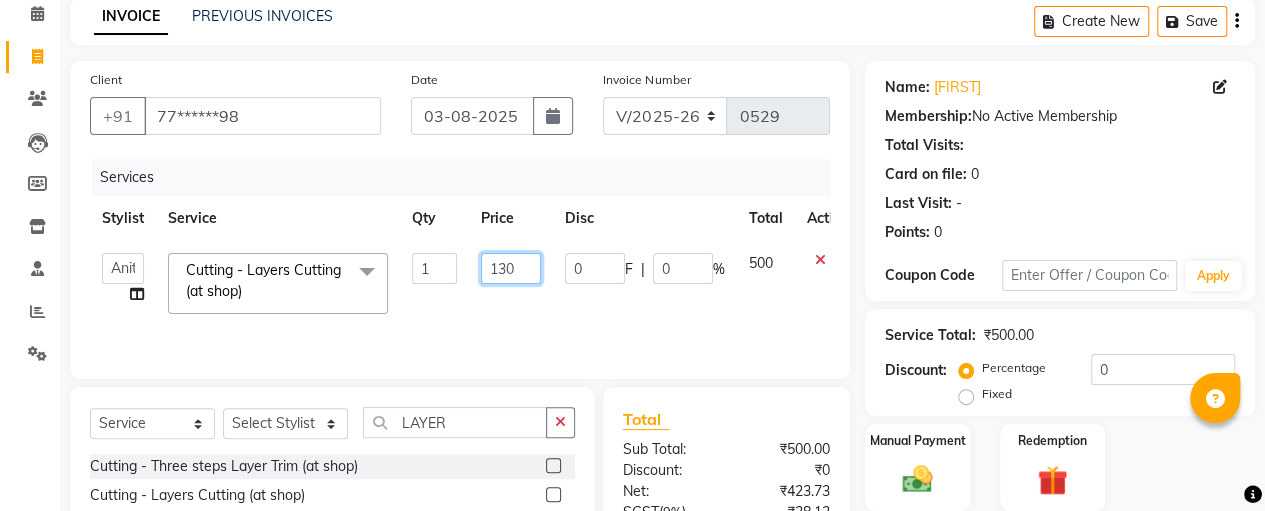 type on "1300" 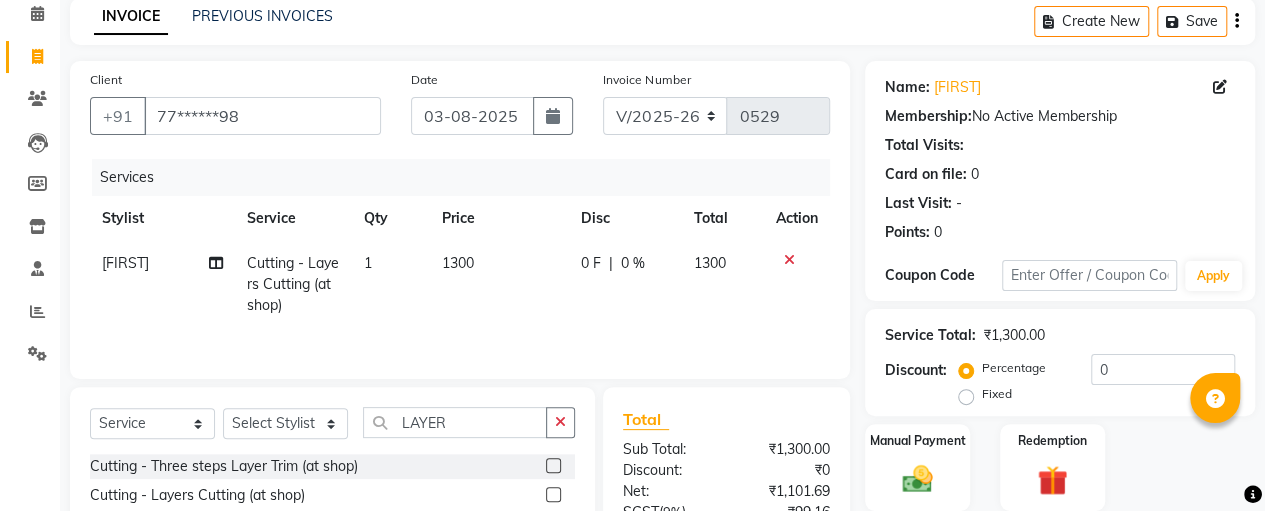 click on "NASREEN Cutting - Layers Cutting (at shop) 1 1300 0 F | 0 % 1300" 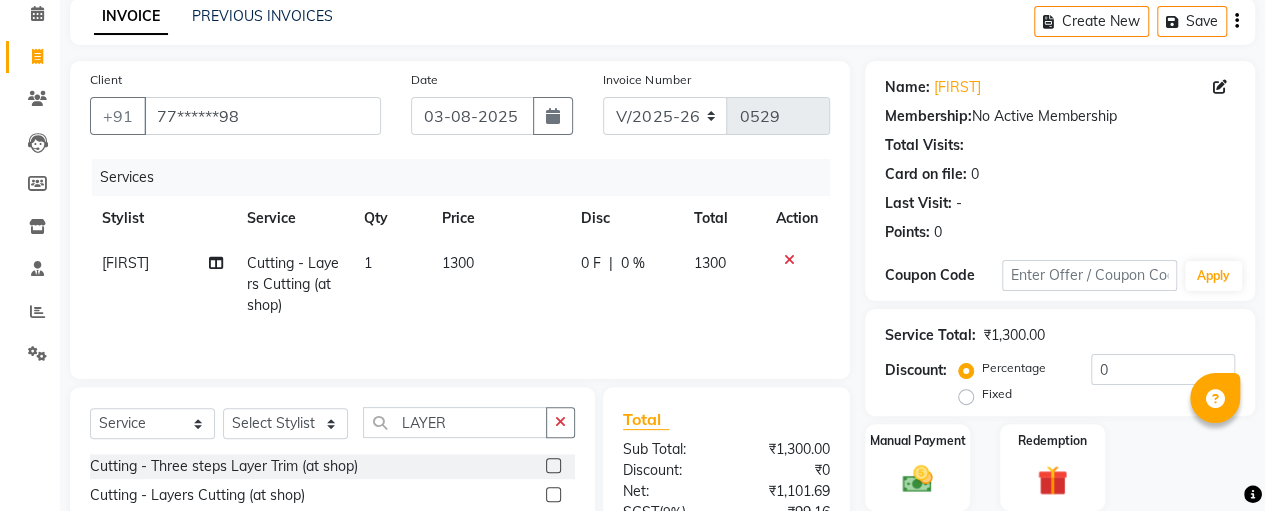 click 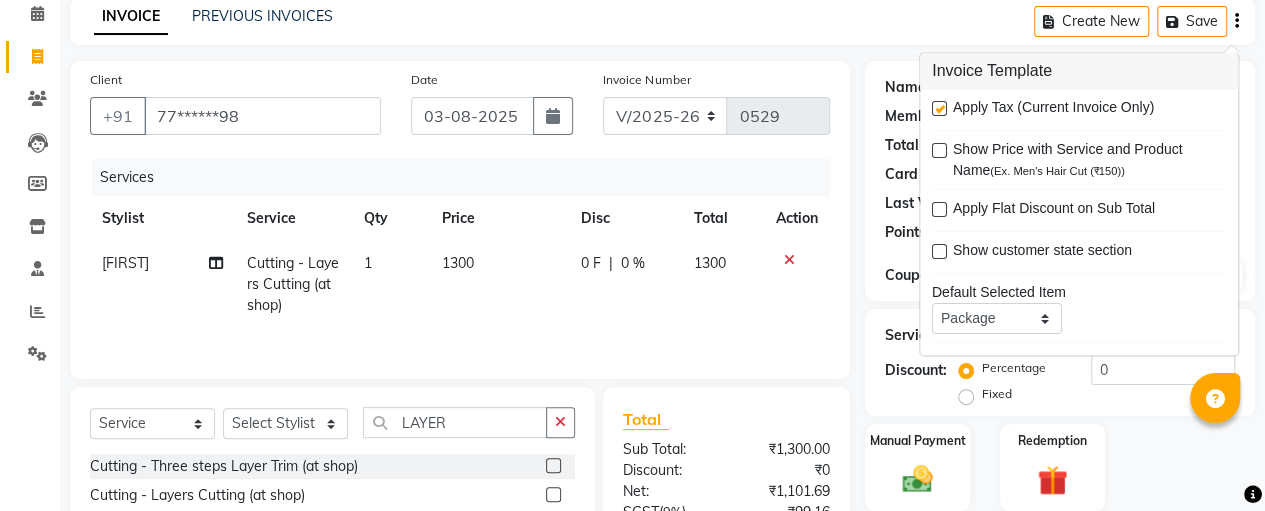 click at bounding box center [939, 109] 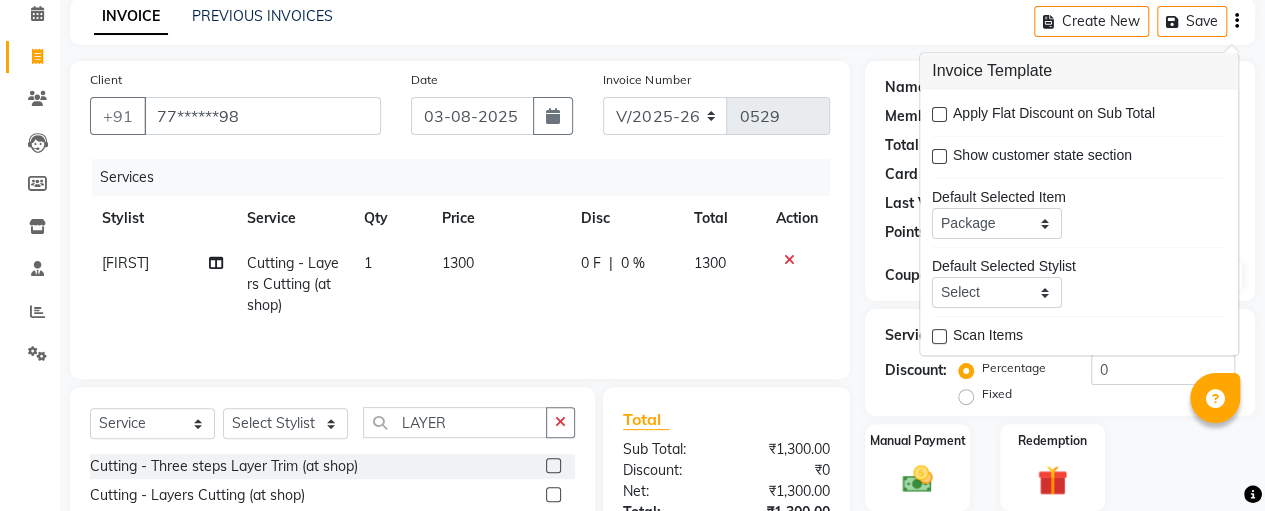scroll, scrollTop: 96, scrollLeft: 0, axis: vertical 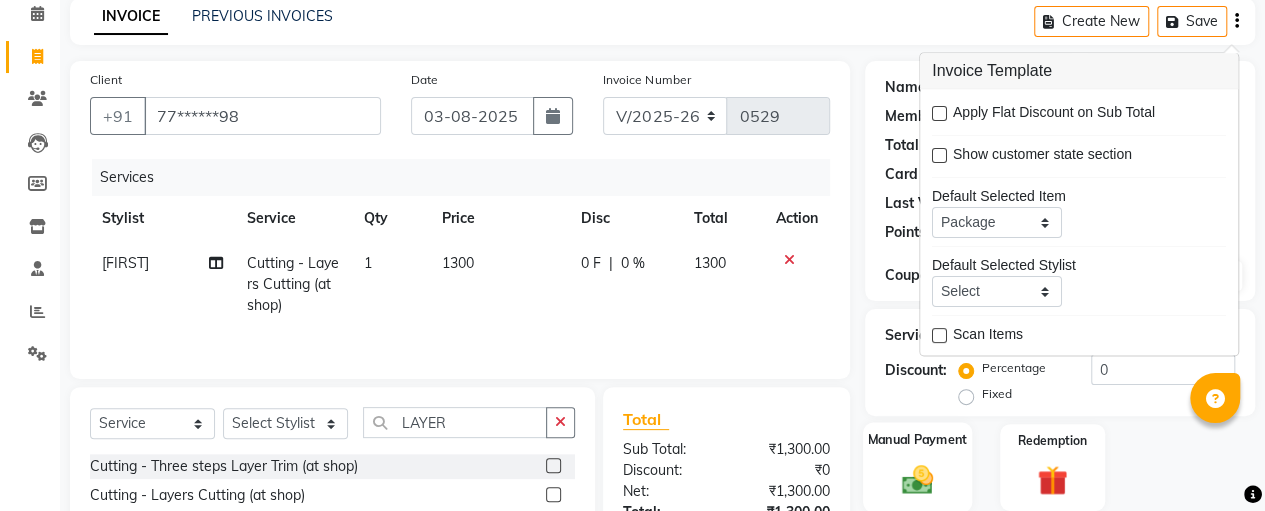click on "Manual Payment" 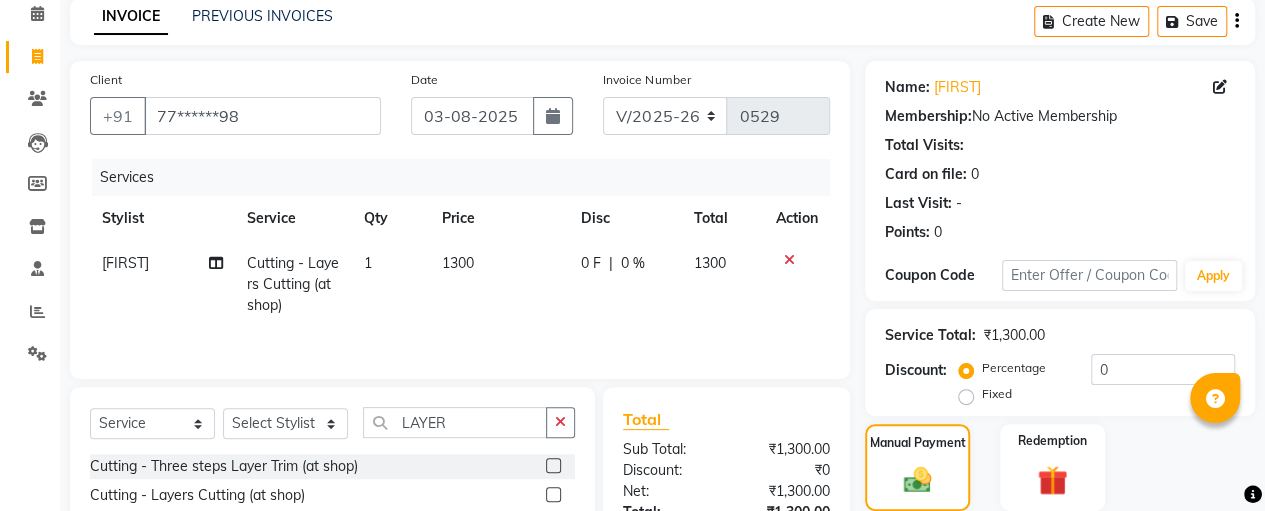 scroll, scrollTop: 968, scrollLeft: 0, axis: vertical 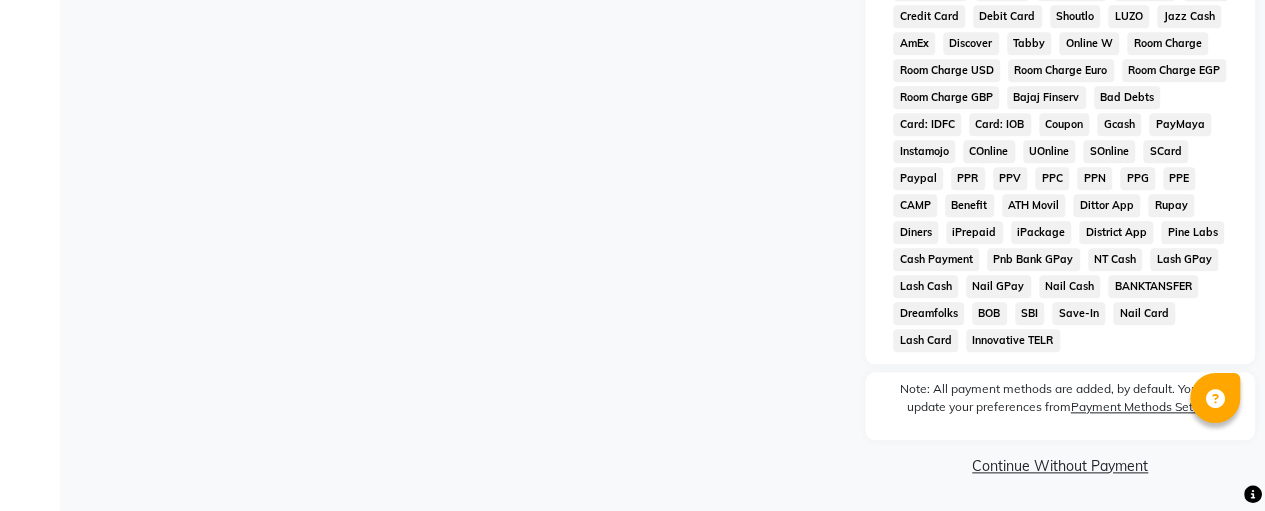 click on "Continue Without Payment" 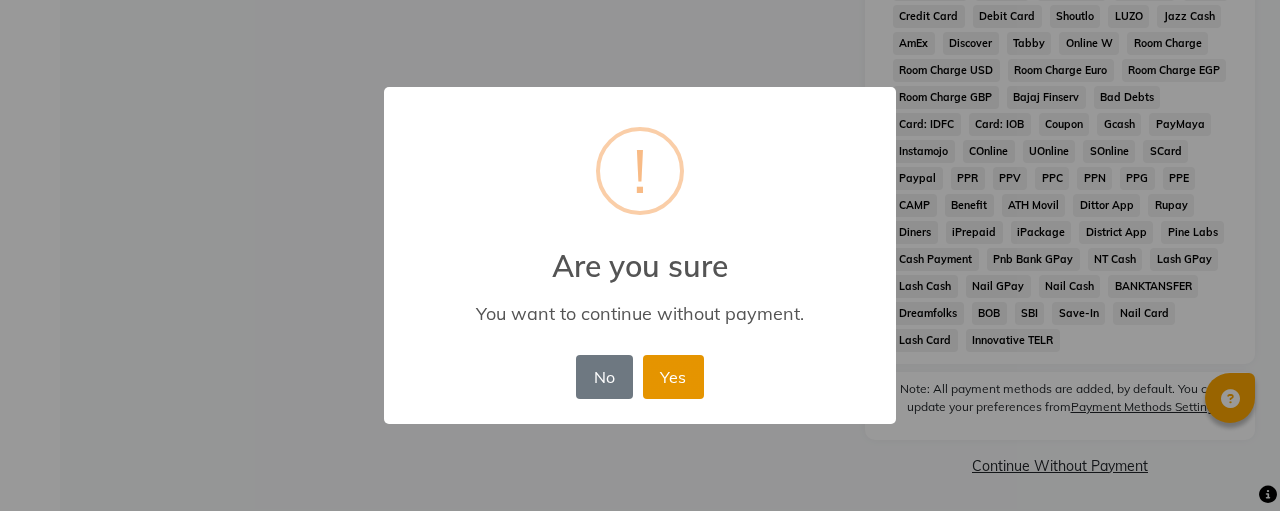 click on "Yes" at bounding box center [673, 377] 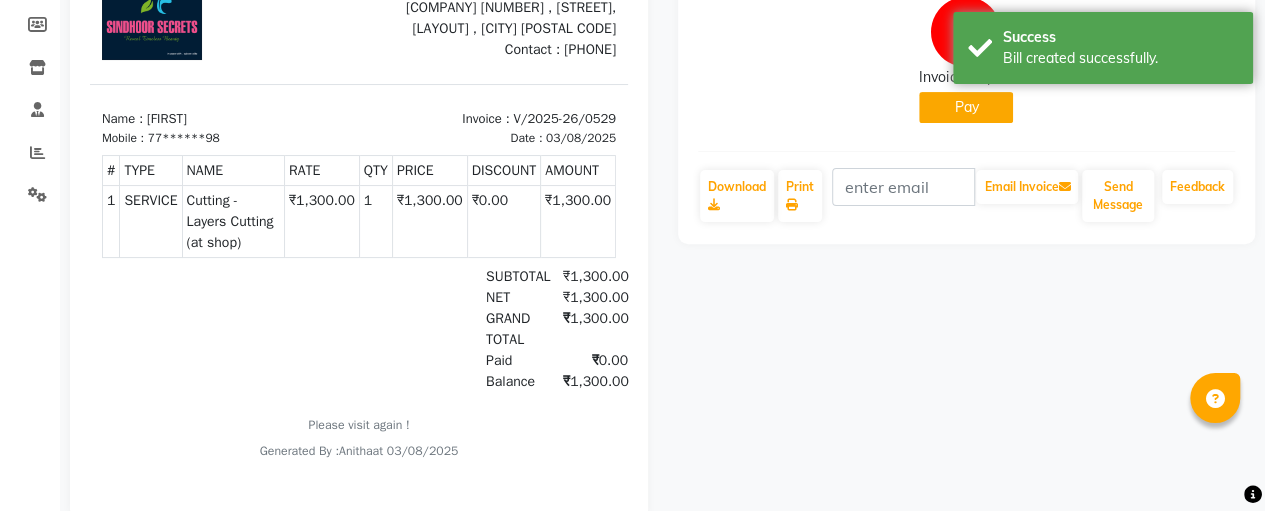 scroll, scrollTop: 187, scrollLeft: 0, axis: vertical 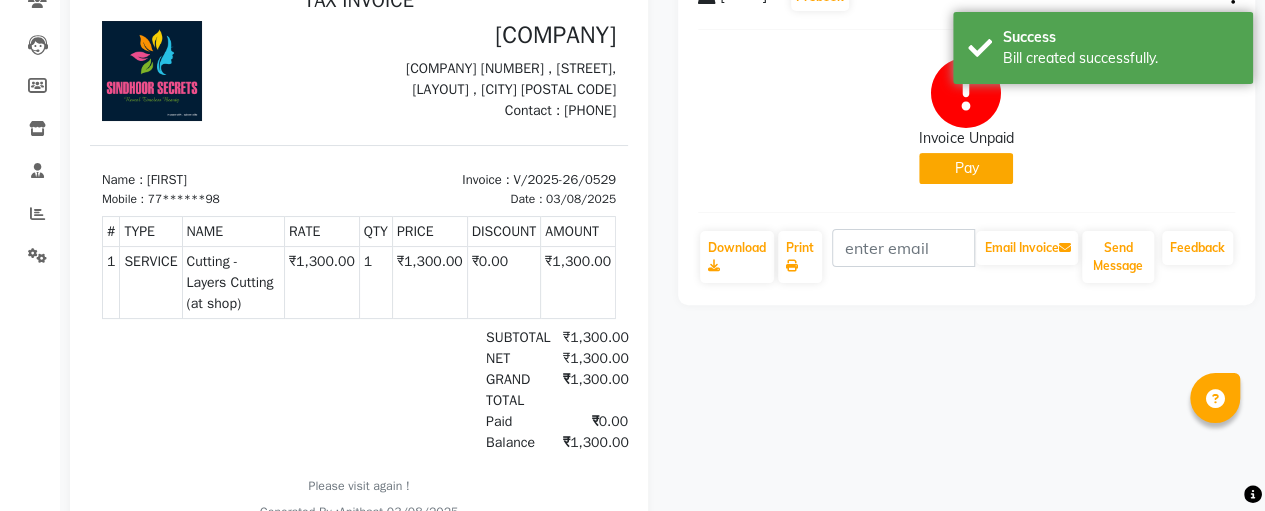 click on "Pay" 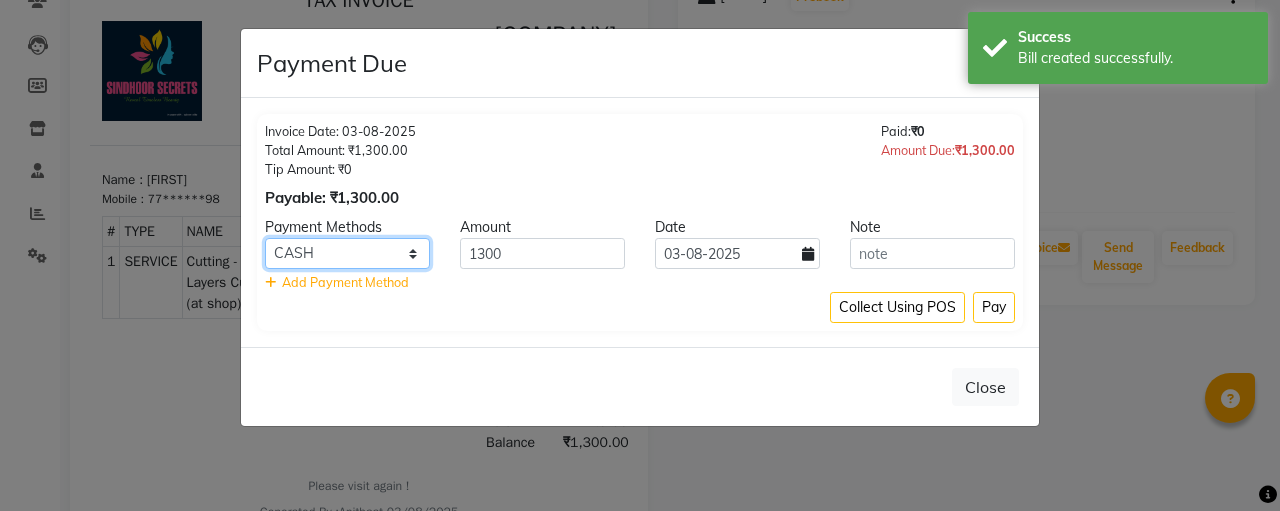 click on "CASH CARD ONLINE CUSTOM GPay PayTM PhonePe UPI NearBuy Loan BharatPay Cheque MosamBee MI Voucher Bank Family Visa Card Master Card BharatPay Card UPI BharatPay Other Cards Juice by MCB MyT Money MariDeal DefiDeal Deal.mu THD TCL CEdge Card M UPI M UPI Axis UPI Union Card (Indian Bank) Card (DL Bank) RS BTC Wellnessta Razorpay Complimentary Nift Spa Finder Spa Week Venmo BFL LoanTap SaveIN GMoney ATH Movil On Account Chamber Gift Card Trade Comp Donation Card on File Envision BRAC Card City Card bKash Credit Card Debit Card Shoutlo LUZO Jazz Cash AmEx Discover Tabby Online W Room Charge Room Charge USD Room Charge Euro Room Charge EGP Room Charge GBP Bajaj Finserv Bad Debts Card: IDFC Card: IOB Coupon Gcash PayMaya Instamojo COnline UOnline SOnline SCard Paypal PPR PPV PPC PPN PPG PPE CAMP Benefit ATH Movil Dittor App Rupay Diners iPrepaid iPackage District App Pine Labs Cash Payment Pnb Bank GPay NT Cash Lash GPay Lash Cash Nail GPay Nail Cash BANKTANSFER Dreamfolks BOB SBI Save-In Nail Card Lash Card" 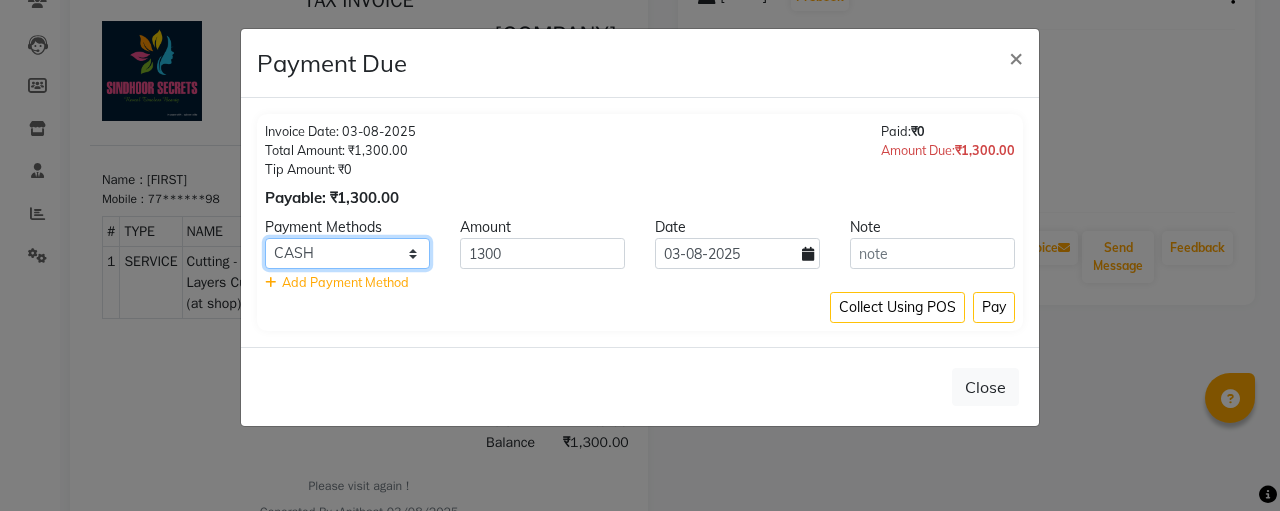 select on "8" 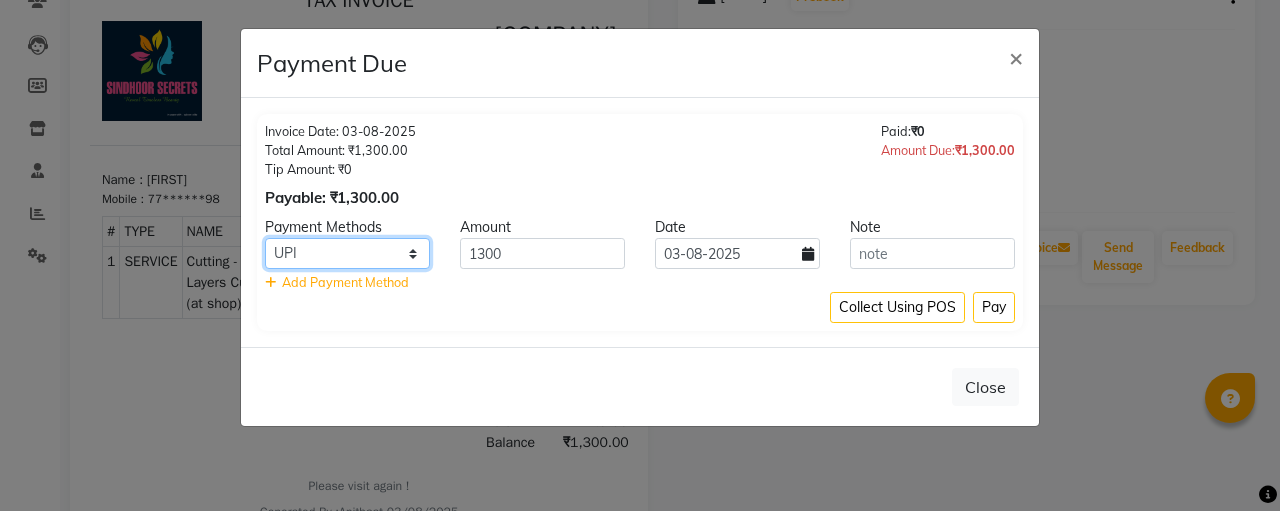 click on "CASH CARD ONLINE CUSTOM GPay PayTM PhonePe UPI NearBuy Loan BharatPay Cheque MosamBee MI Voucher Bank Family Visa Card Master Card BharatPay Card UPI BharatPay Other Cards Juice by MCB MyT Money MariDeal DefiDeal Deal.mu THD TCL CEdge Card M UPI M UPI Axis UPI Union Card (Indian Bank) Card (DL Bank) RS BTC Wellnessta Razorpay Complimentary Nift Spa Finder Spa Week Venmo BFL LoanTap SaveIN GMoney ATH Movil On Account Chamber Gift Card Trade Comp Donation Card on File Envision BRAC Card City Card bKash Credit Card Debit Card Shoutlo LUZO Jazz Cash AmEx Discover Tabby Online W Room Charge Room Charge USD Room Charge Euro Room Charge EGP Room Charge GBP Bajaj Finserv Bad Debts Card: IDFC Card: IOB Coupon Gcash PayMaya Instamojo COnline UOnline SOnline SCard Paypal PPR PPV PPC PPN PPG PPE CAMP Benefit ATH Movil Dittor App Rupay Diners iPrepaid iPackage District App Pine Labs Cash Payment Pnb Bank GPay NT Cash Lash GPay Lash Cash Nail GPay Nail Cash BANKTANSFER Dreamfolks BOB SBI Save-In Nail Card Lash Card" 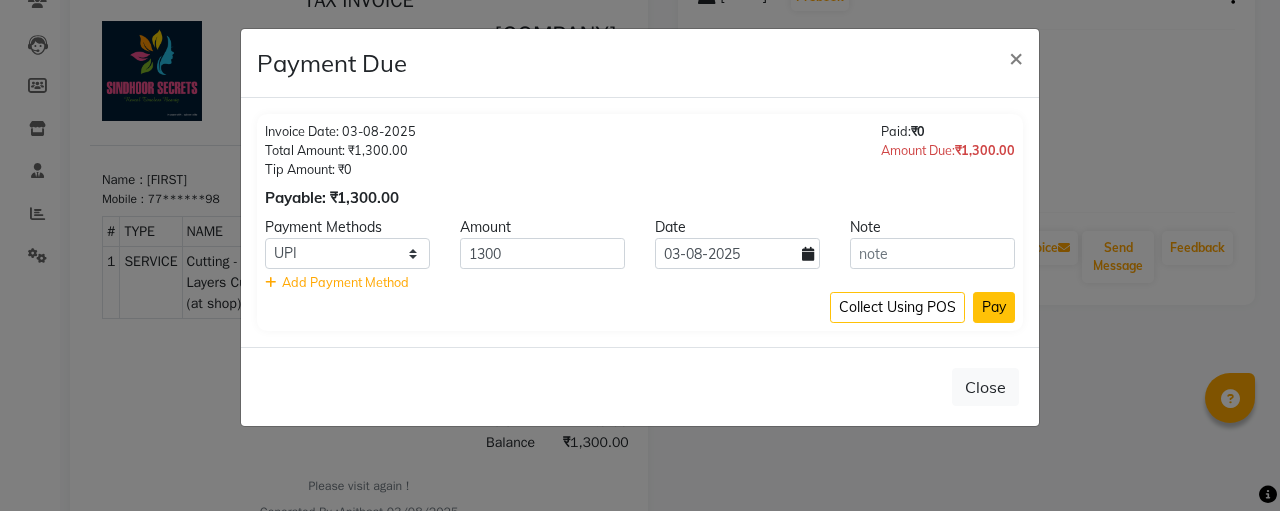 click on "Pay" 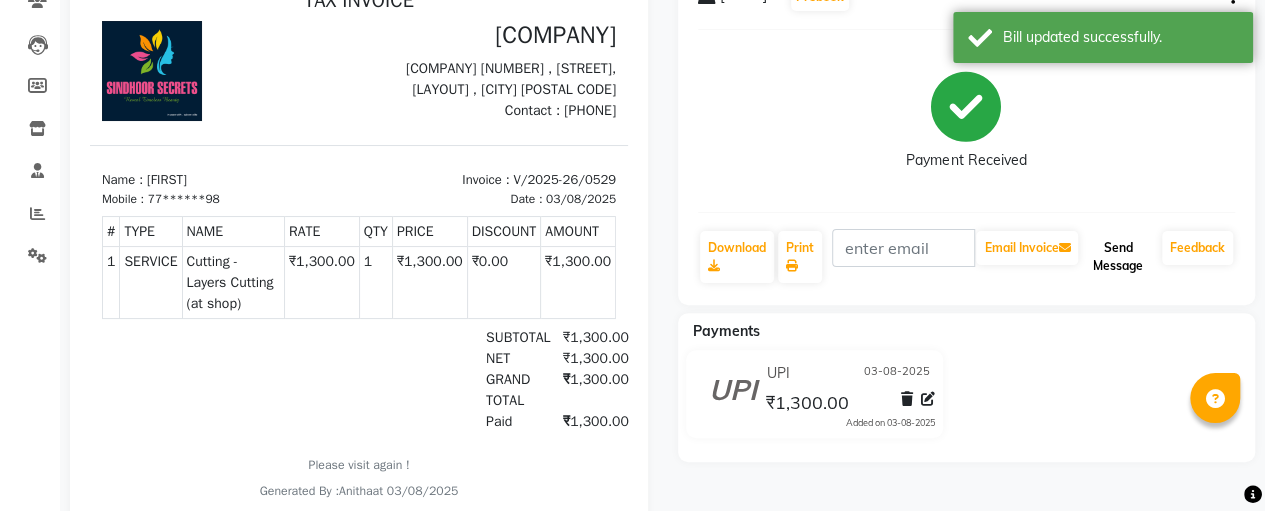 click on "Send Message" 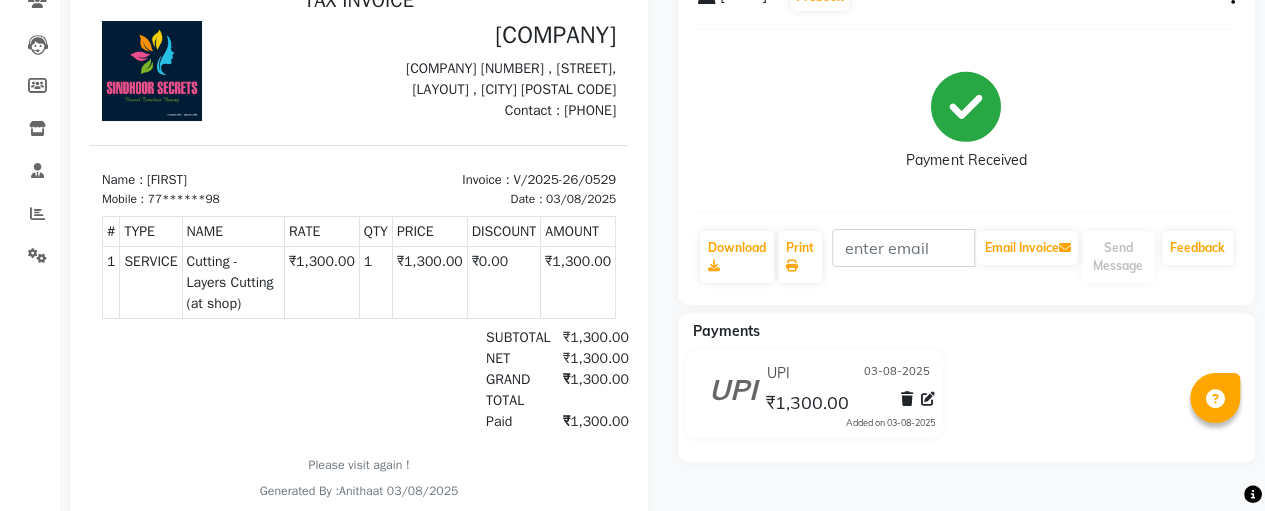 scroll, scrollTop: 0, scrollLeft: 0, axis: both 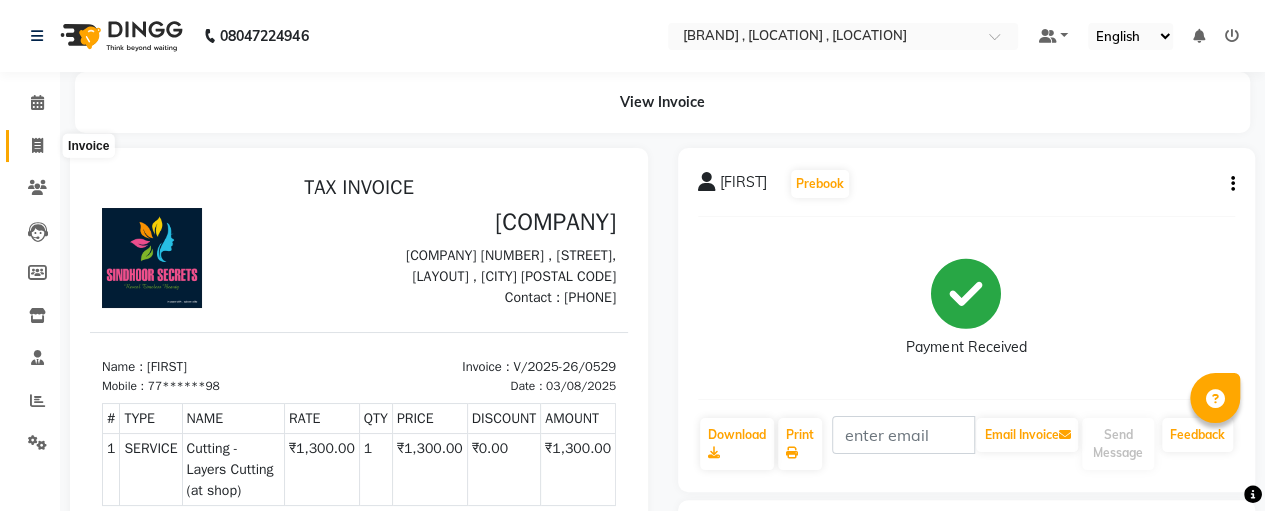 click 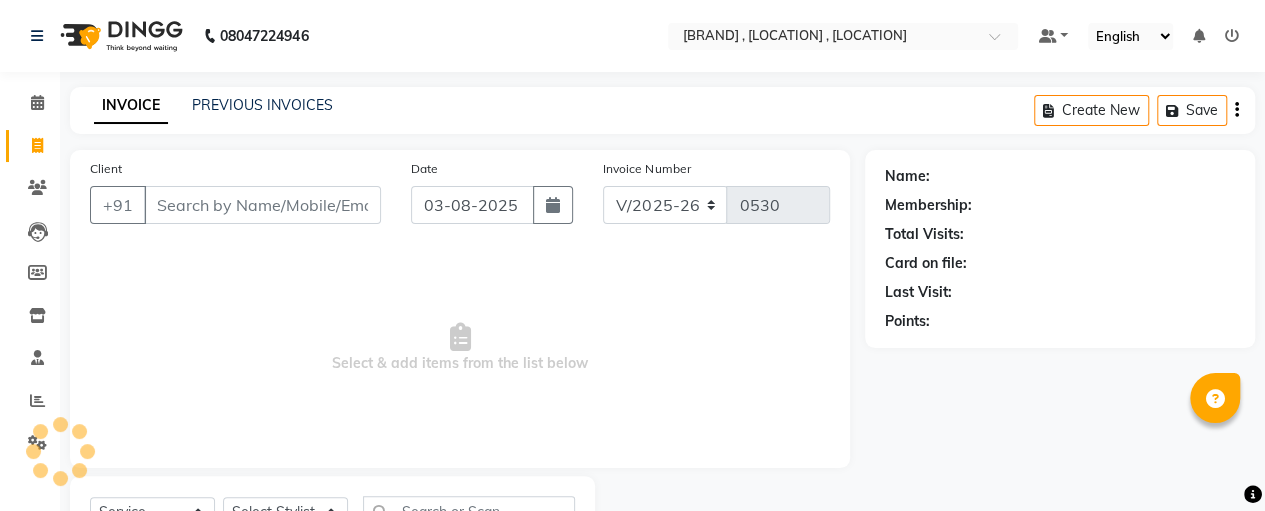 scroll, scrollTop: 89, scrollLeft: 0, axis: vertical 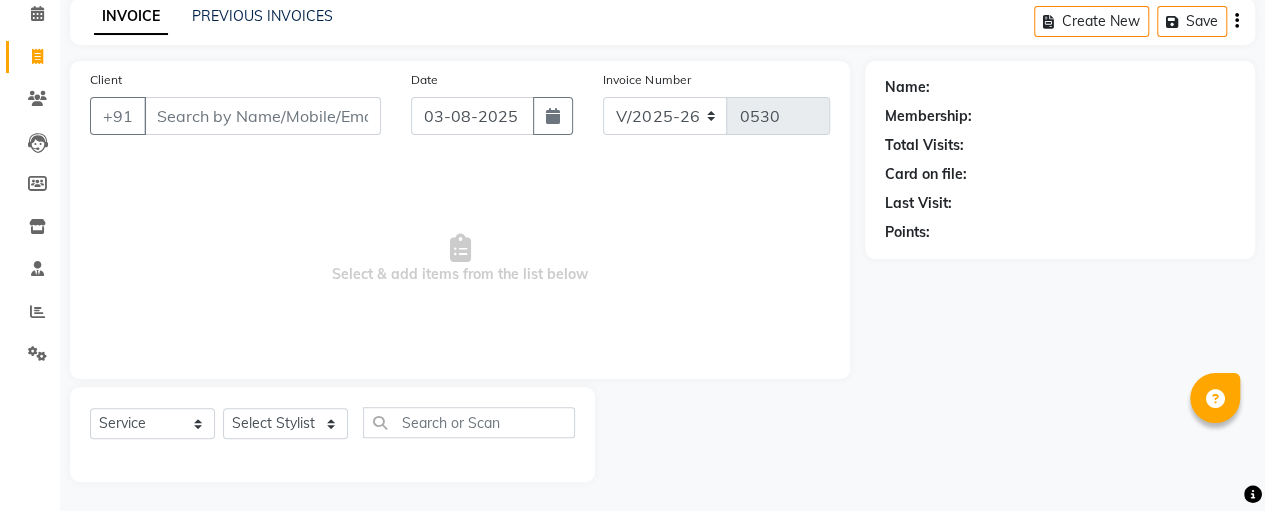 click on "Client" at bounding box center (262, 116) 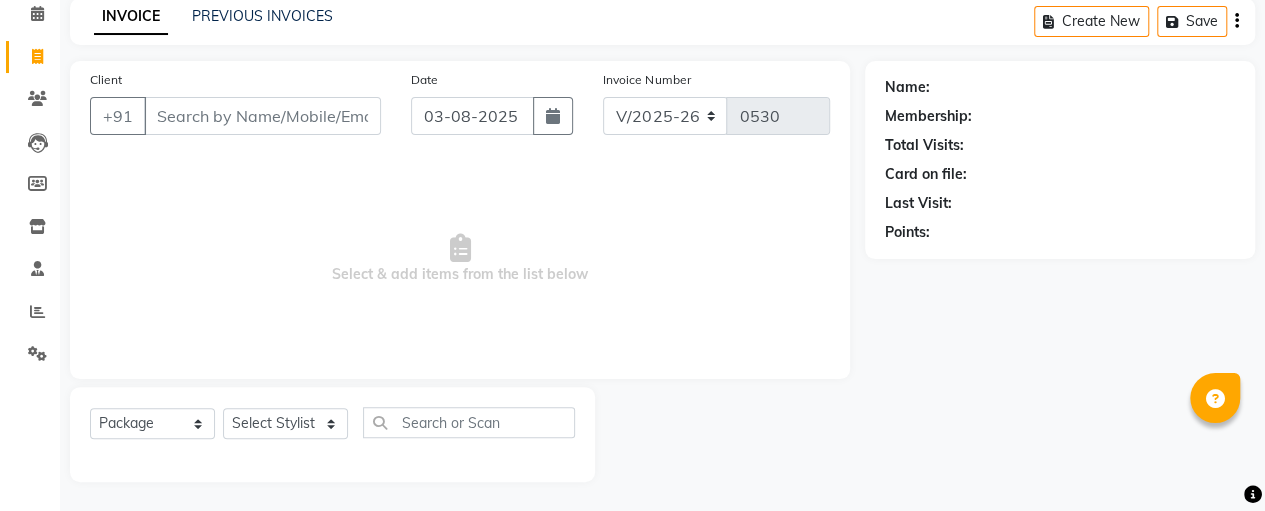 select on "[NUMBER]" 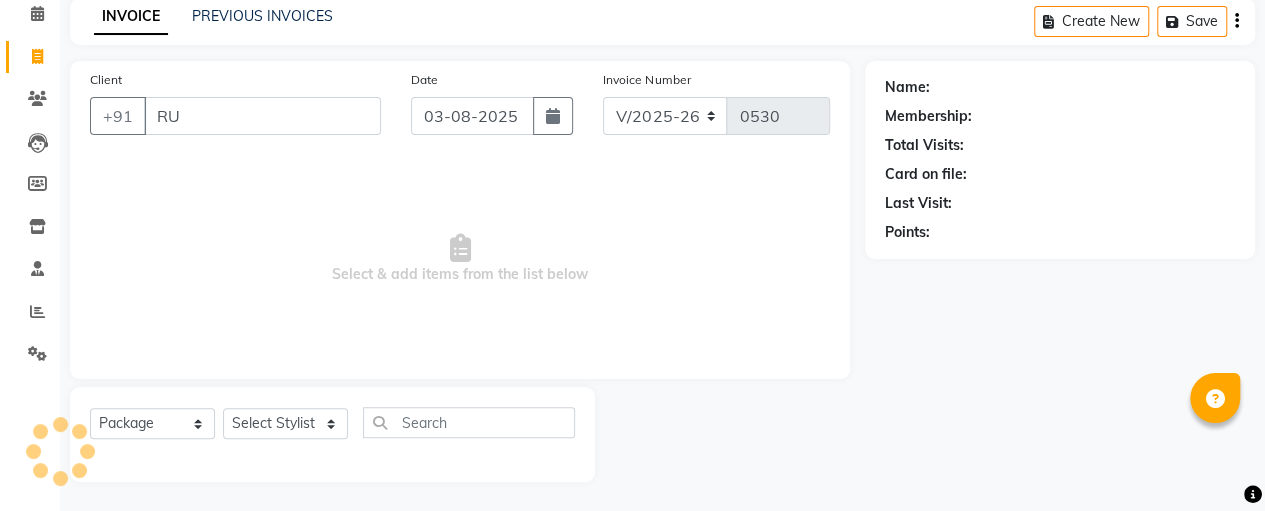 type on "R" 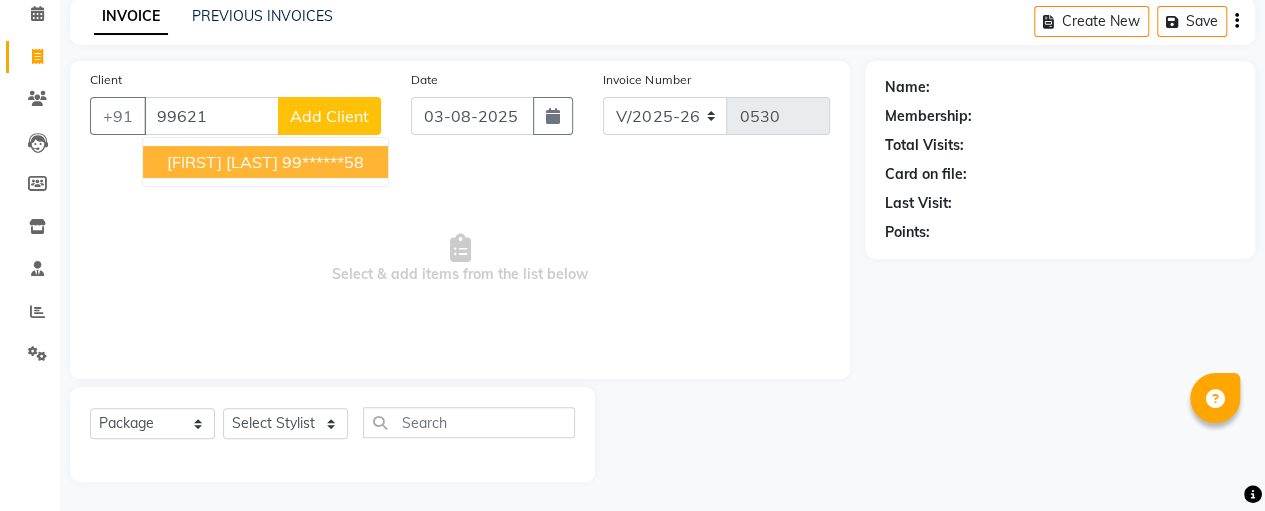 click on "[FIRST] [LAST]  99******58" at bounding box center [265, 162] 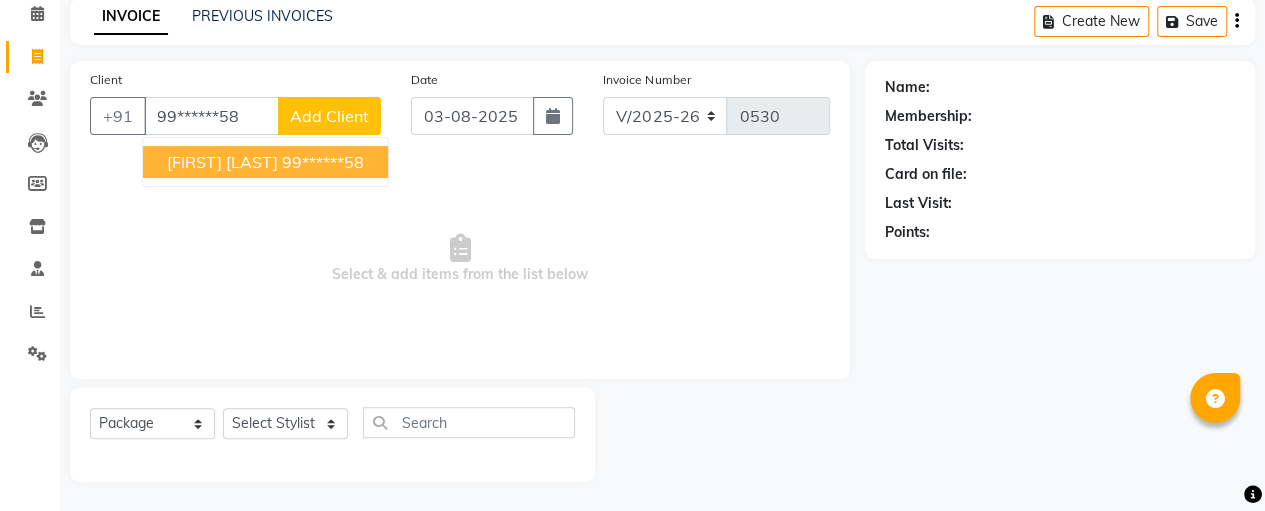 type on "99******58" 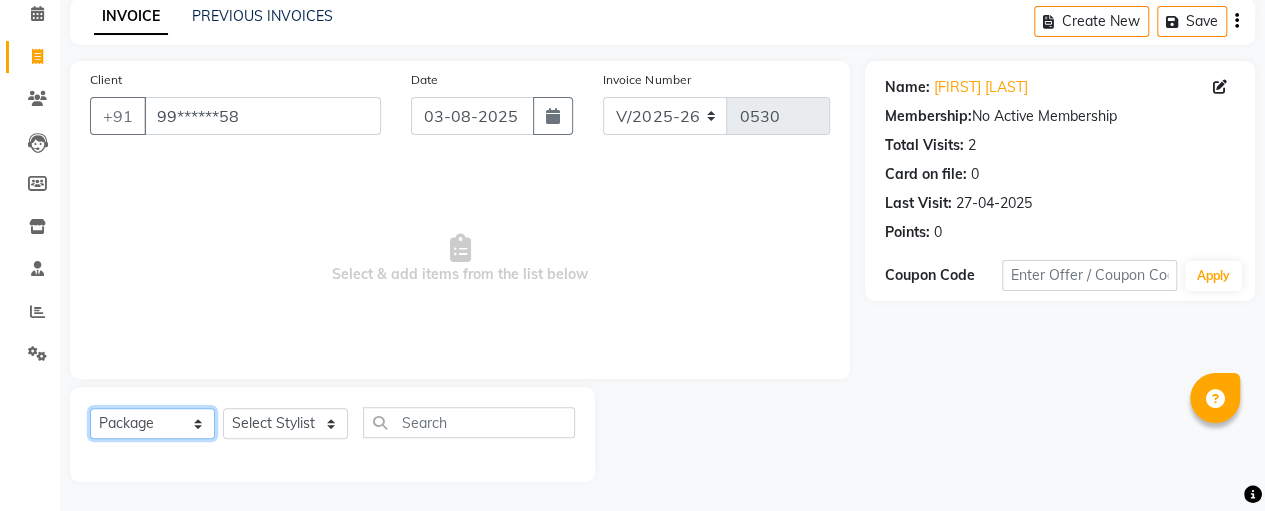 click on "Select  Service  Product  Membership  Package Voucher Prepaid Gift Card" 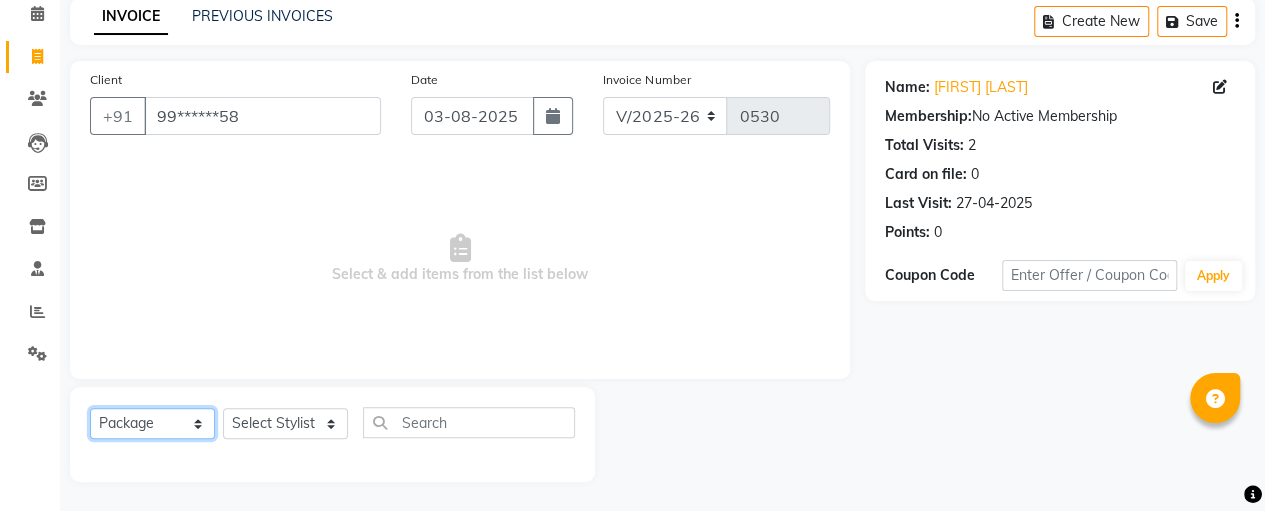 select on "service" 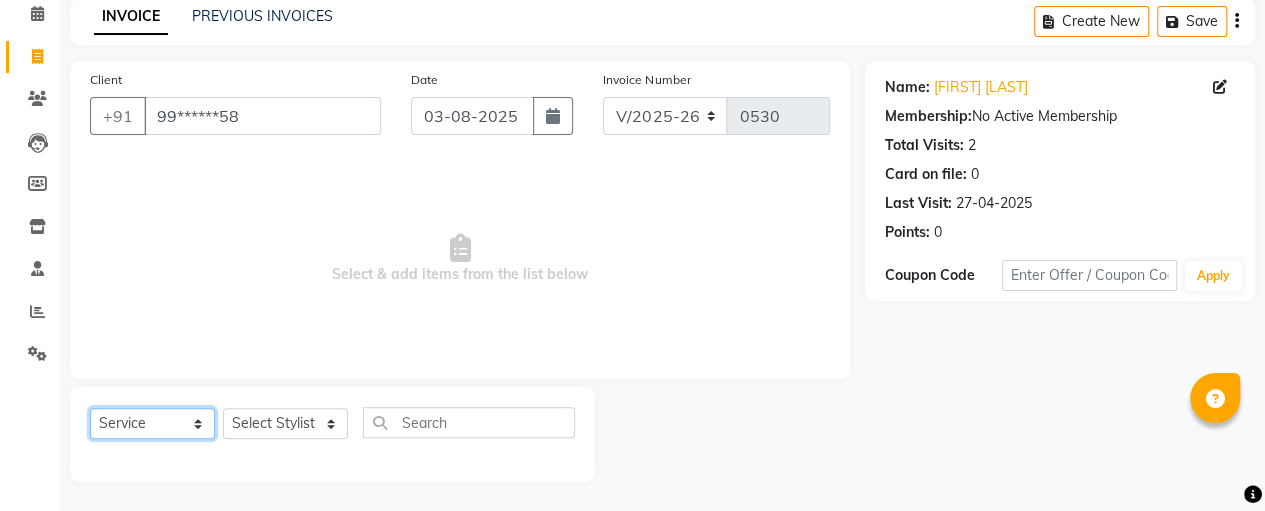 click on "Select  Service  Product  Membership  Package Voucher Prepaid Gift Card" 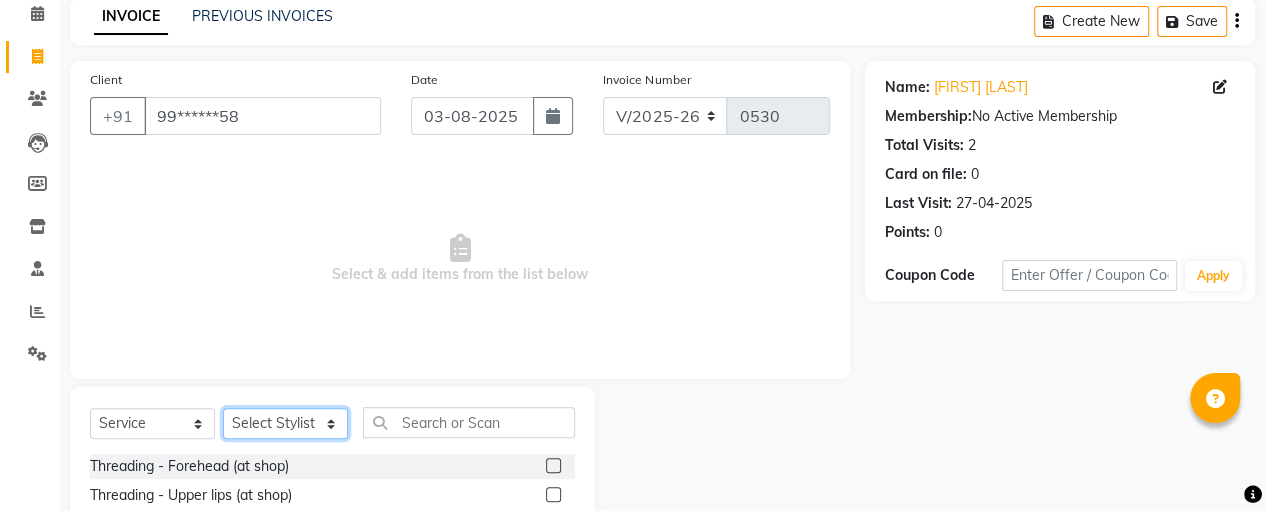 click on "Select Stylist [FIRST] [LAST] [FIRST] [LAST]" 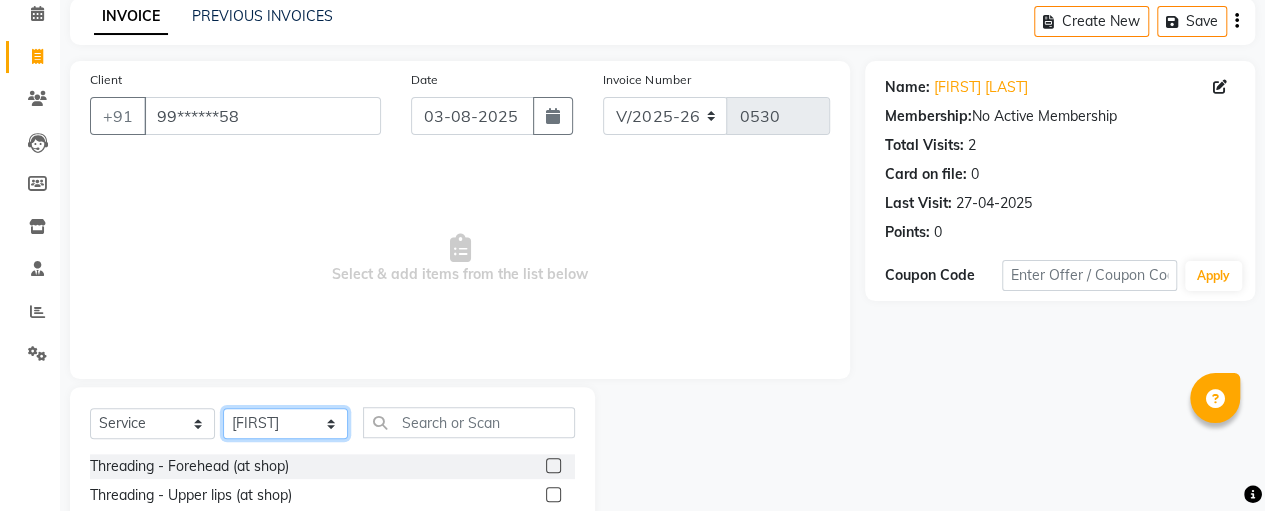 click on "Select Stylist [FIRST] [LAST] [FIRST] [LAST]" 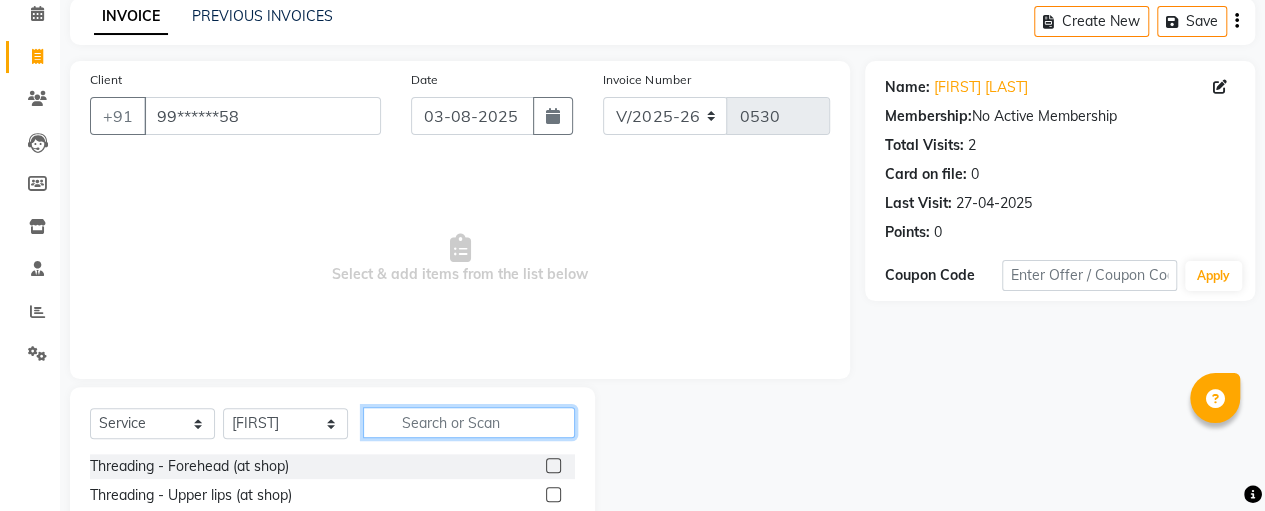 click 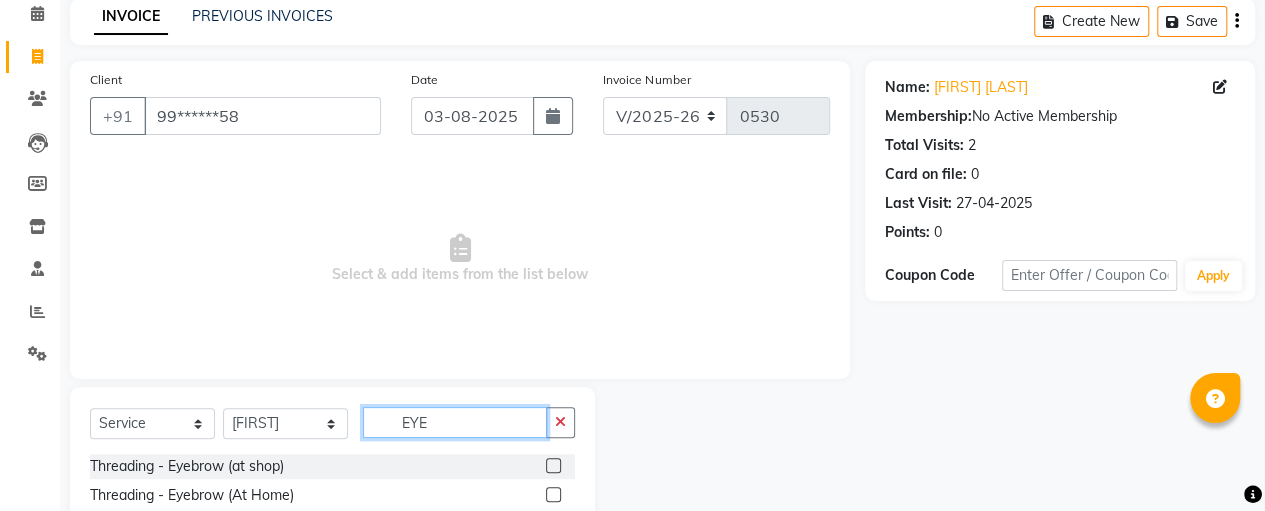 type on "EYE" 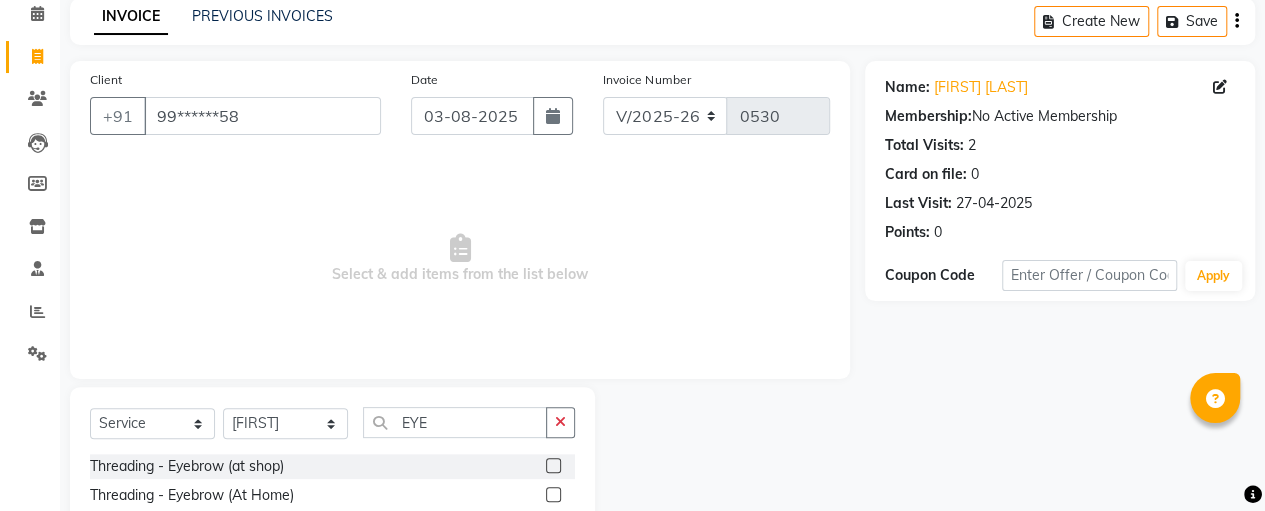 click 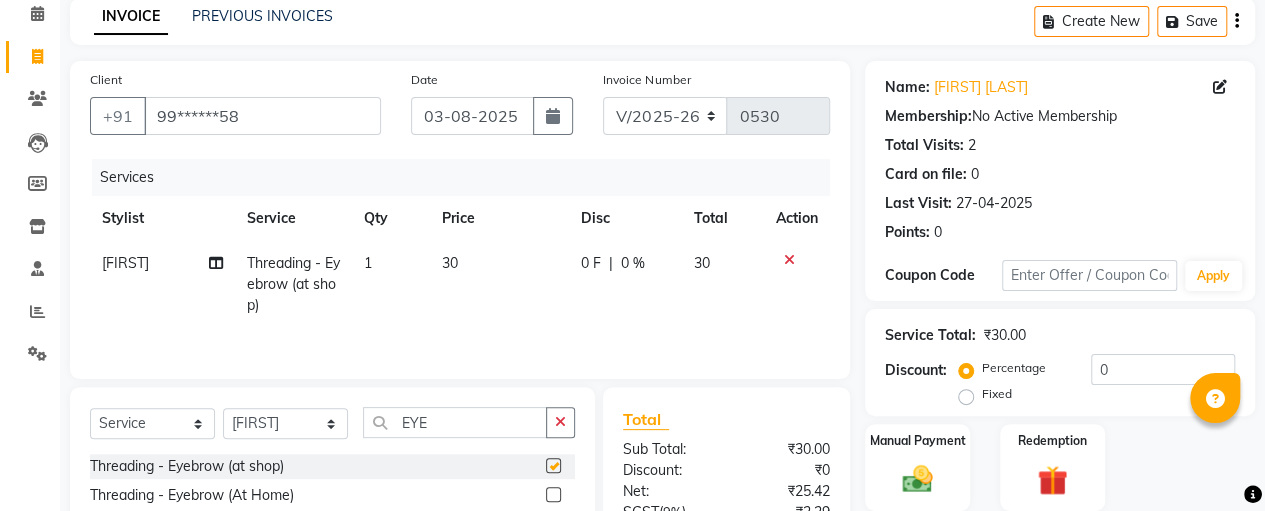 checkbox on "false" 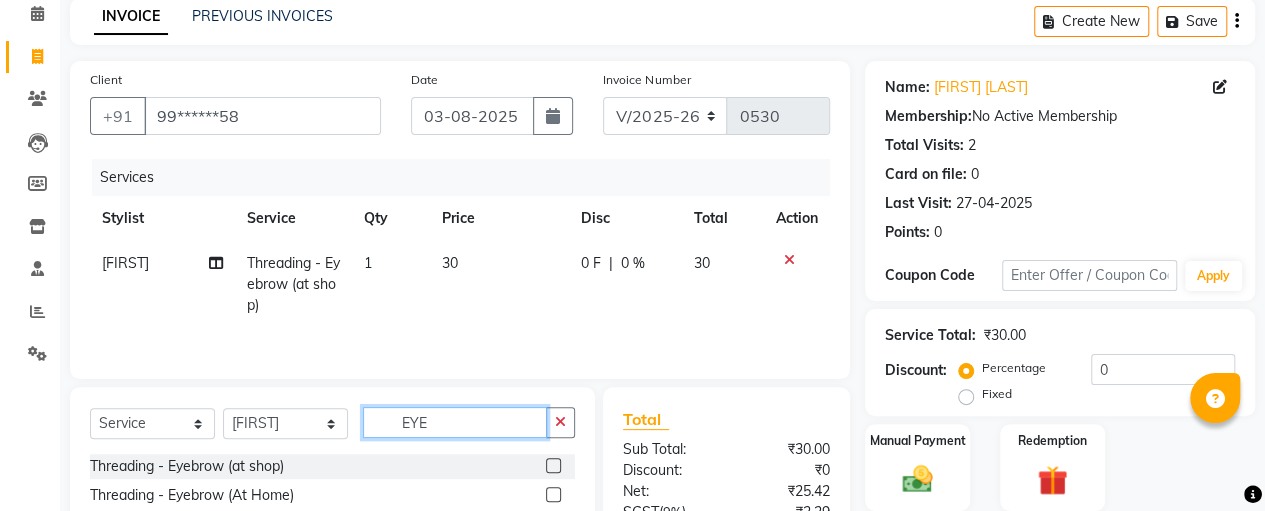 click on "EYE" 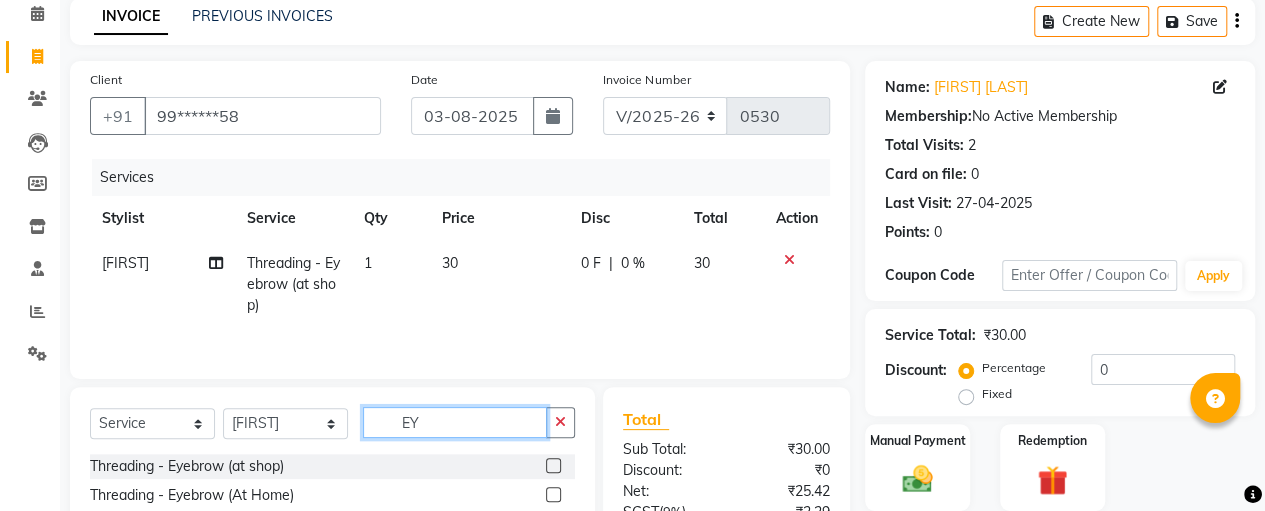 type on "E" 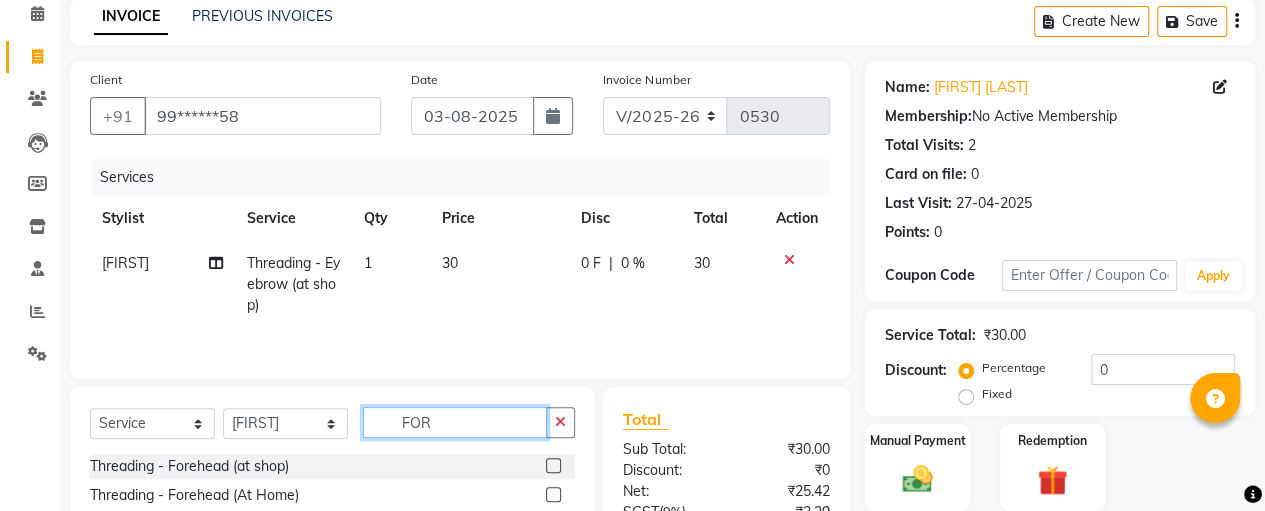 type on "FOR" 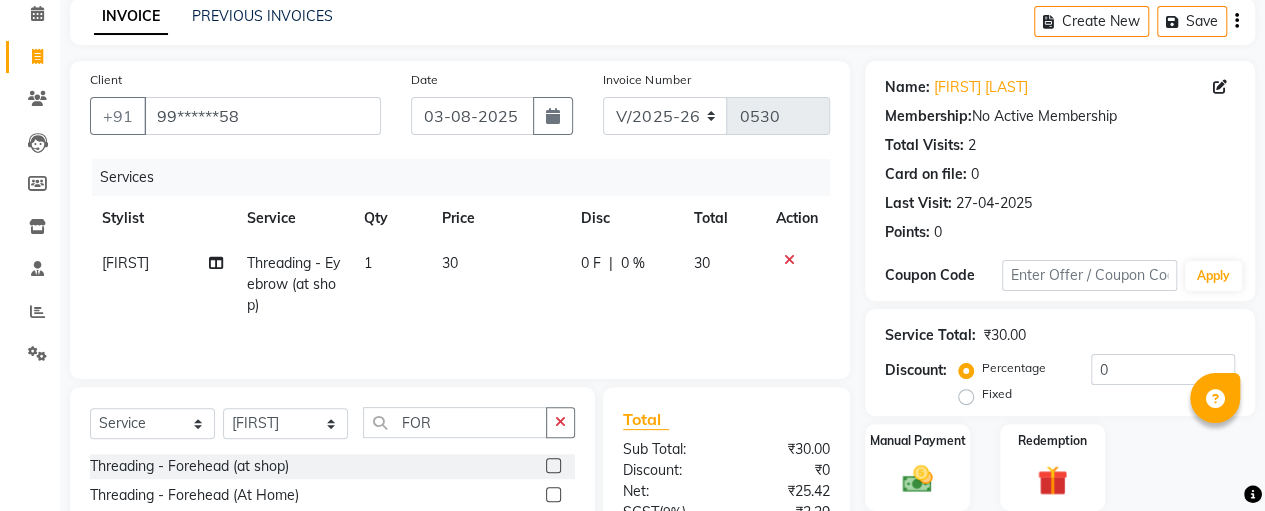 click 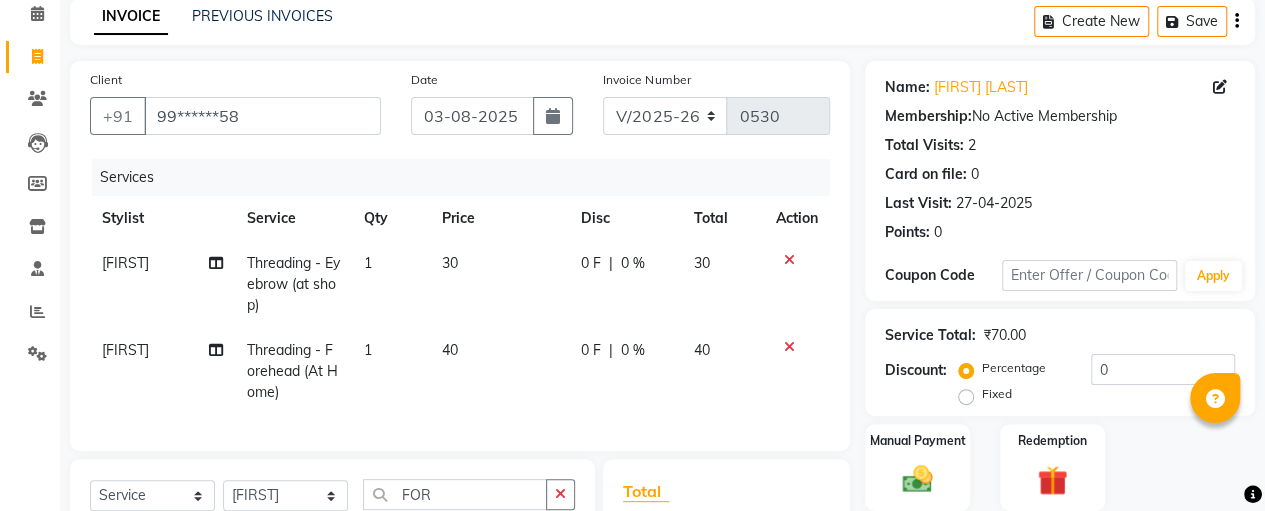 checkbox on "false" 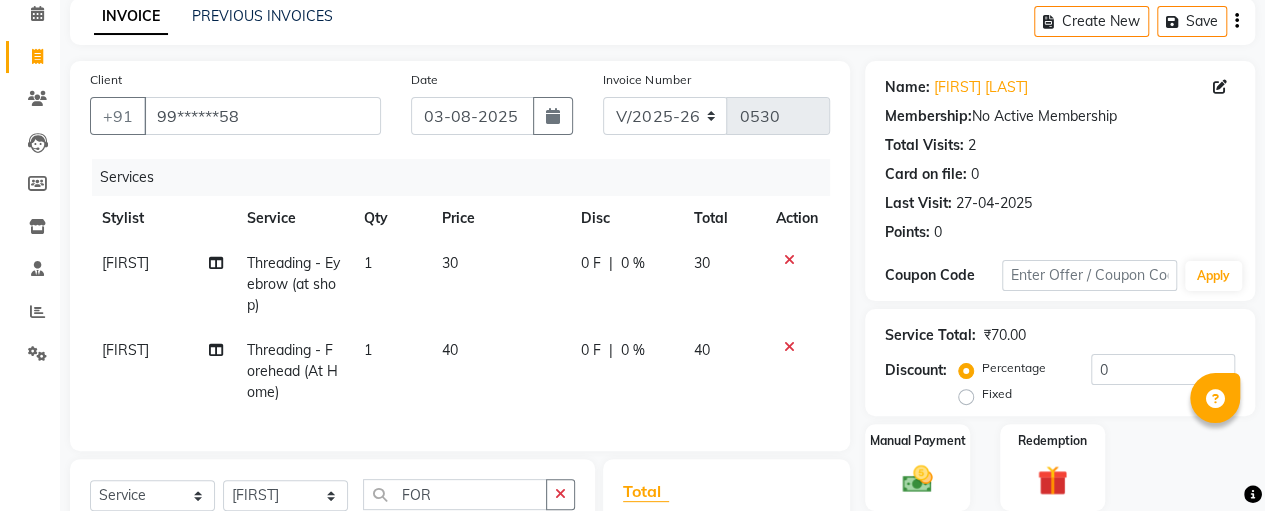 click 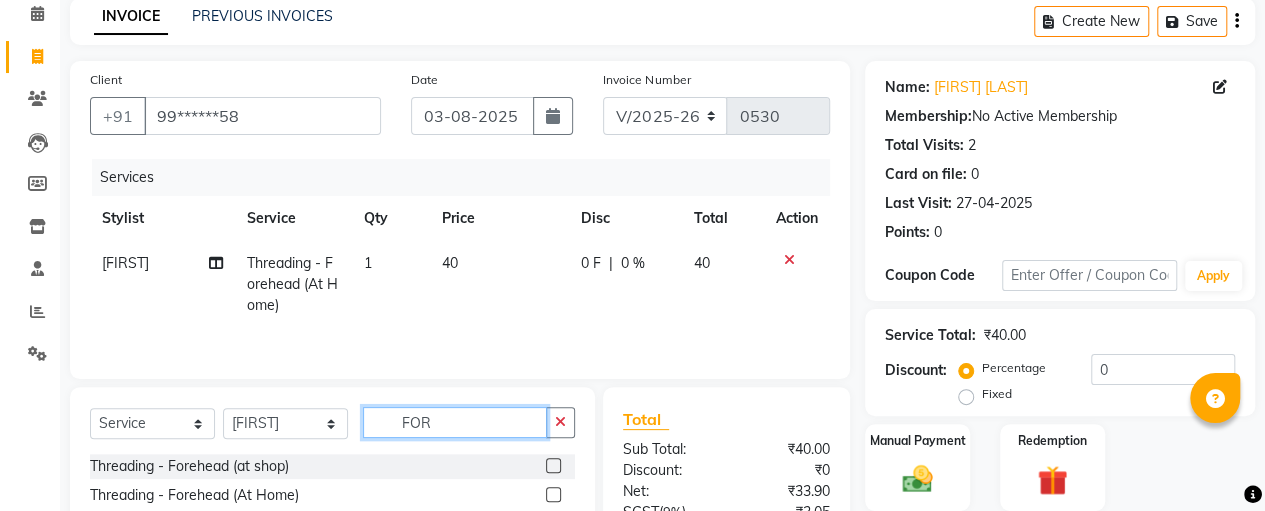 click on "FOR" 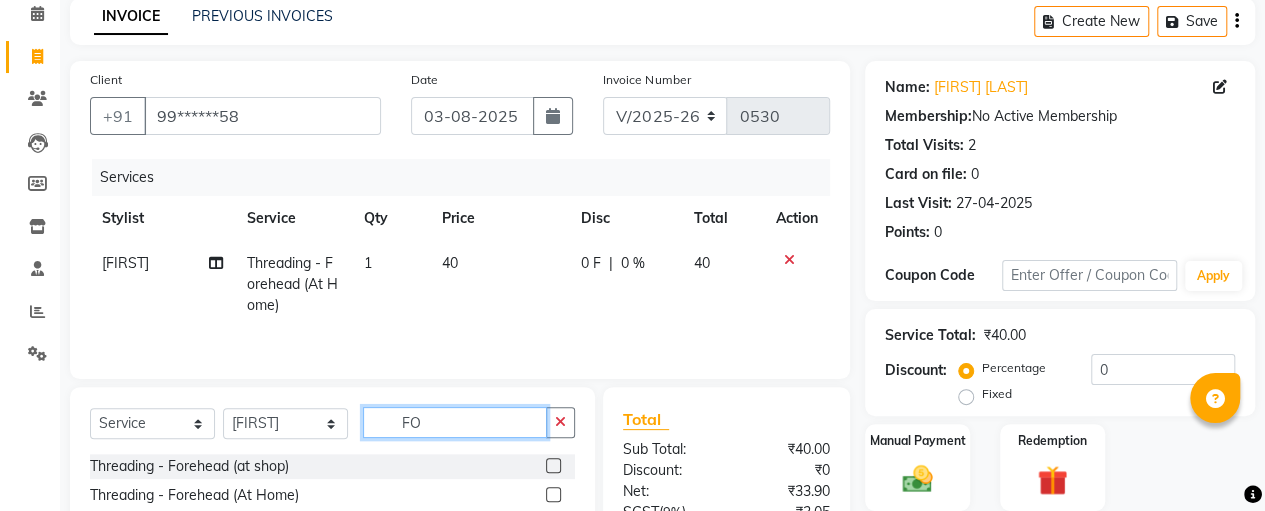 type on "F" 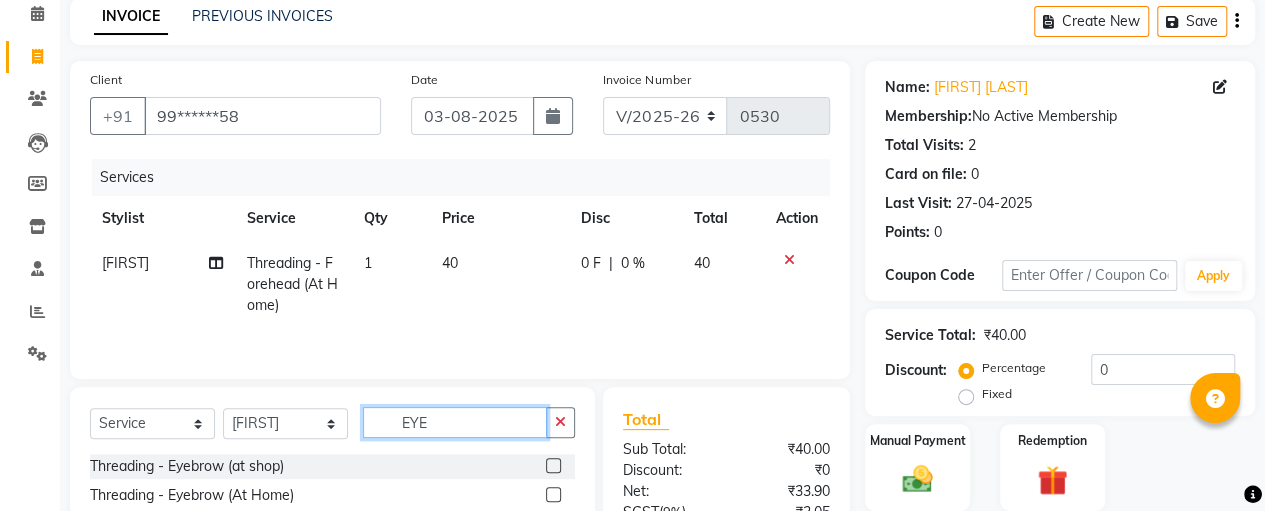 type on "EYE" 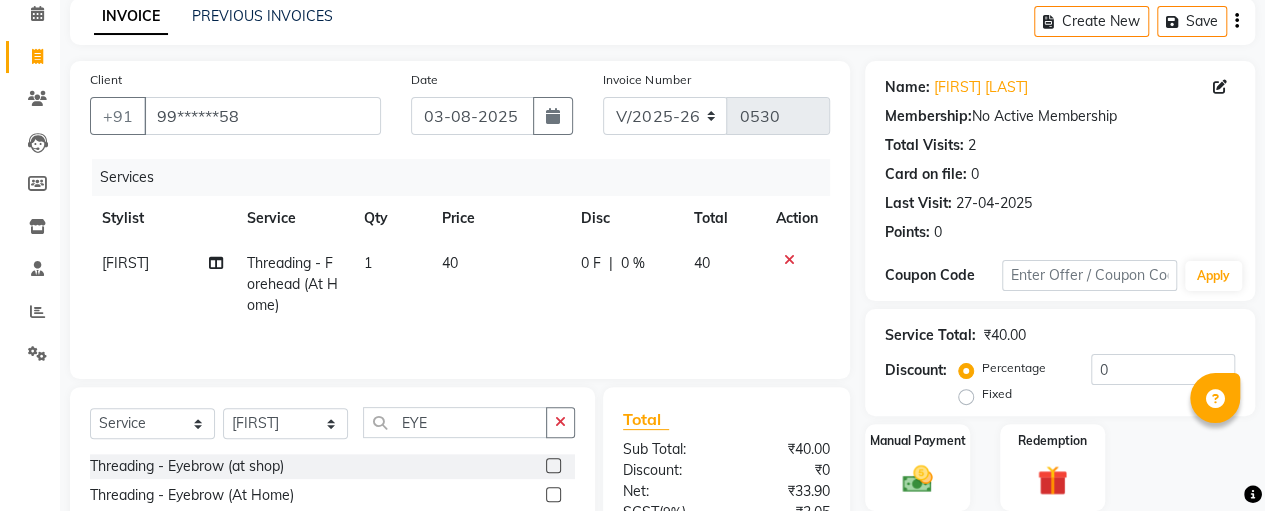 click 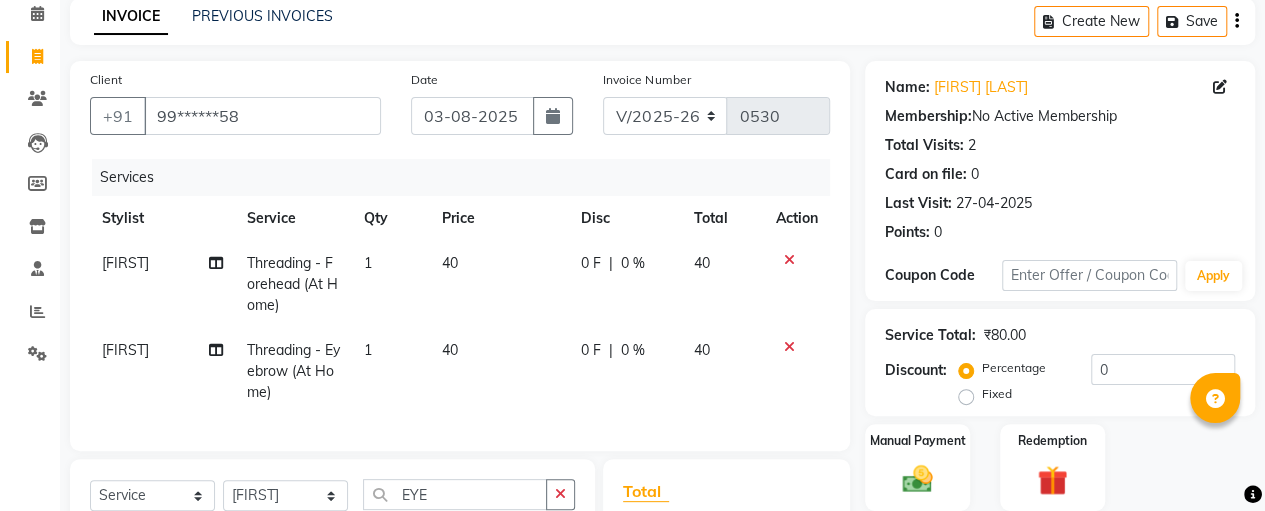 checkbox on "false" 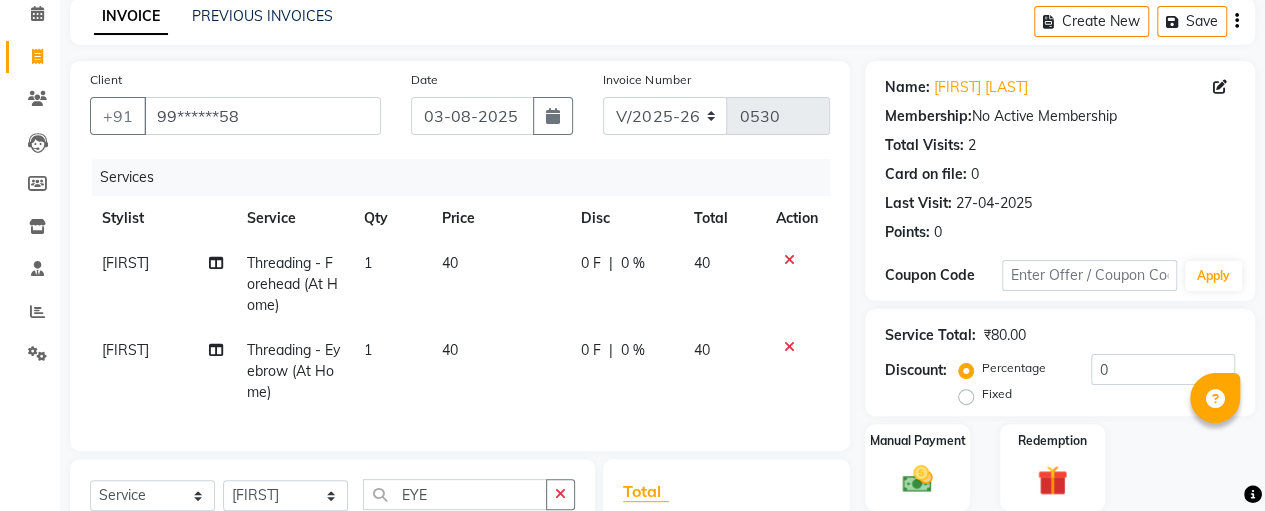 click on "40" 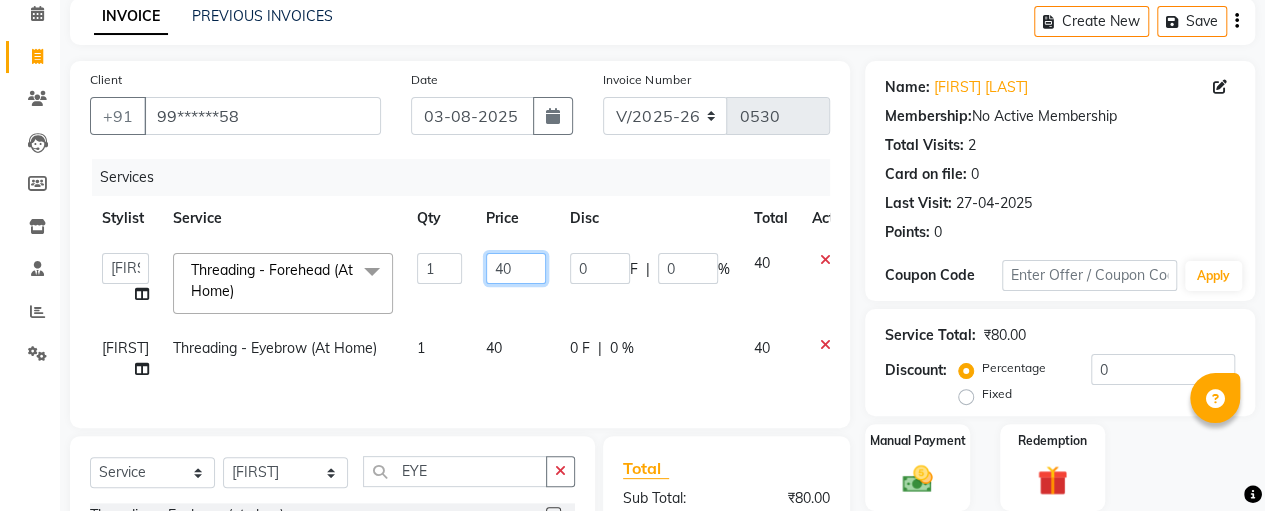 click on "40" 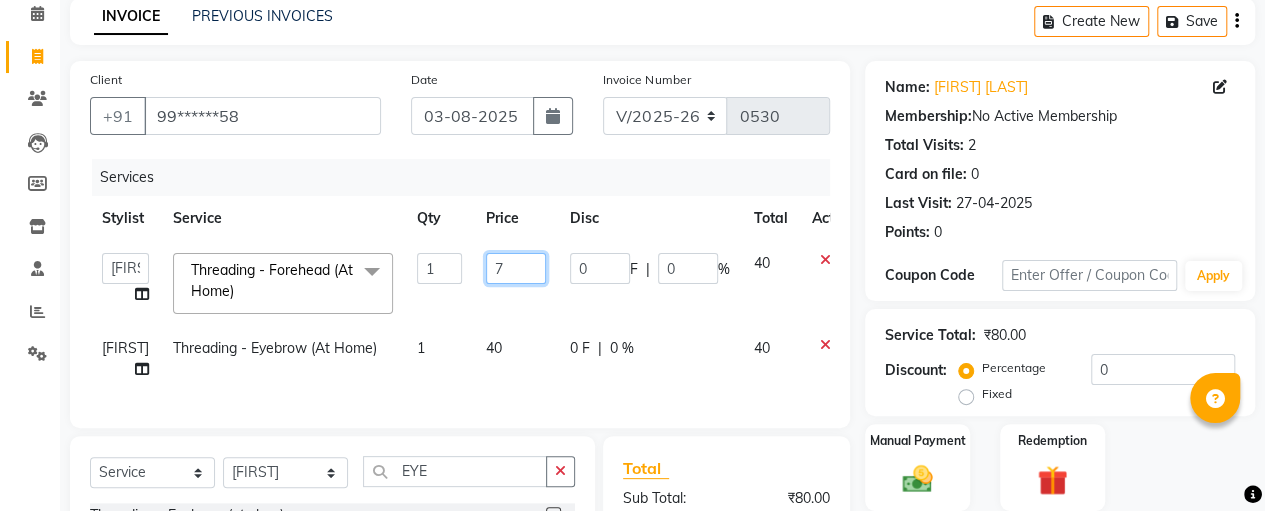 type on "70" 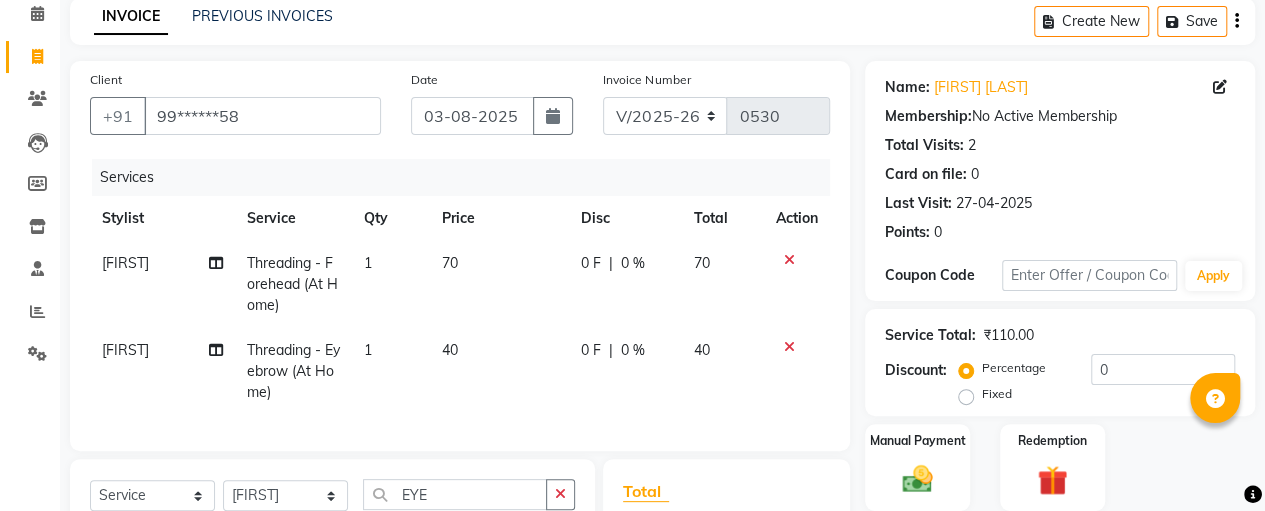 click on "40" 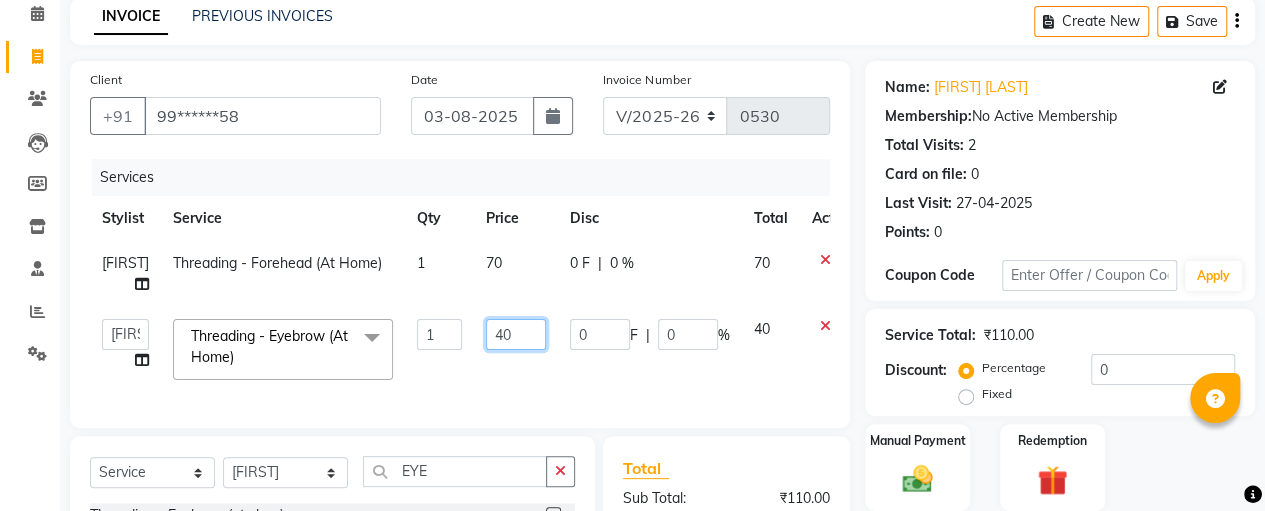 click on "40" 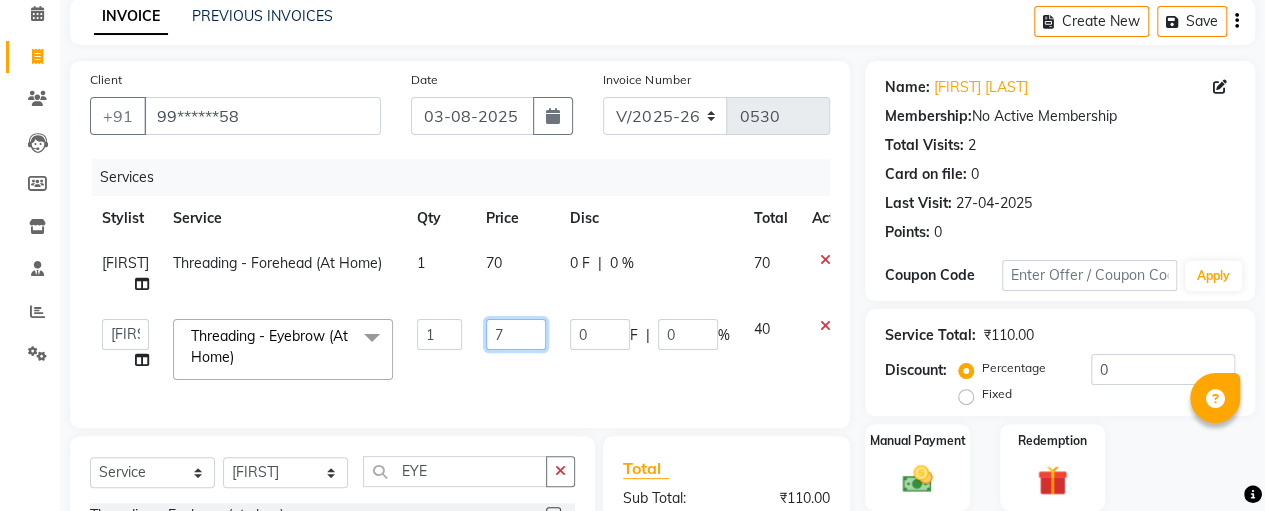 type on "70" 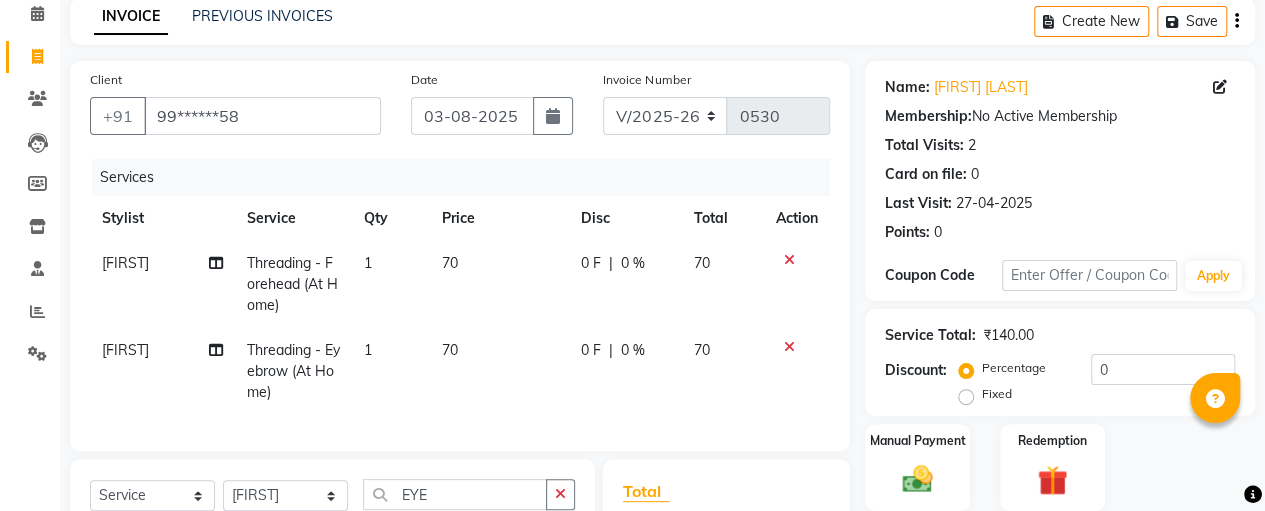 click on "0 F | 0 %" 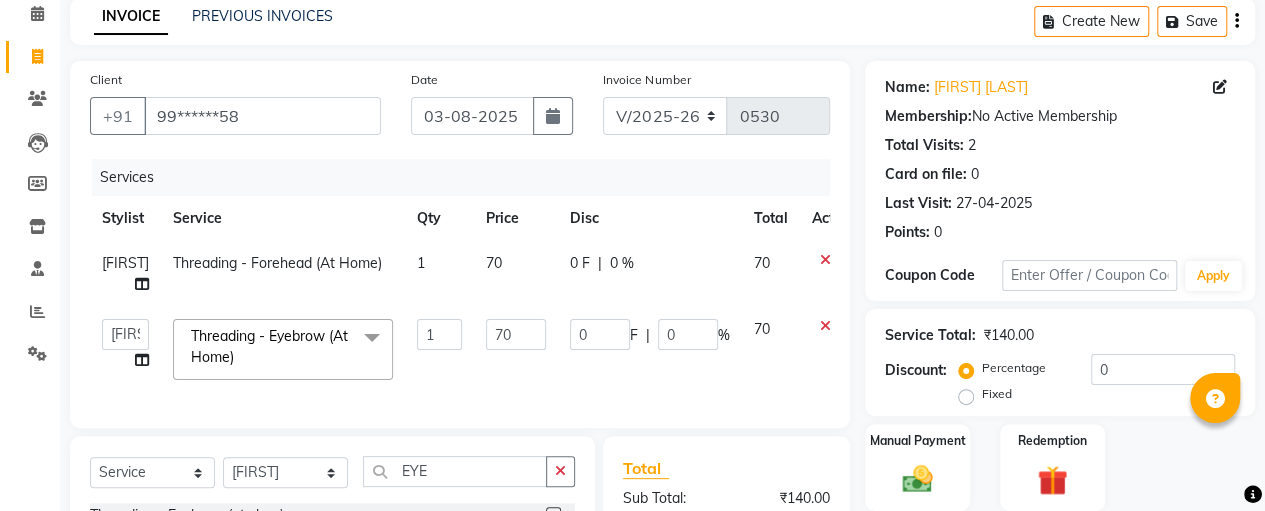 scroll, scrollTop: 0, scrollLeft: 0, axis: both 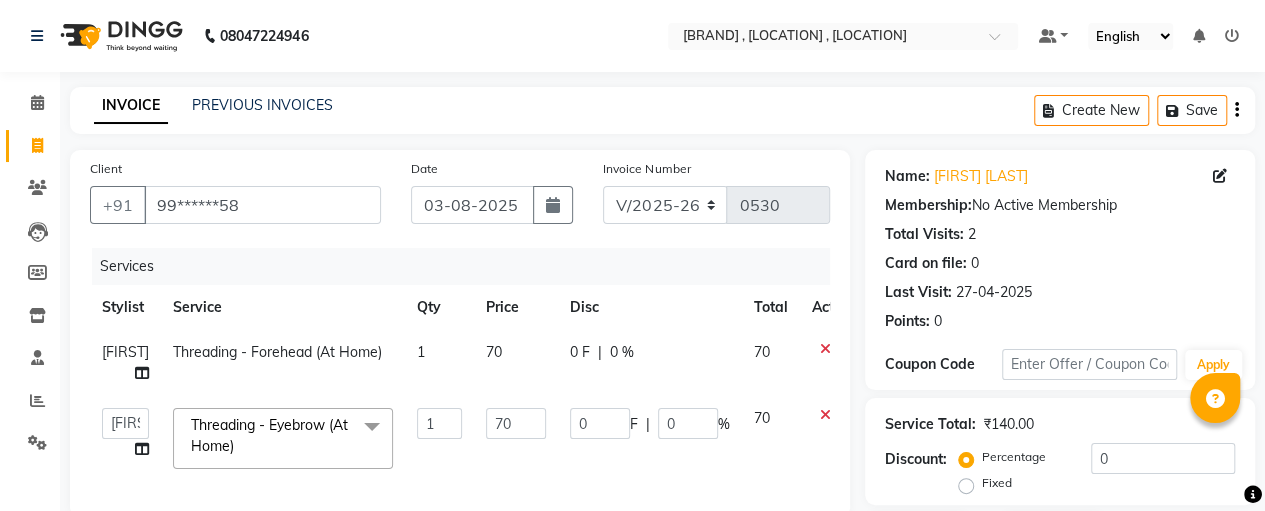 click 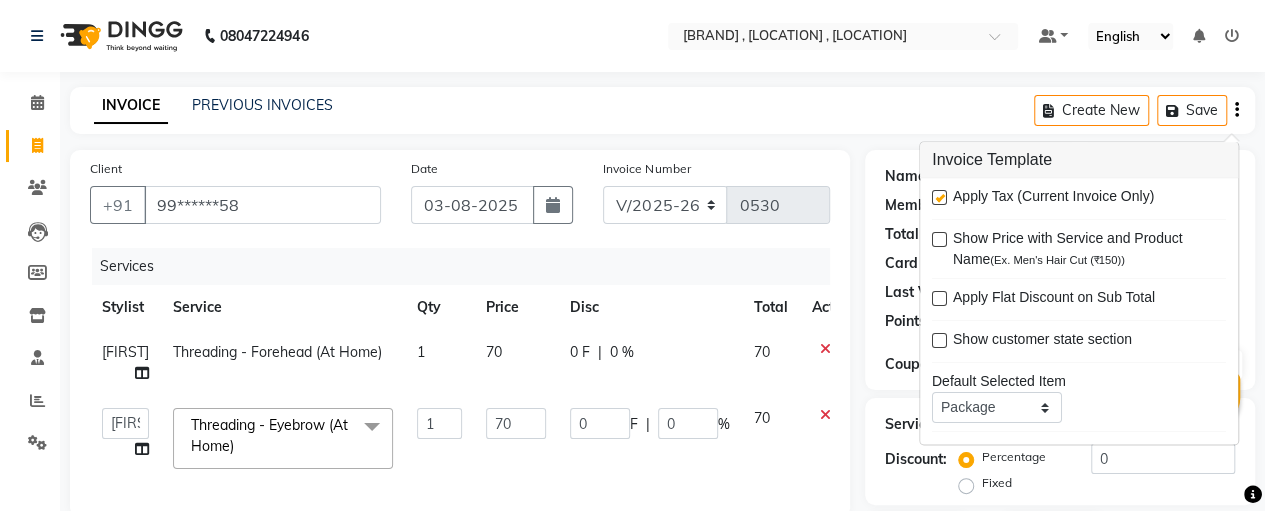 click at bounding box center [939, 198] 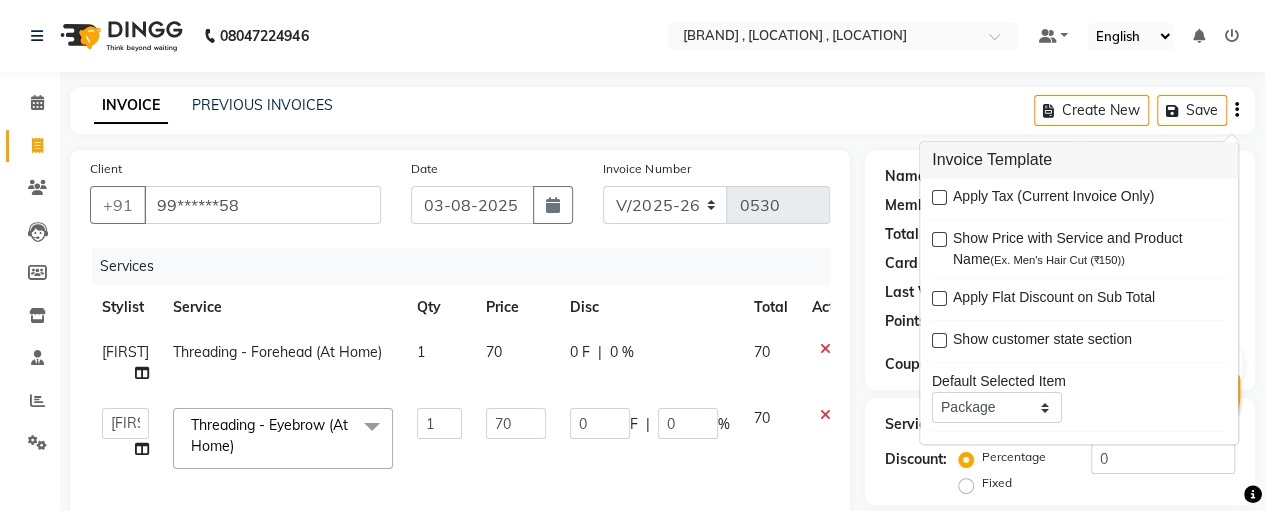 click on "INVOICE PREVIOUS INVOICES Create New   Save" 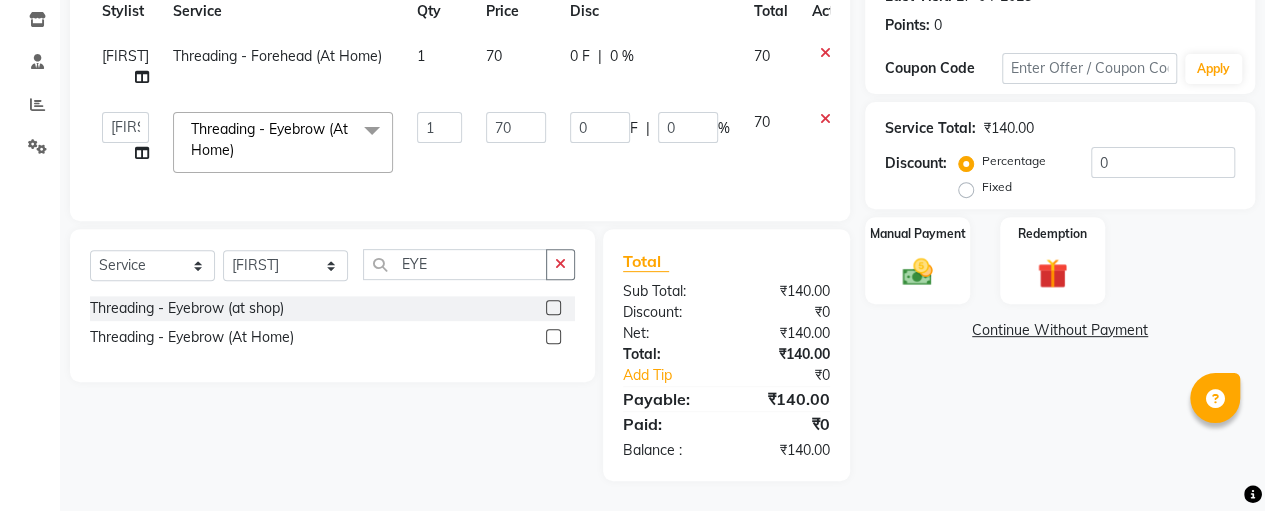 scroll, scrollTop: 308, scrollLeft: 0, axis: vertical 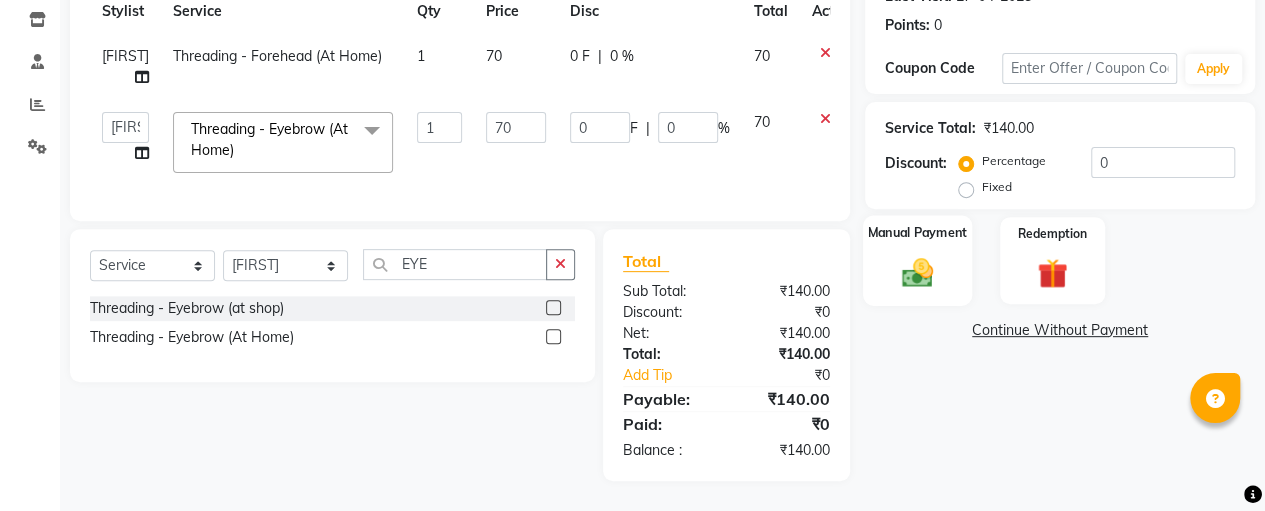 click on "Manual Payment" 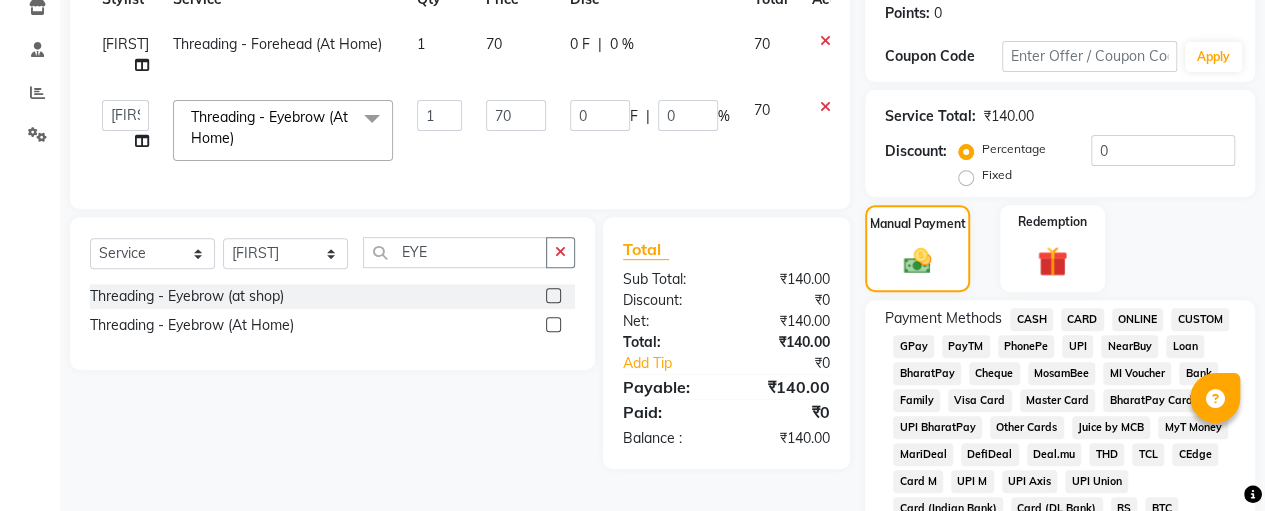 scroll, scrollTop: 968, scrollLeft: 0, axis: vertical 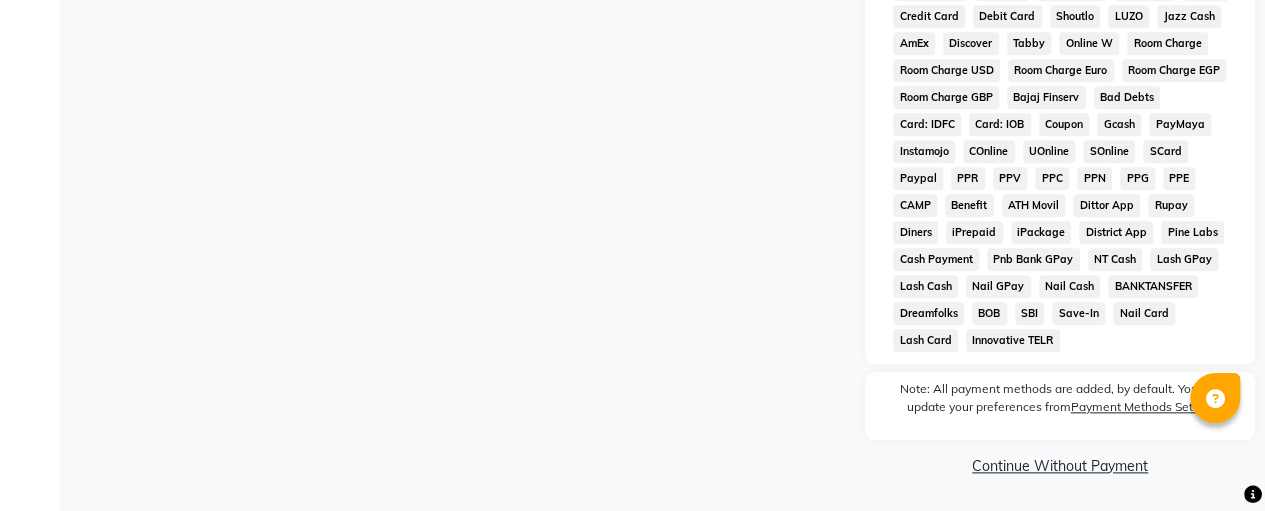 click on "Continue Without Payment" 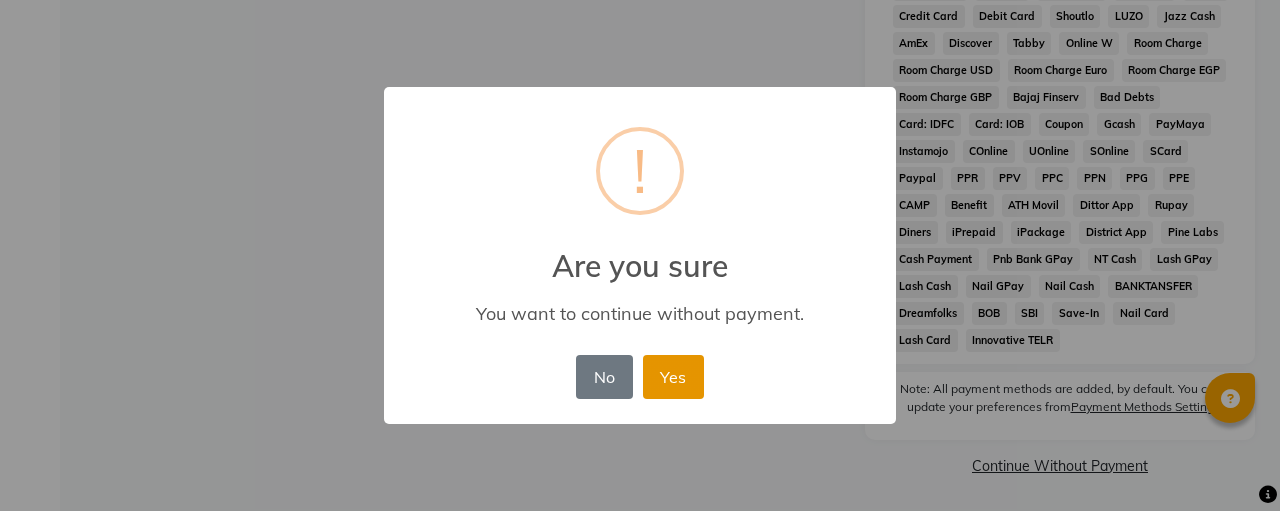 click on "Yes" at bounding box center [673, 377] 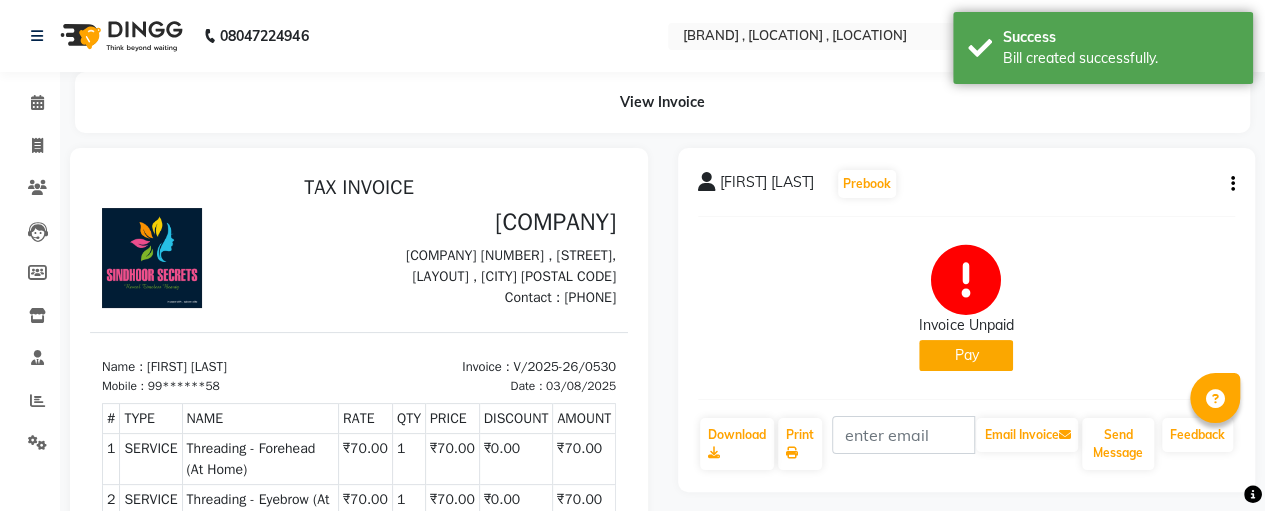scroll, scrollTop: 0, scrollLeft: 0, axis: both 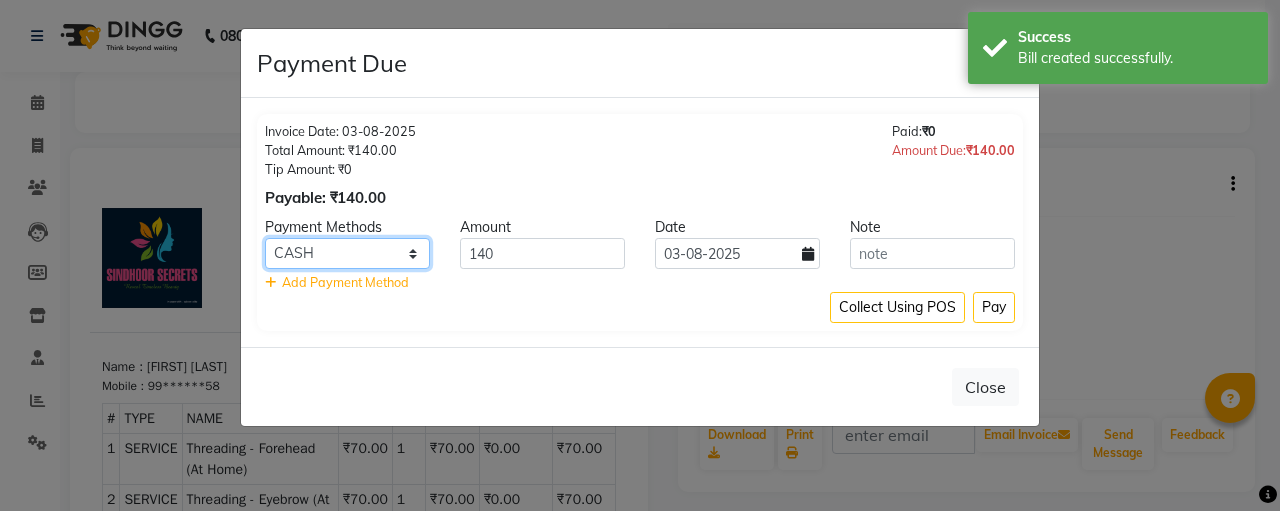 click on "CASH CARD ONLINE CUSTOM GPay PayTM PhonePe UPI NearBuy Loan BharatPay Cheque MosamBee MI Voucher Bank Family Visa Card Master Card BharatPay Card UPI BharatPay Other Cards Juice by MCB MyT Money MariDeal DefiDeal Deal.mu THD TCL CEdge Card M UPI M UPI Axis UPI Union Card (Indian Bank) Card (DL Bank) RS BTC Wellnessta Razorpay Complimentary Nift Spa Finder Spa Week Venmo BFL LoanTap SaveIN GMoney ATH Movil On Account Chamber Gift Card Trade Comp Donation Card on File Envision BRAC Card City Card bKash Credit Card Debit Card Shoutlo LUZO Jazz Cash AmEx Discover Tabby Online W Room Charge Room Charge USD Room Charge Euro Room Charge EGP Room Charge GBP Bajaj Finserv Bad Debts Card: IDFC Card: IOB Coupon Gcash PayMaya Instamojo COnline UOnline SOnline SCard Paypal PPR PPV PPC PPN PPG PPE CAMP Benefit ATH Movil Dittor App Rupay Diners iPrepaid iPackage District App Pine Labs Cash Payment Pnb Bank GPay NT Cash Lash GPay Lash Cash Nail GPay Nail Cash BANKTANSFER Dreamfolks BOB SBI Save-In Nail Card Lash Card" 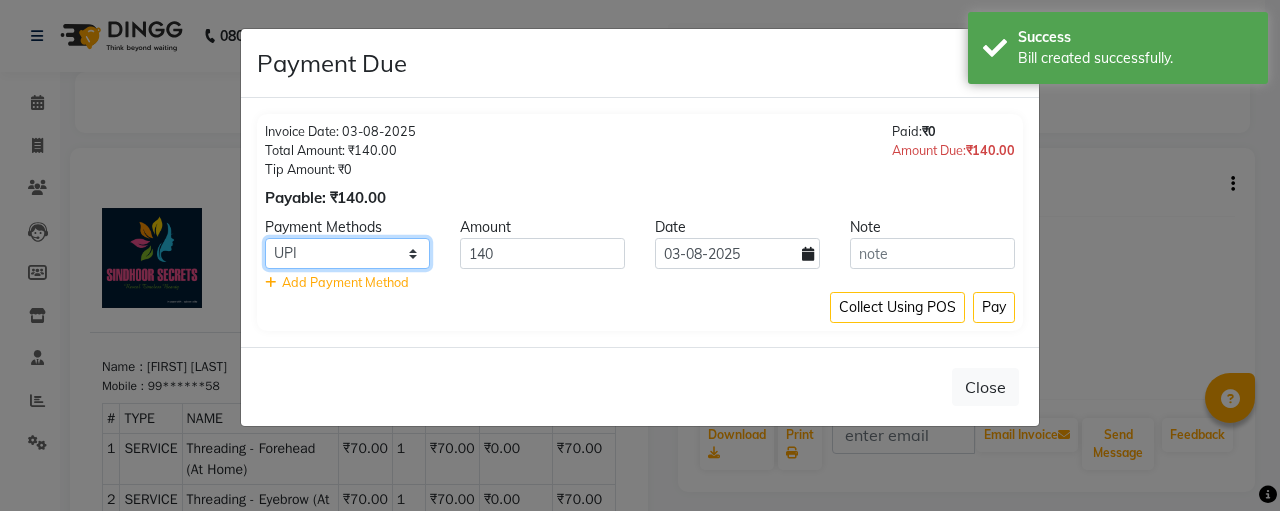 click on "CASH CARD ONLINE CUSTOM GPay PayTM PhonePe UPI NearBuy Loan BharatPay Cheque MosamBee MI Voucher Bank Family Visa Card Master Card BharatPay Card UPI BharatPay Other Cards Juice by MCB MyT Money MariDeal DefiDeal Deal.mu THD TCL CEdge Card M UPI M UPI Axis UPI Union Card (Indian Bank) Card (DL Bank) RS BTC Wellnessta Razorpay Complimentary Nift Spa Finder Spa Week Venmo BFL LoanTap SaveIN GMoney ATH Movil On Account Chamber Gift Card Trade Comp Donation Card on File Envision BRAC Card City Card bKash Credit Card Debit Card Shoutlo LUZO Jazz Cash AmEx Discover Tabby Online W Room Charge Room Charge USD Room Charge Euro Room Charge EGP Room Charge GBP Bajaj Finserv Bad Debts Card: IDFC Card: IOB Coupon Gcash PayMaya Instamojo COnline UOnline SOnline SCard Paypal PPR PPV PPC PPN PPG PPE CAMP Benefit ATH Movil Dittor App Rupay Diners iPrepaid iPackage District App Pine Labs Cash Payment Pnb Bank GPay NT Cash Lash GPay Lash Cash Nail GPay Nail Cash BANKTANSFER Dreamfolks BOB SBI Save-In Nail Card Lash Card" 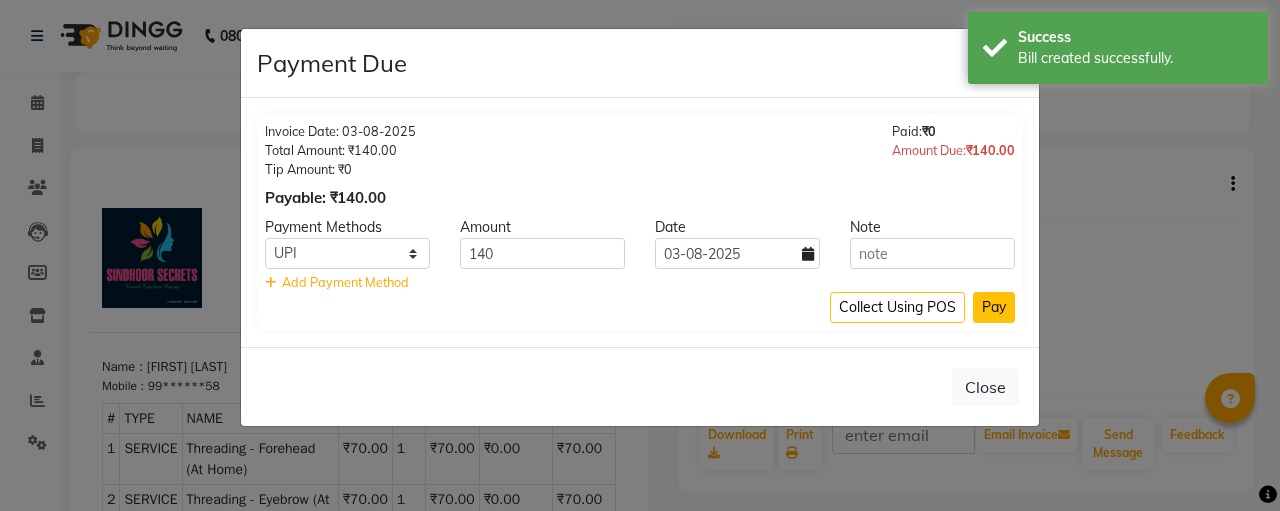 click on "Pay" 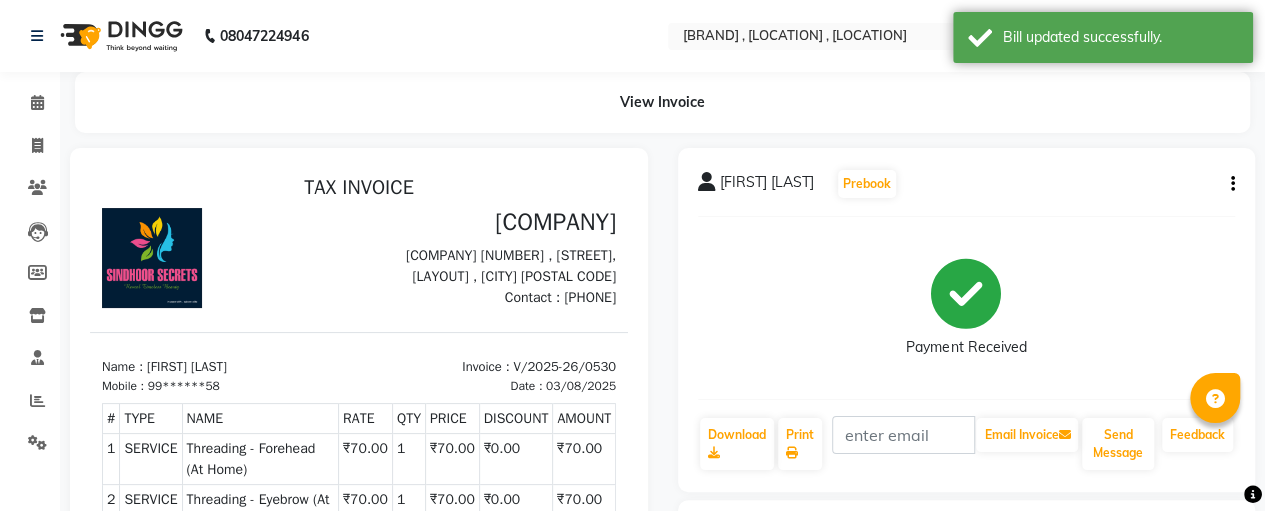 select on "7459" 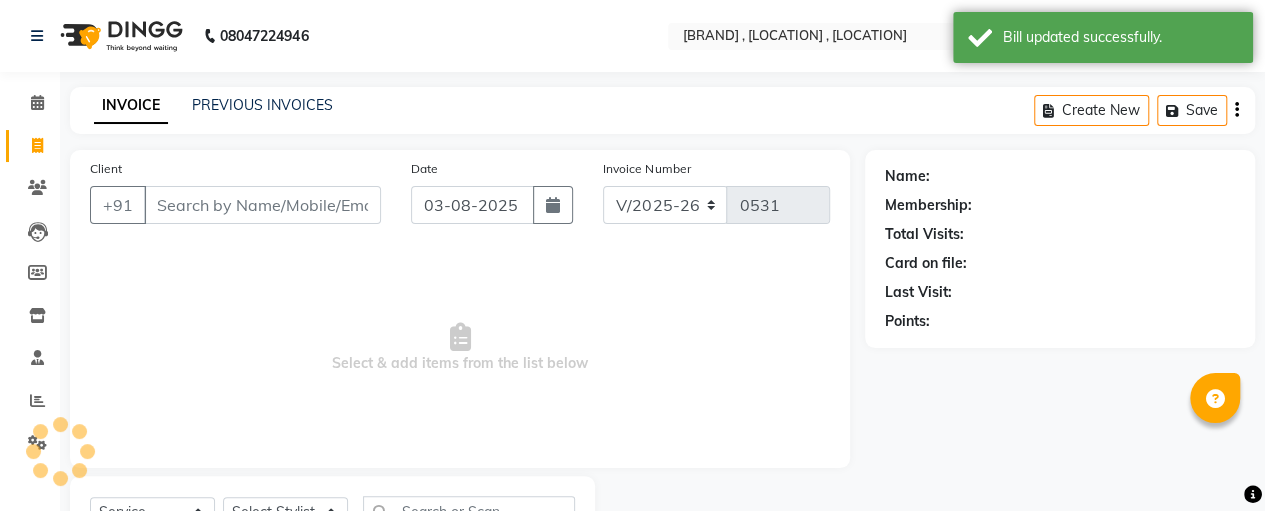 scroll, scrollTop: 89, scrollLeft: 0, axis: vertical 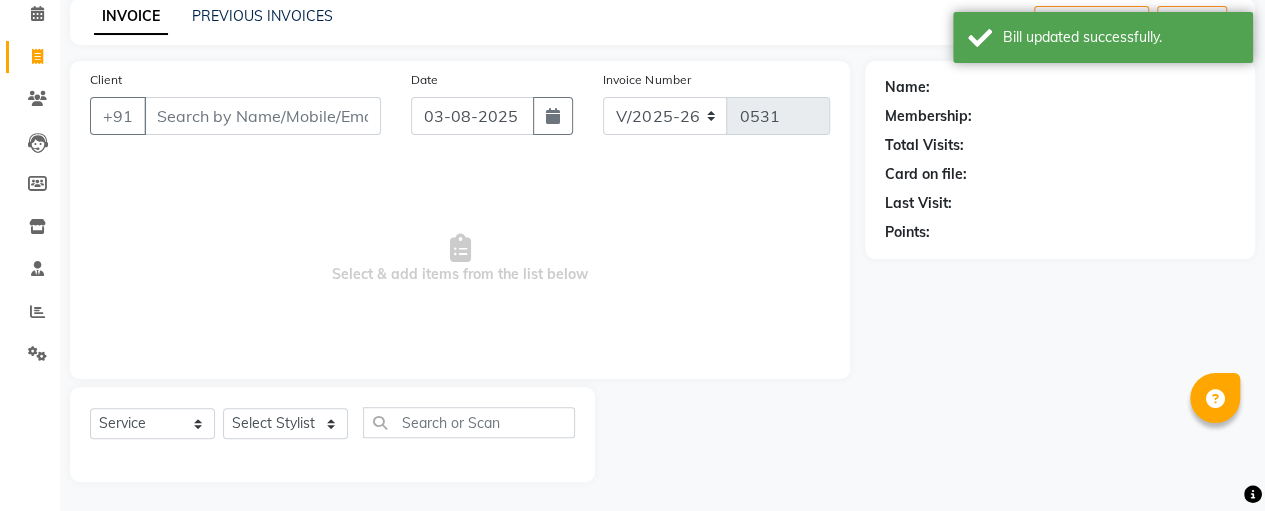 select on "package" 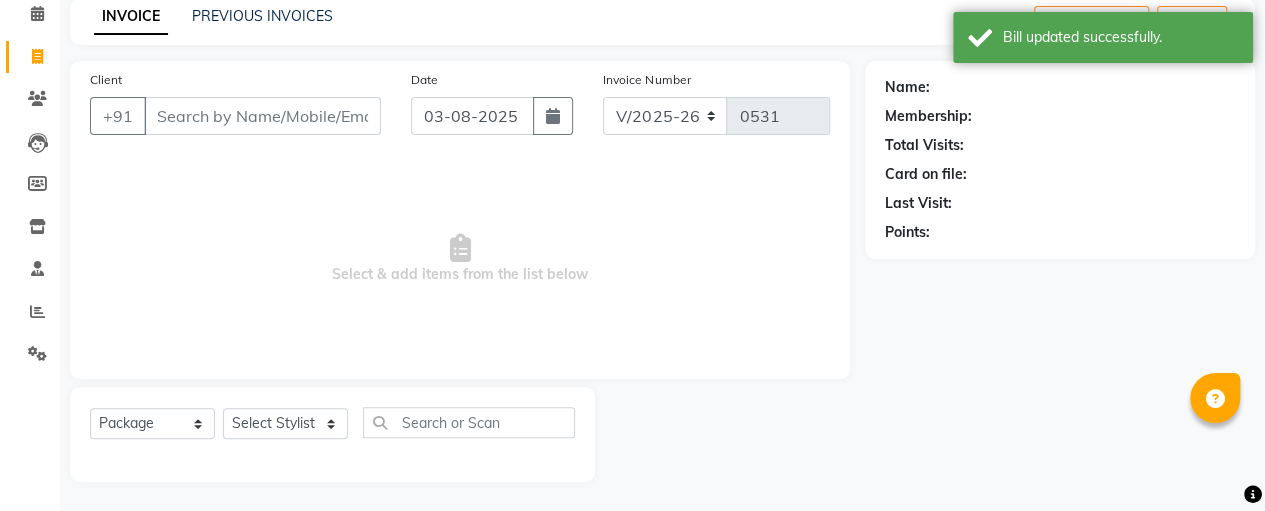 select on "[NUMBER]" 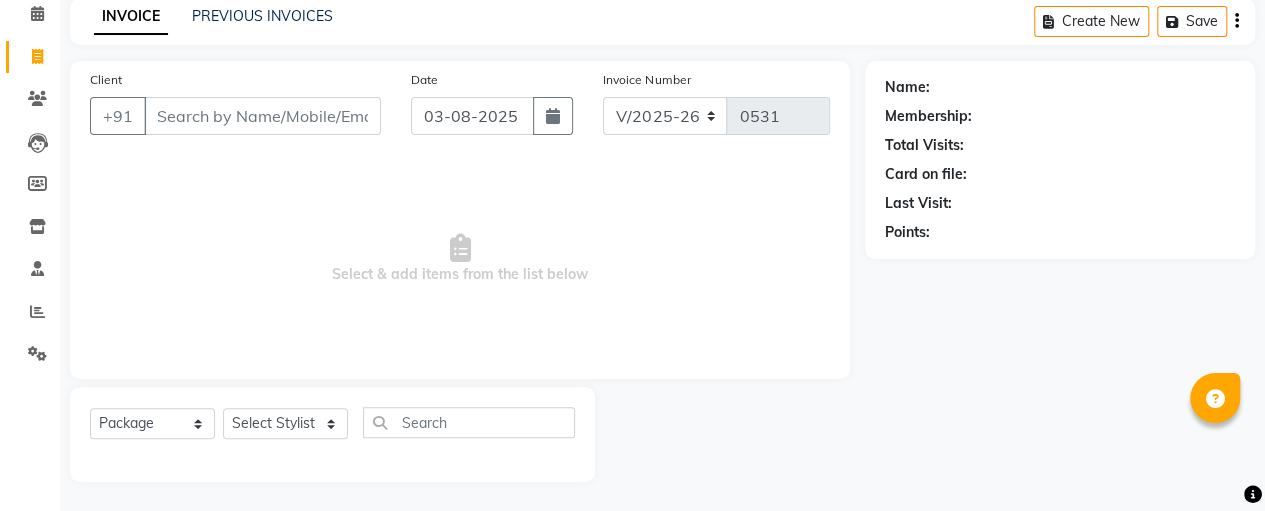 click on "Client +91" 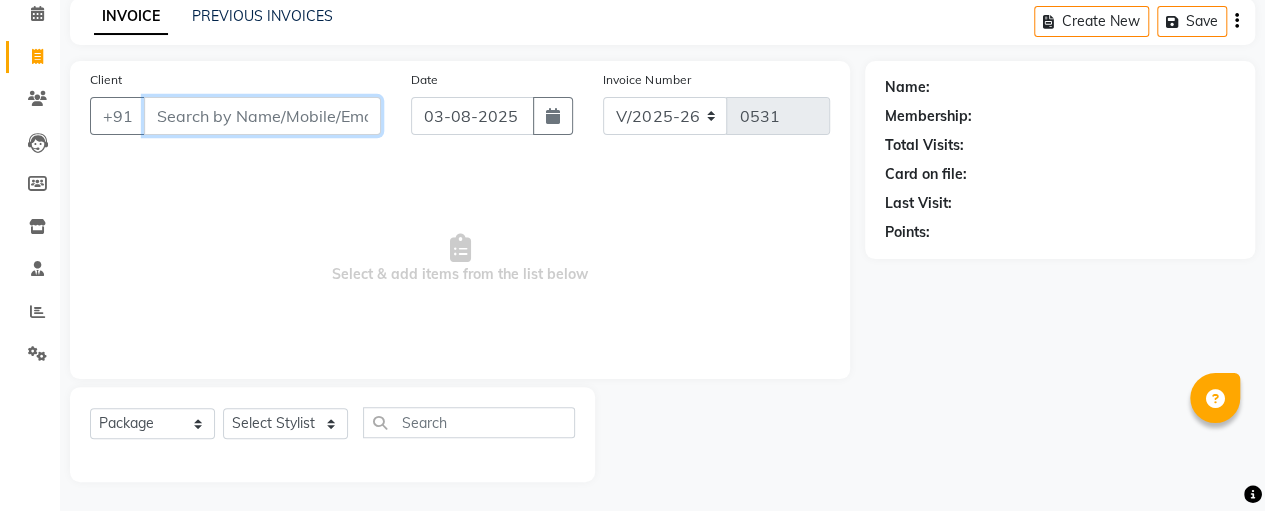 click on "Client" at bounding box center [262, 116] 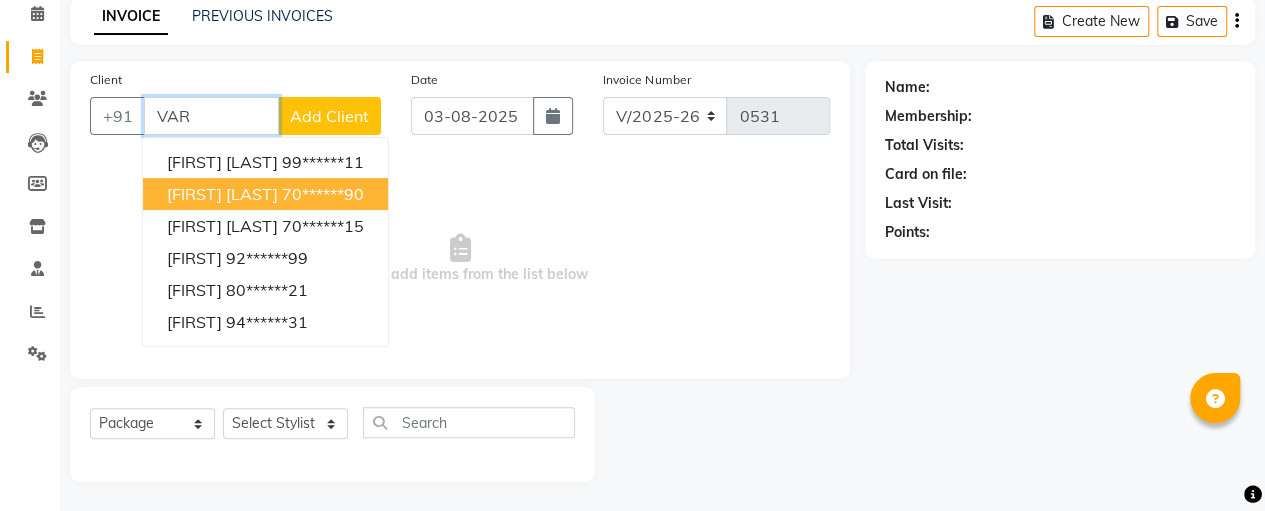 click on "[FIRST] [LAST]  70******90" at bounding box center [265, 194] 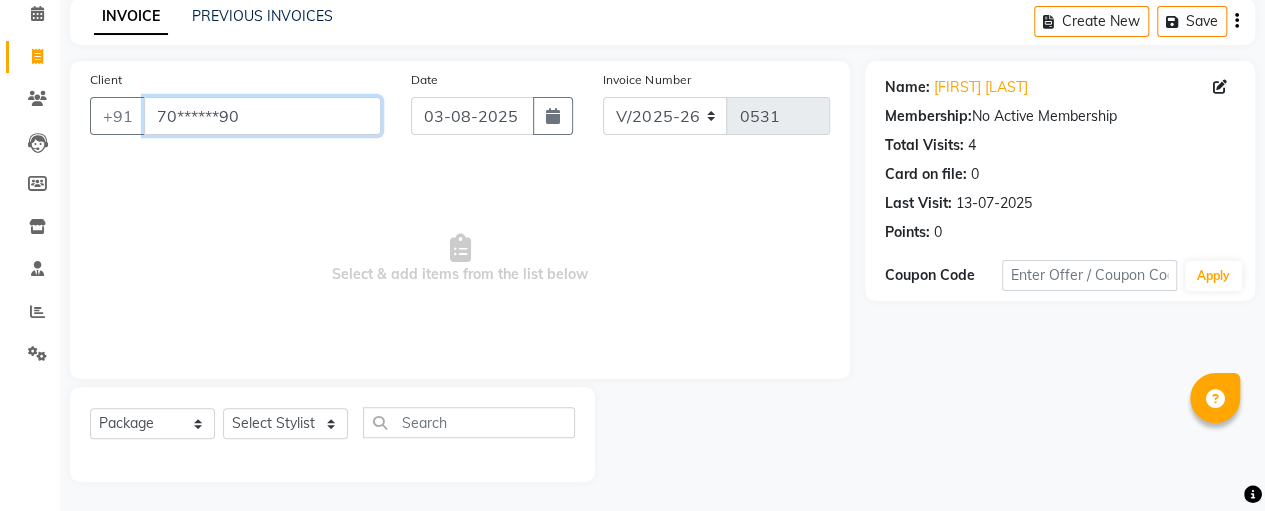 click on "70******90" at bounding box center (262, 116) 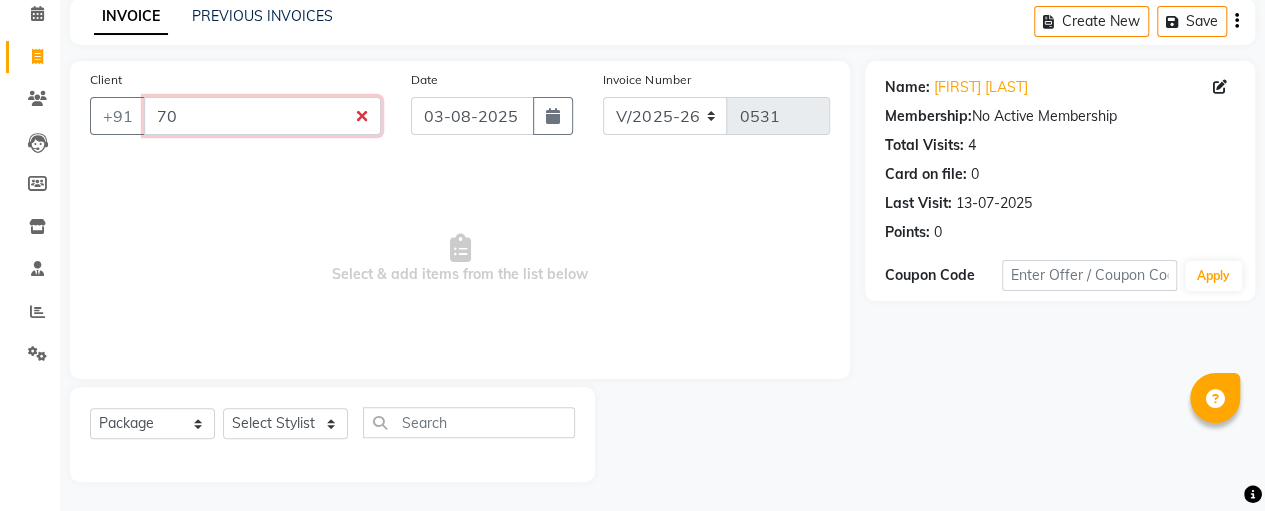 type on "7" 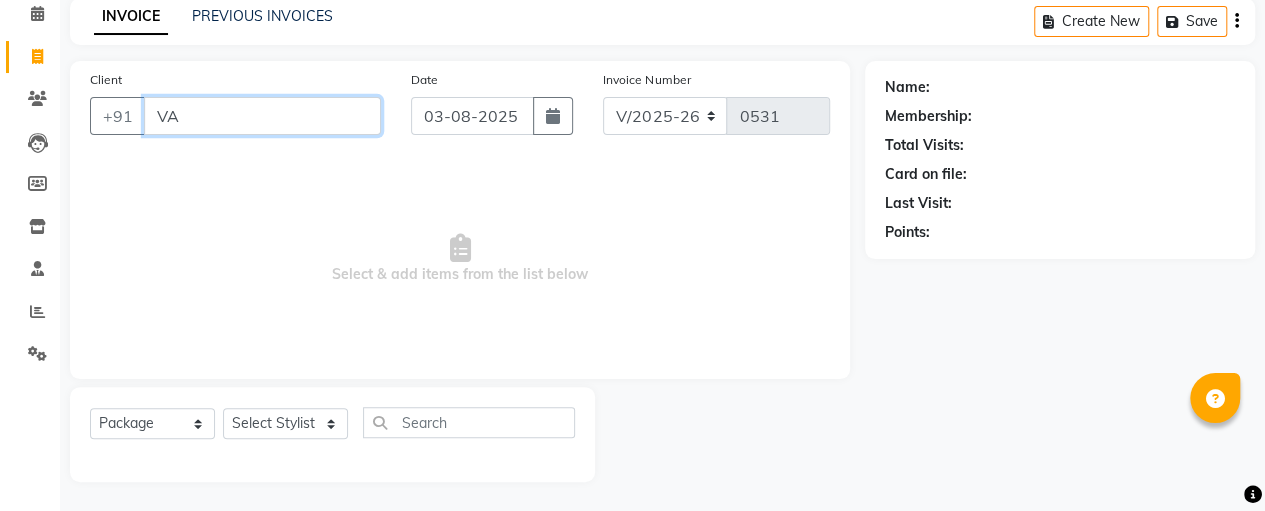 click on "VA" at bounding box center (262, 116) 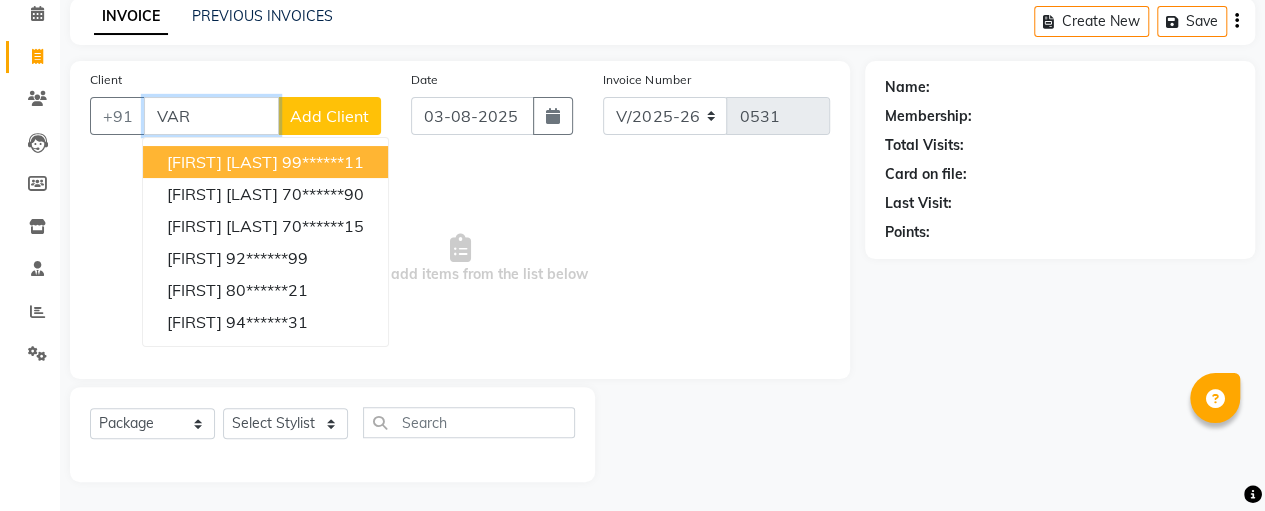 click on "[FIRST] [LAST]" at bounding box center [222, 162] 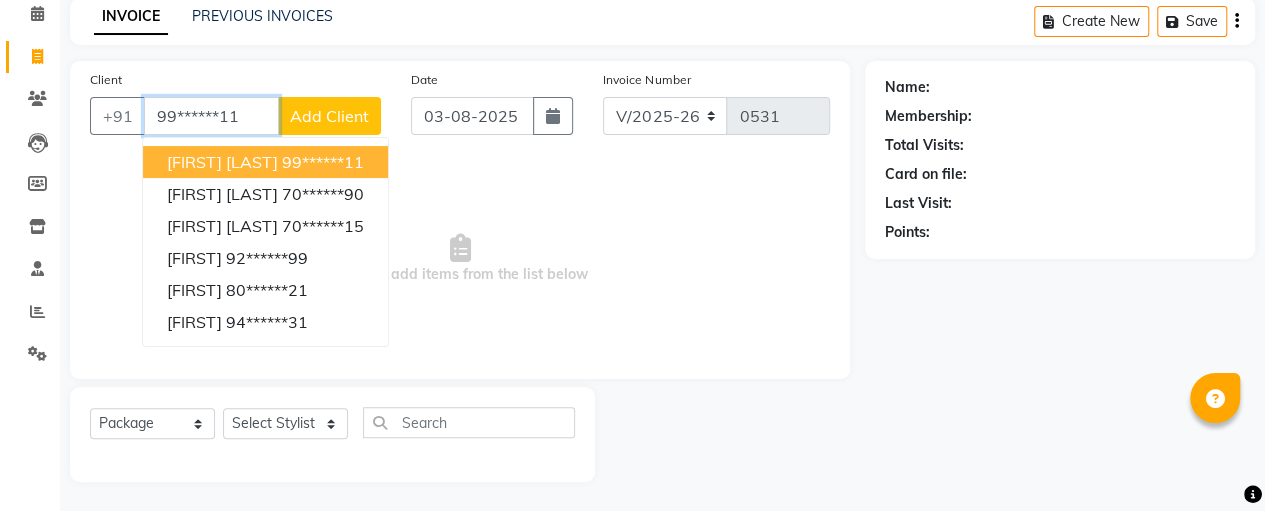 type on "99******11" 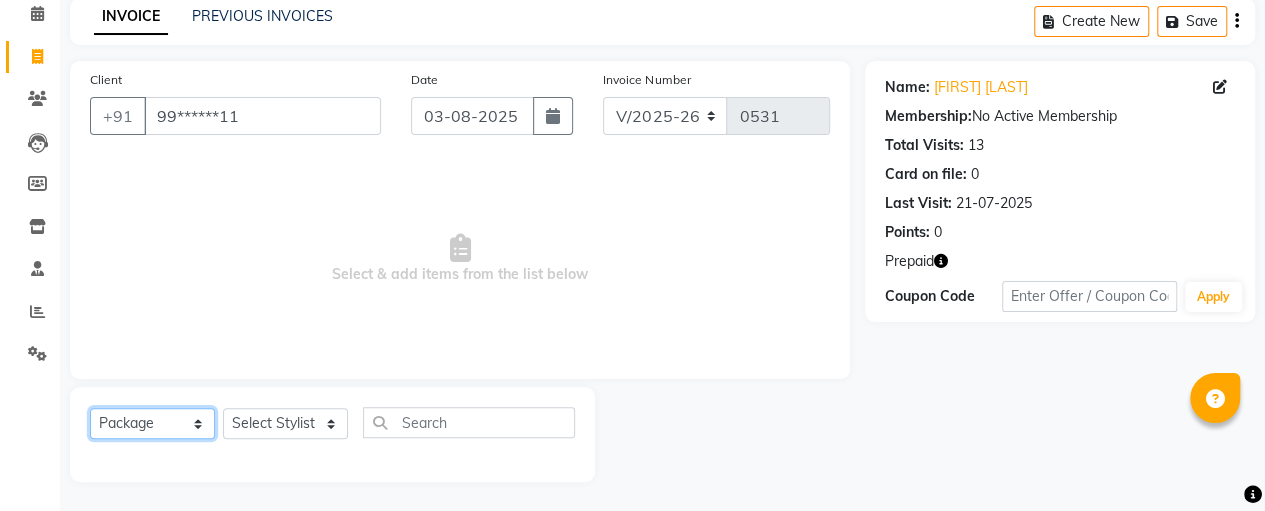 click on "Select  Service  Product  Membership  Package Voucher Prepaid Gift Card" 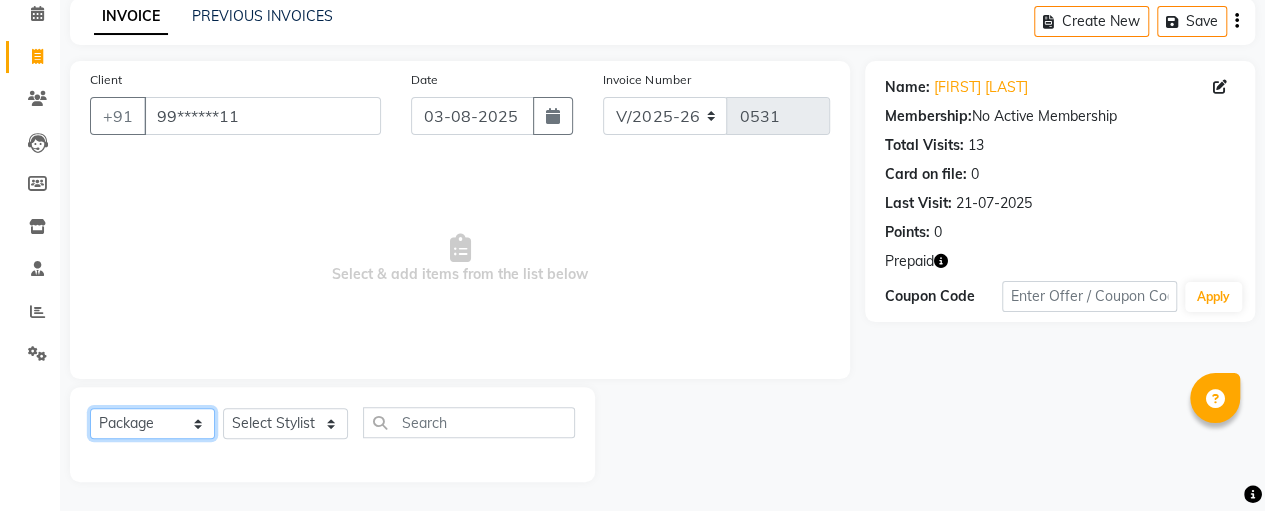 select on "service" 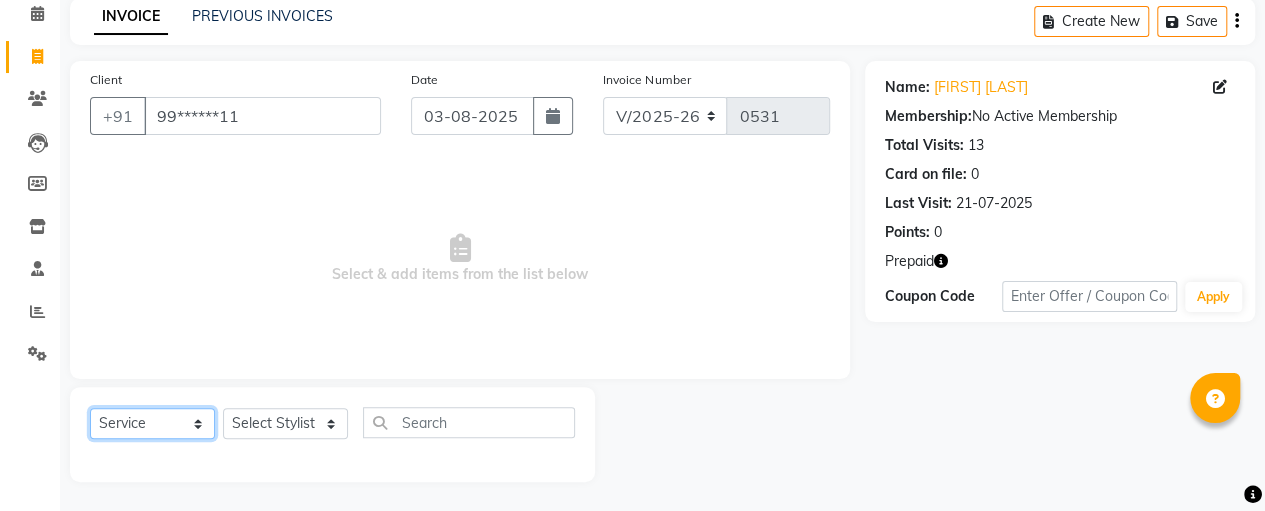 click on "Select  Service  Product  Membership  Package Voucher Prepaid Gift Card" 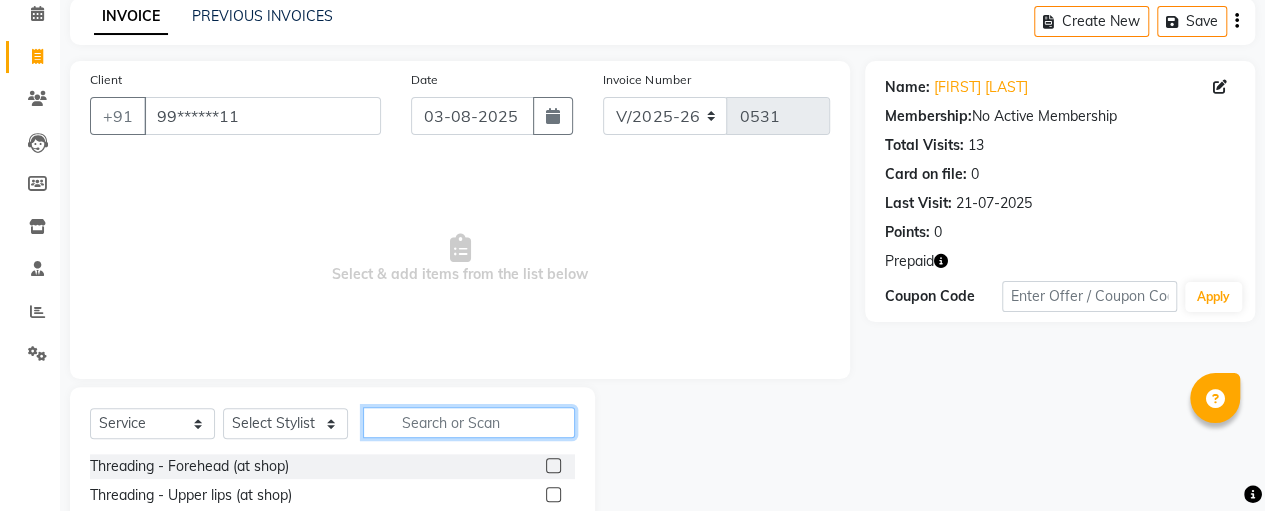 click 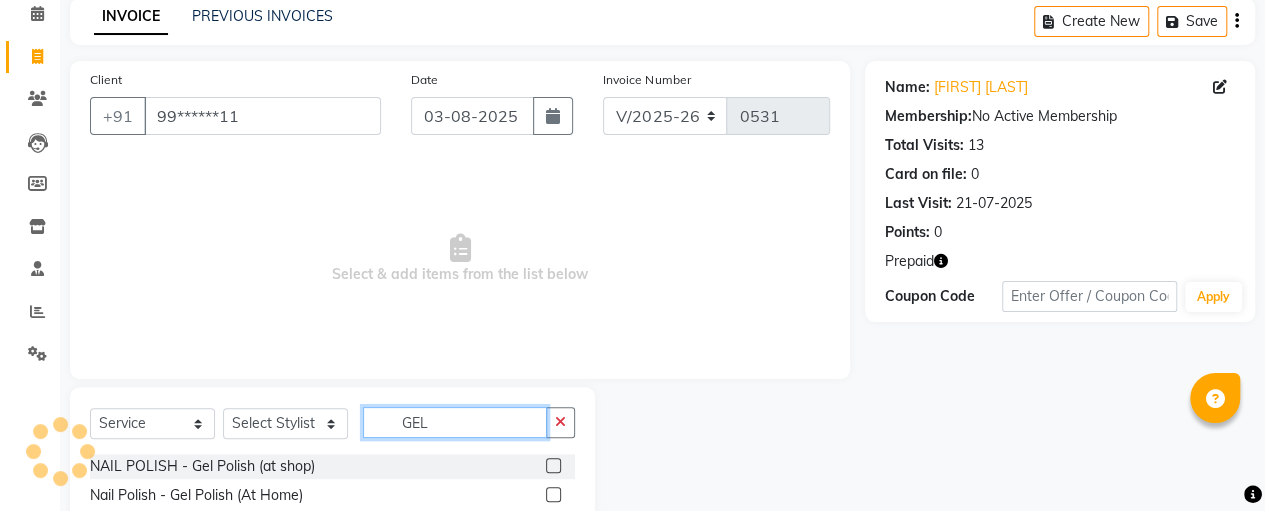 type on "GEL" 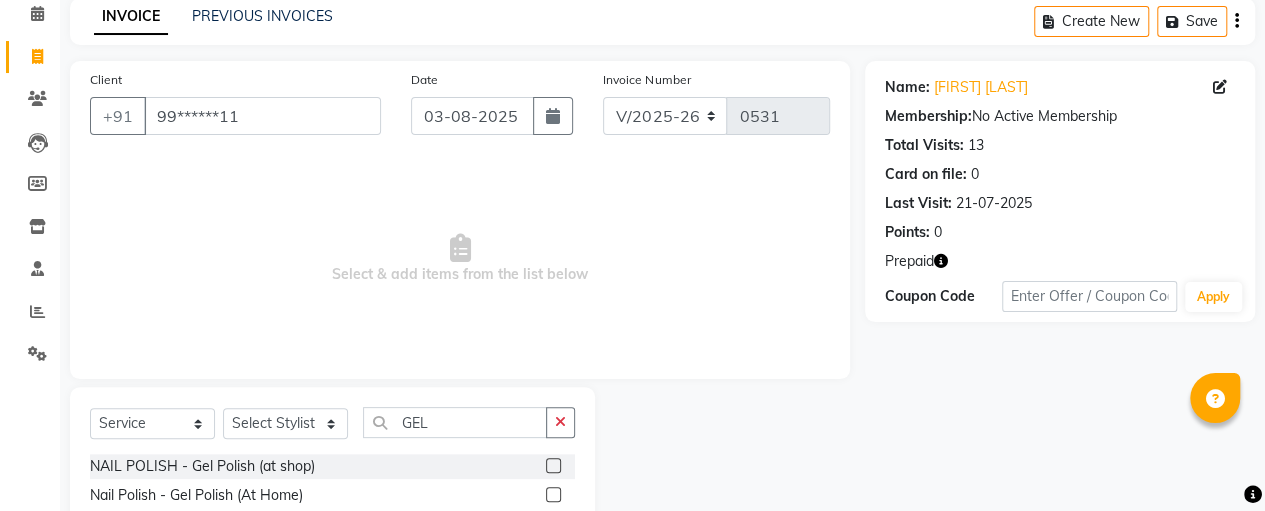 click 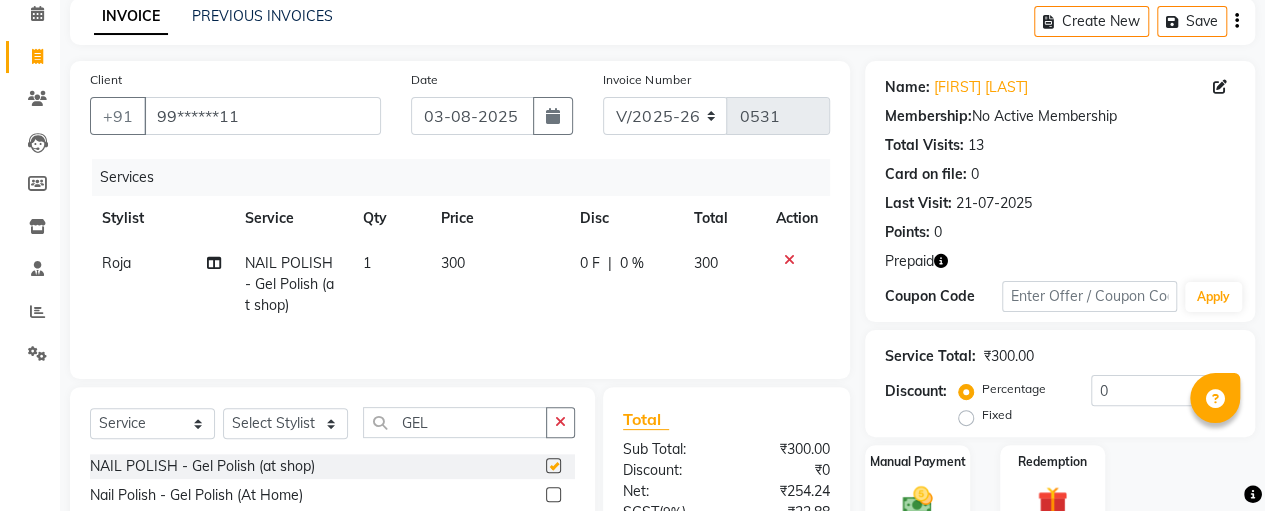 checkbox on "false" 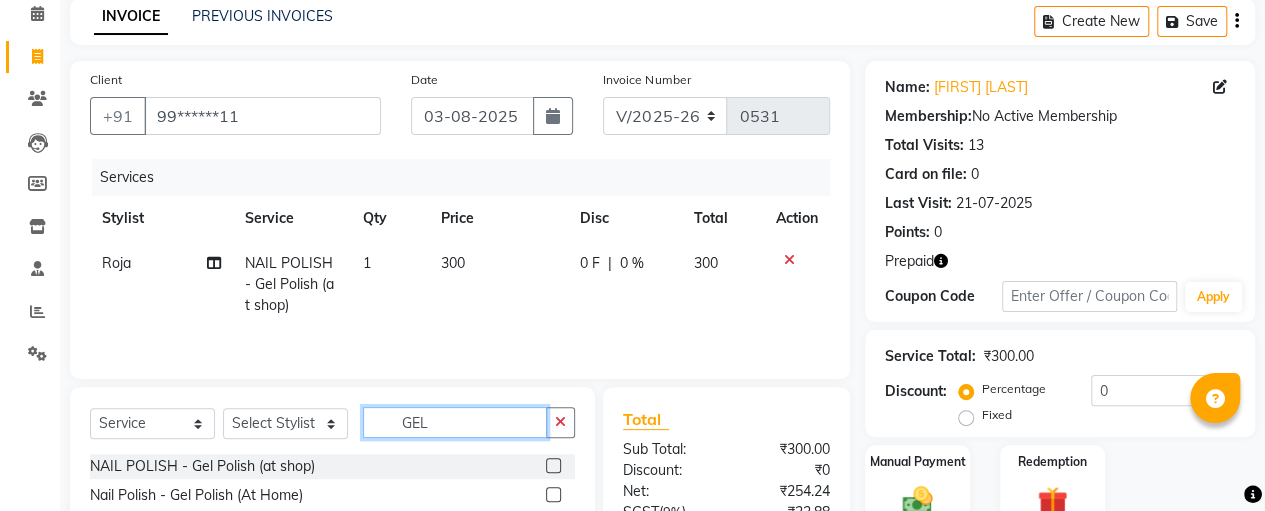 click on "GEL" 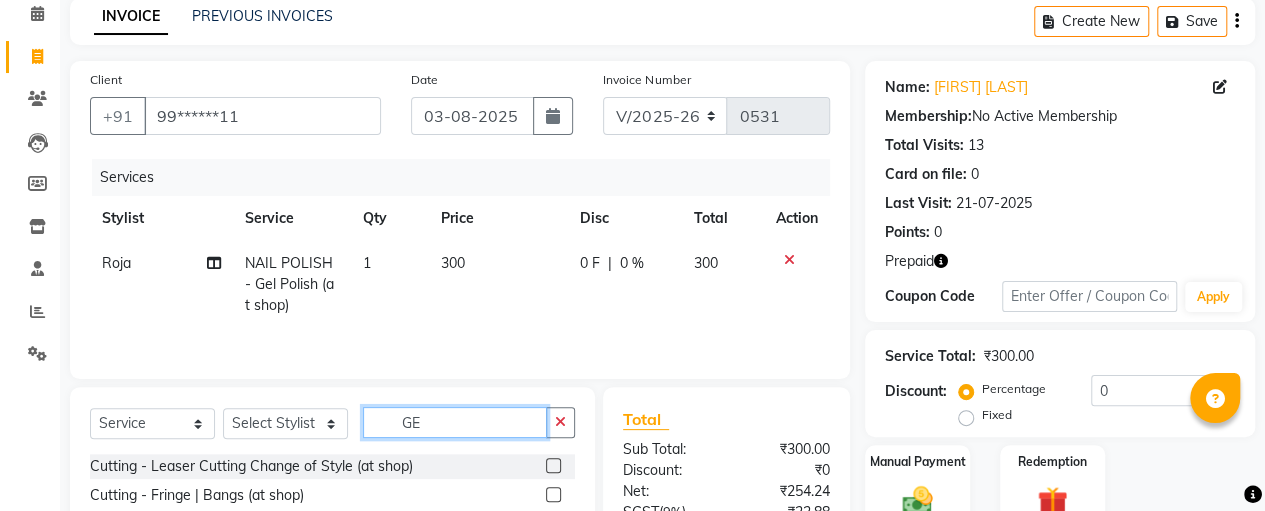 type on "G" 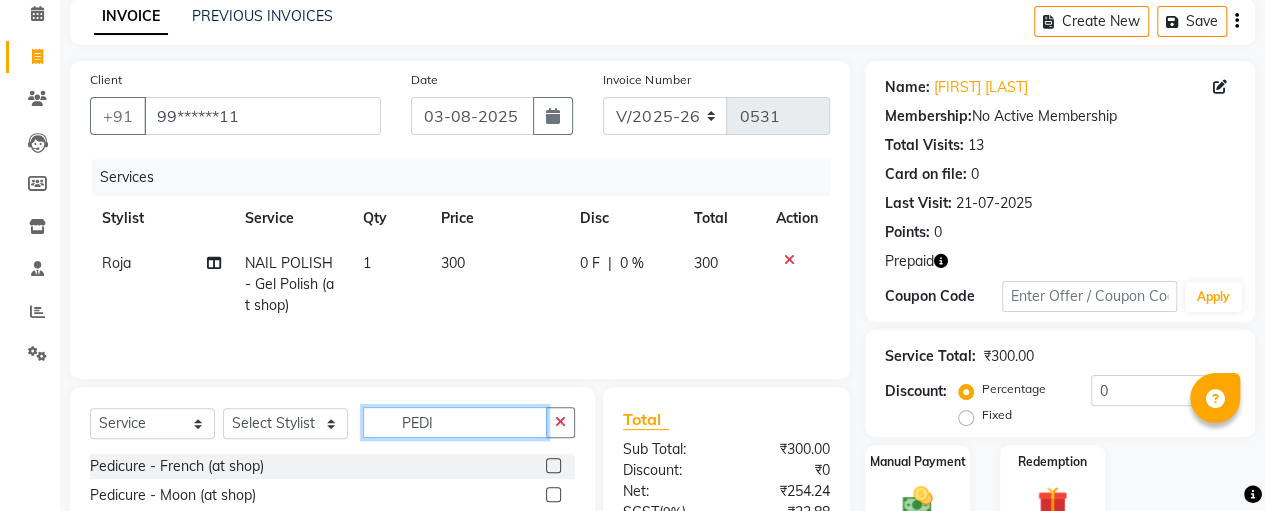type on "PEDI" 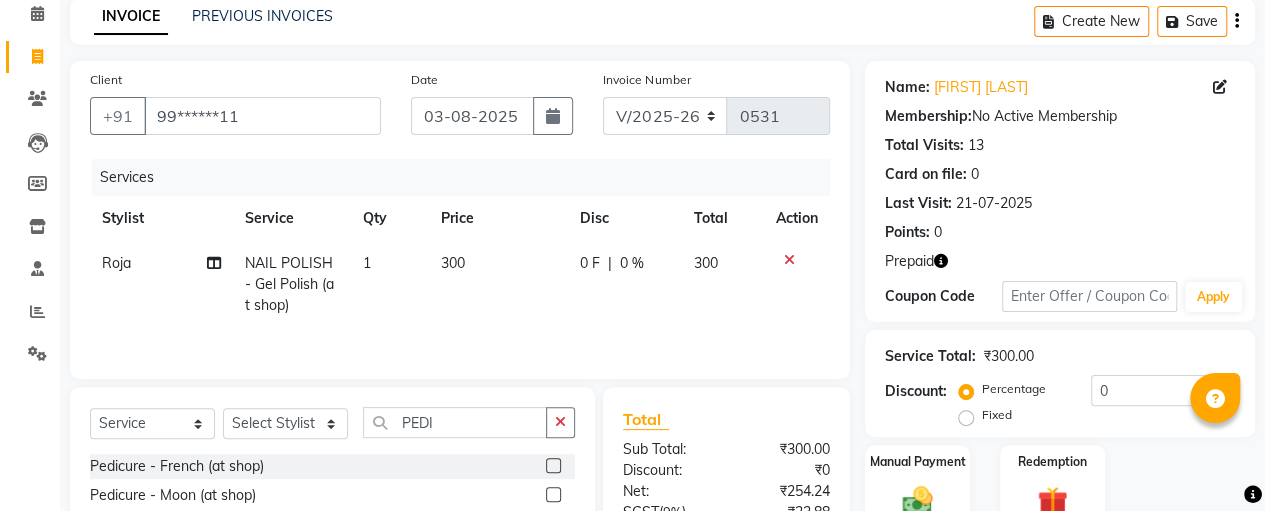 click 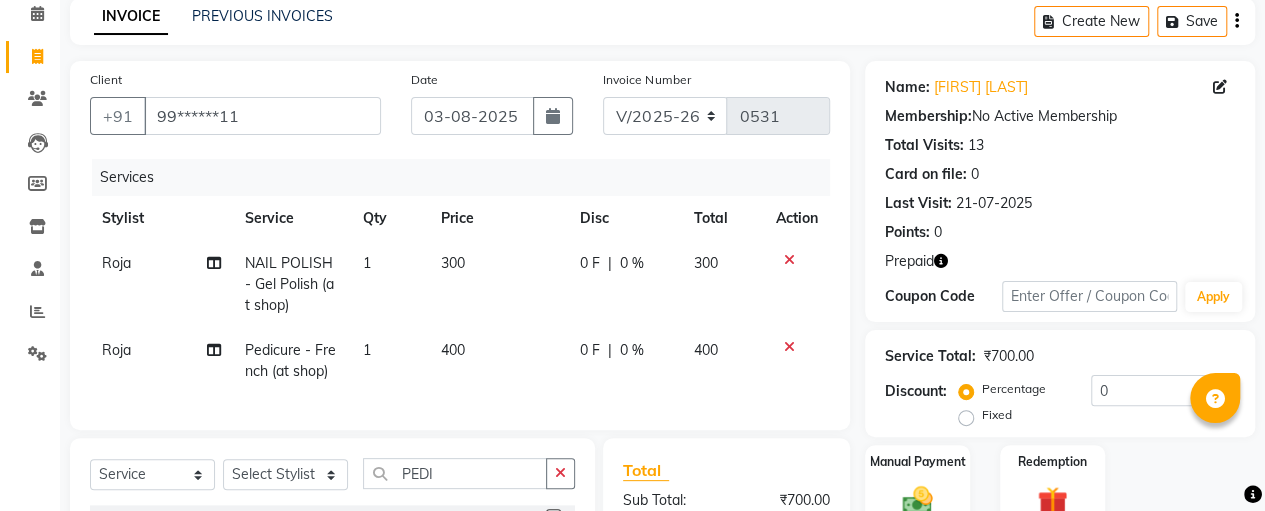checkbox on "false" 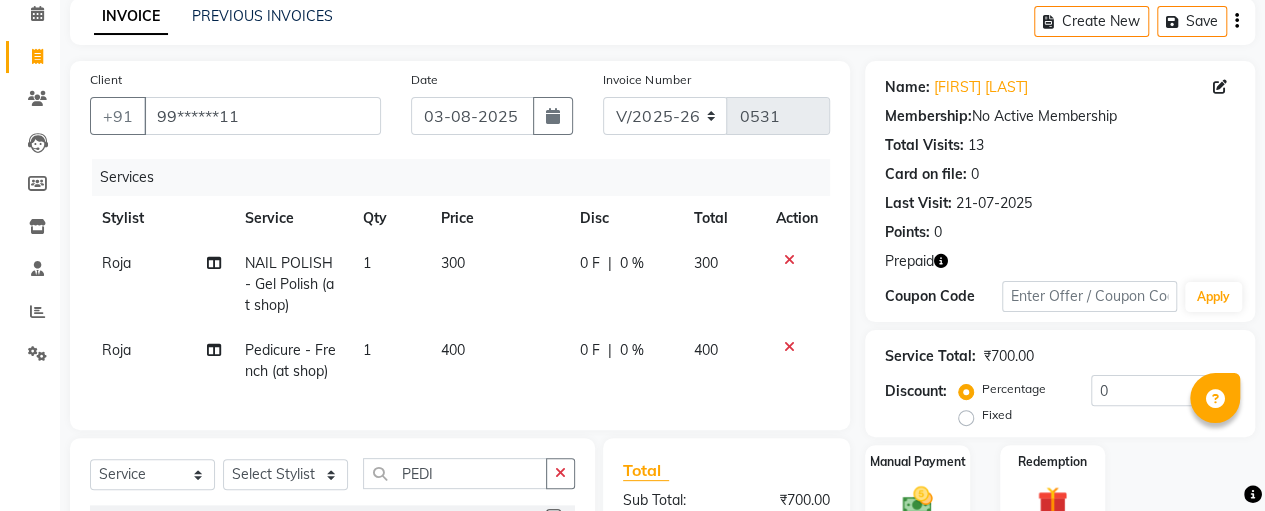 click on "400" 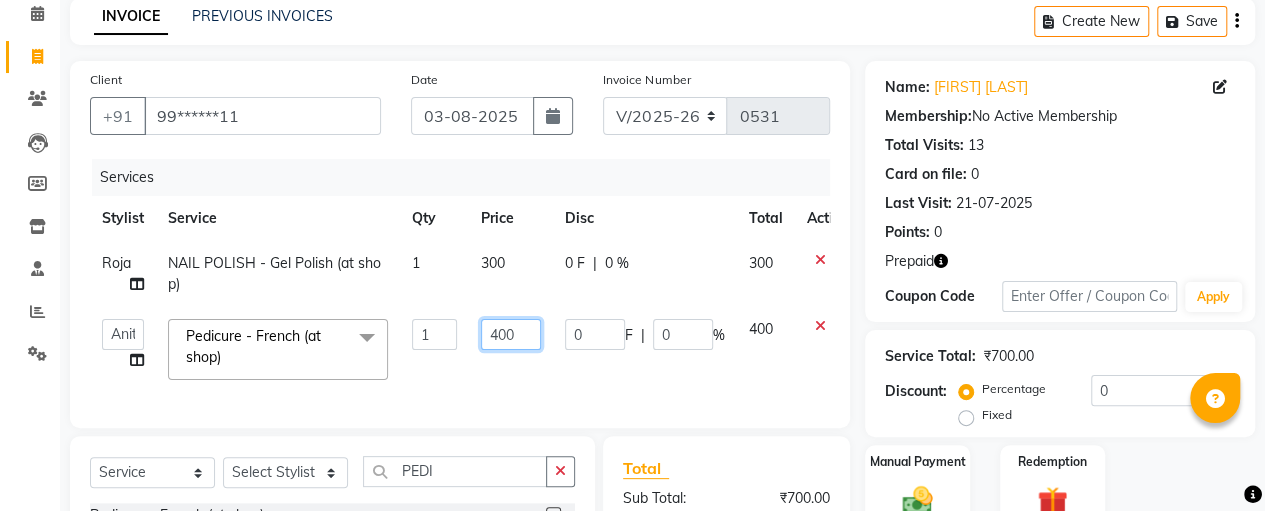 click on "400" 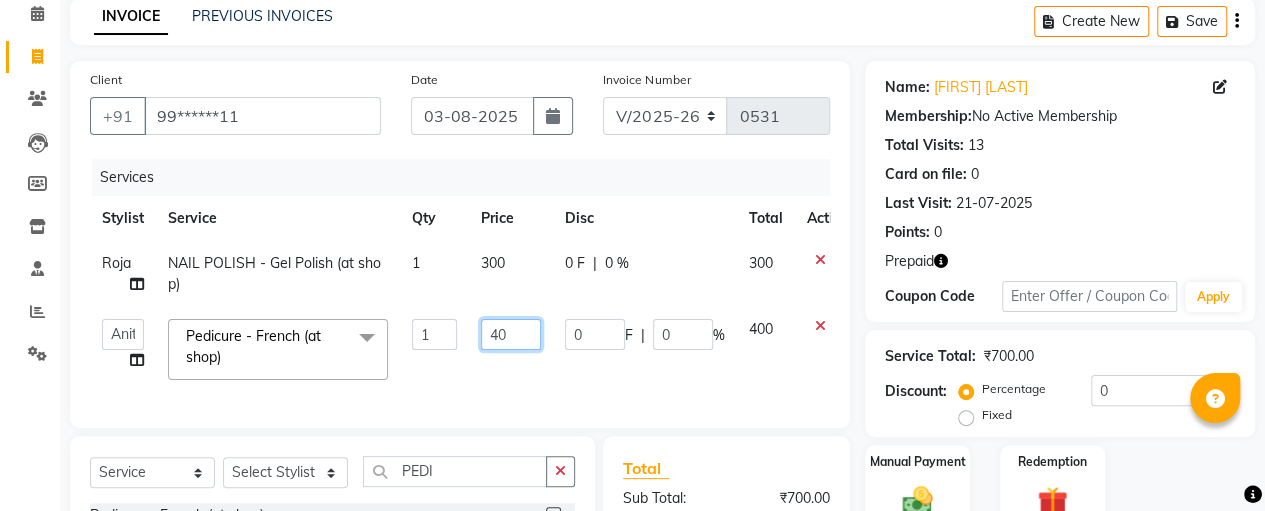 type on "4" 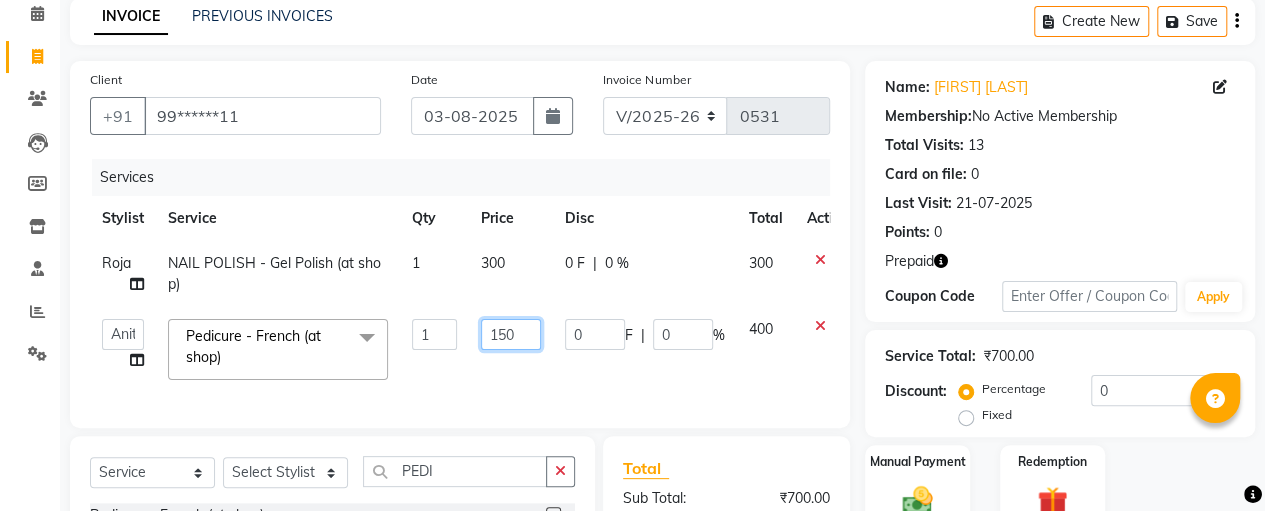 type on "1500" 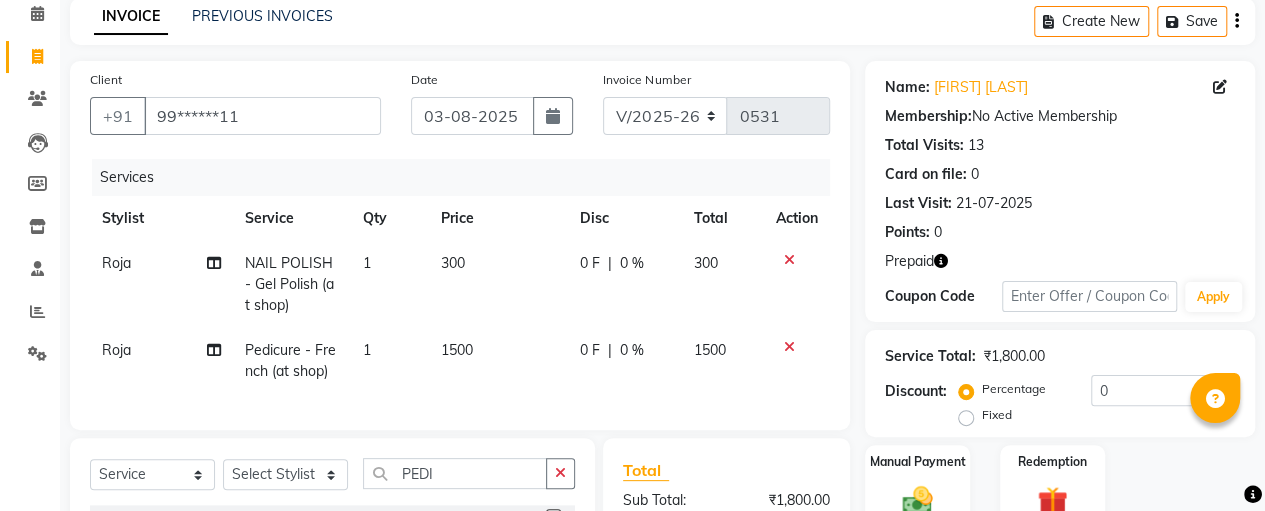 click on "0 F | 0 %" 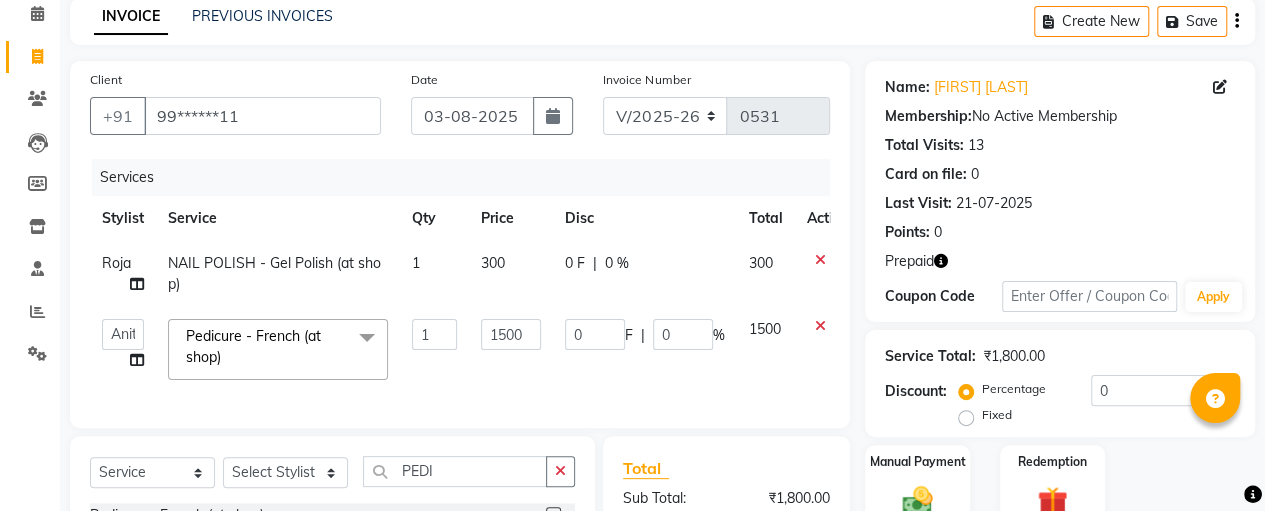 click 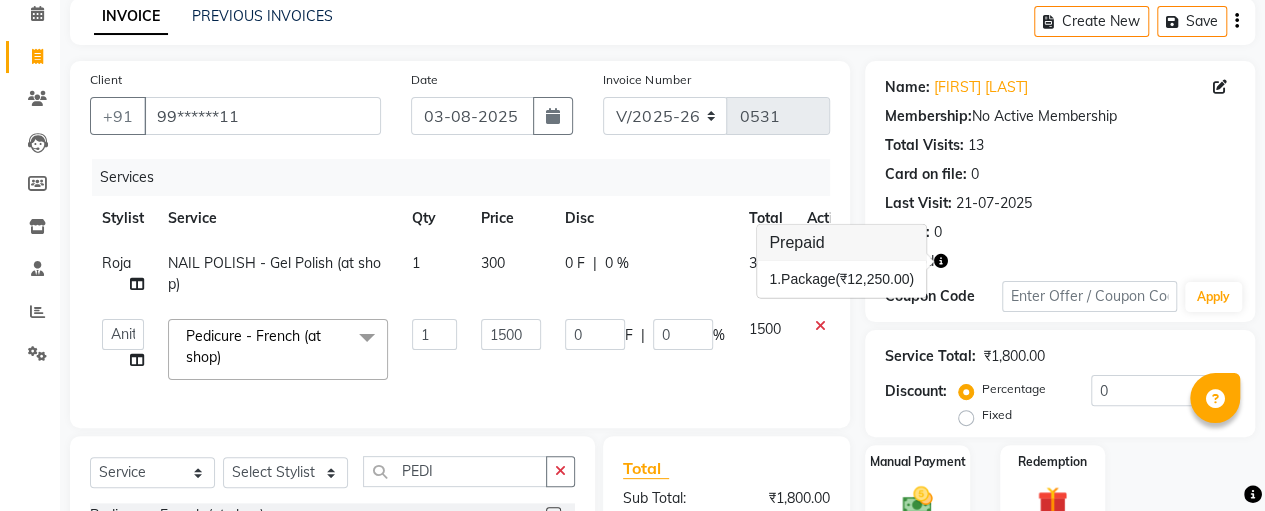 drag, startPoint x: 1260, startPoint y: 220, endPoint x: 1274, endPoint y: 243, distance: 26.925823 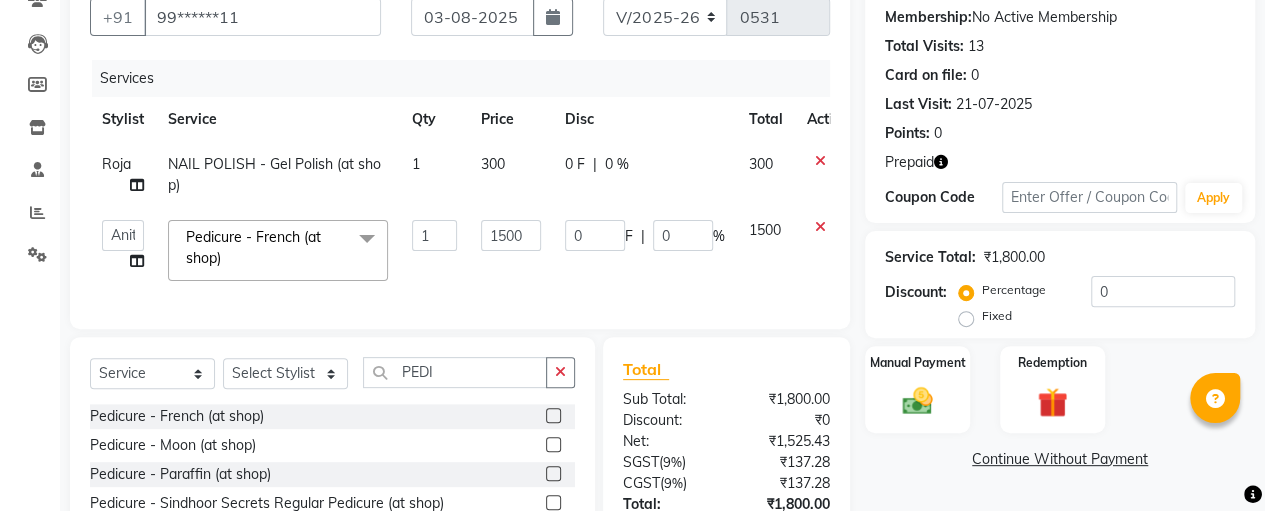 scroll, scrollTop: 186, scrollLeft: 0, axis: vertical 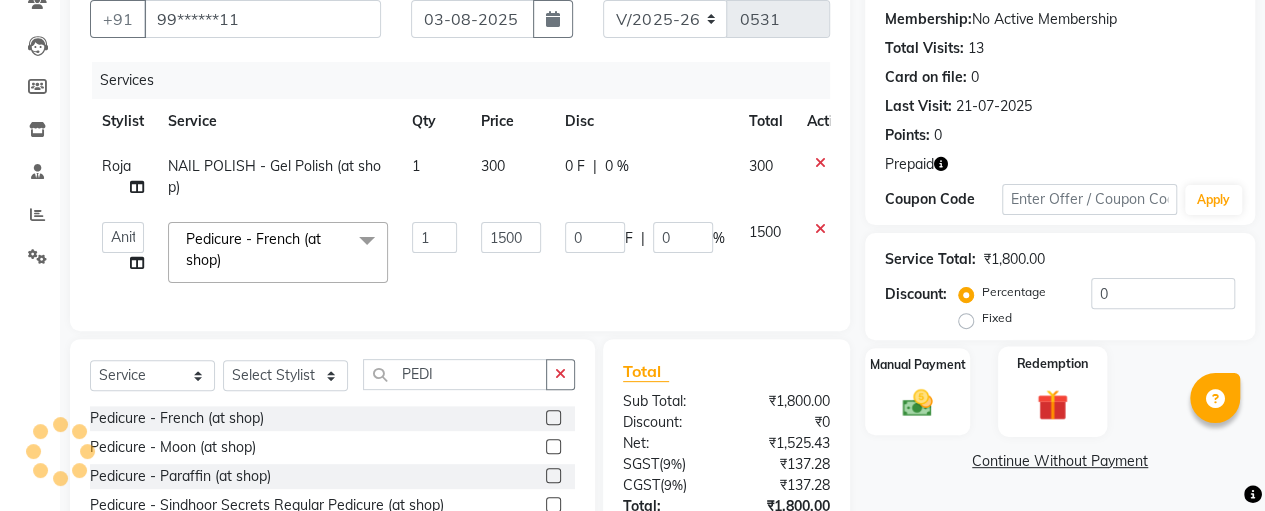 click on "Redemption" 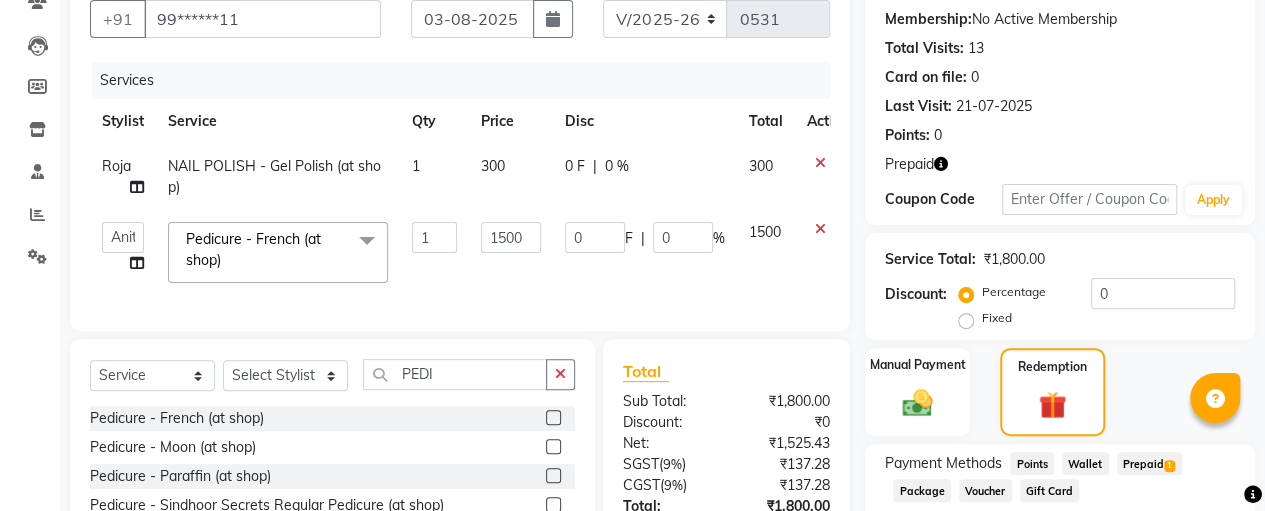 click on "Prepaid  1" 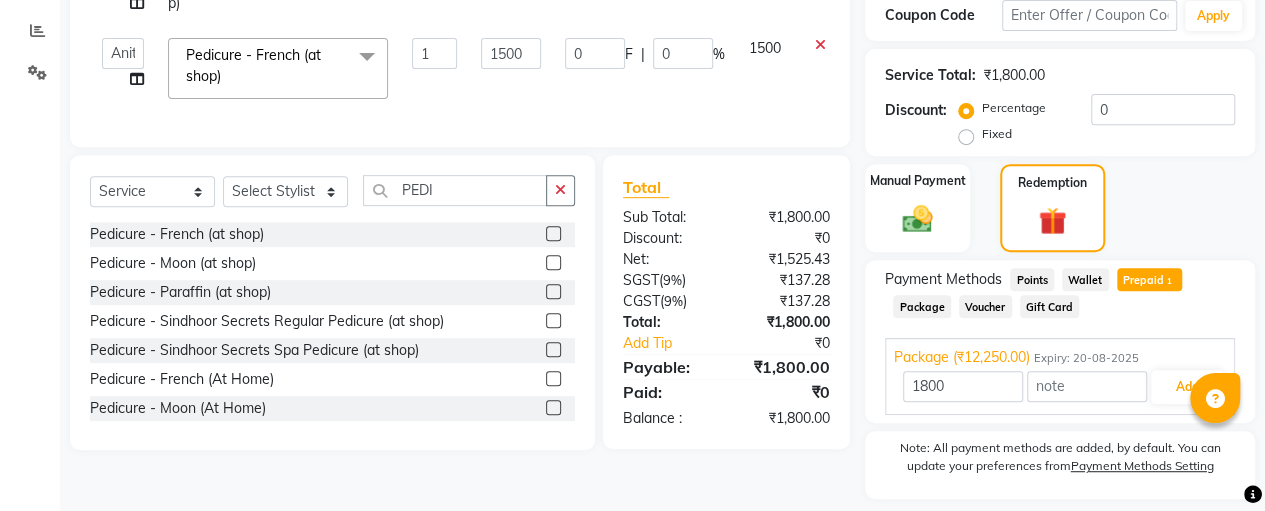 scroll, scrollTop: 384, scrollLeft: 0, axis: vertical 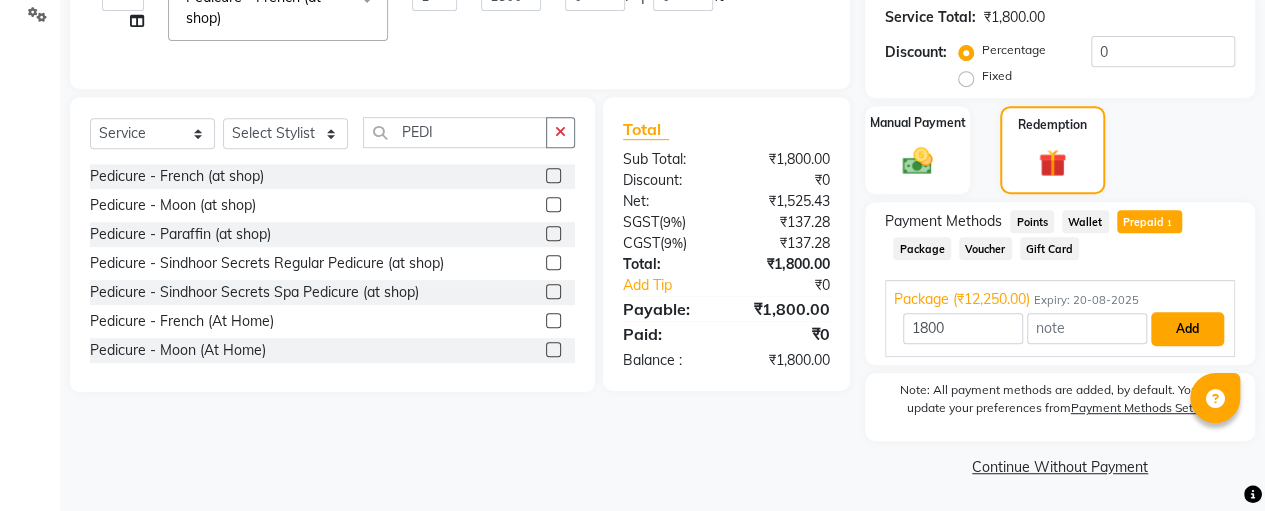 click on "Add" at bounding box center [1187, 329] 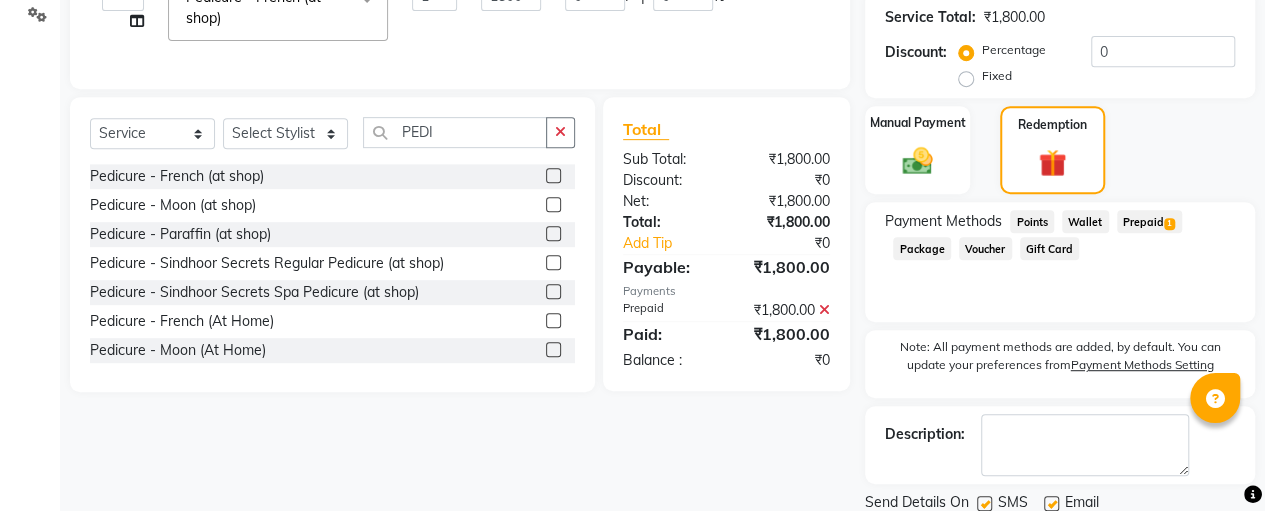 scroll, scrollTop: 497, scrollLeft: 0, axis: vertical 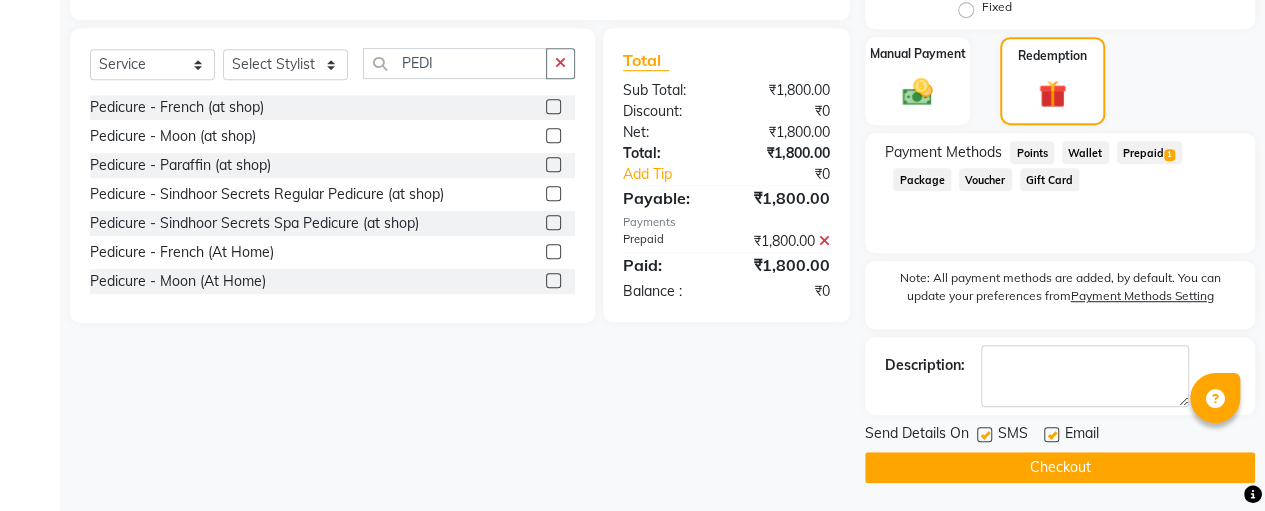 click on "Checkout" 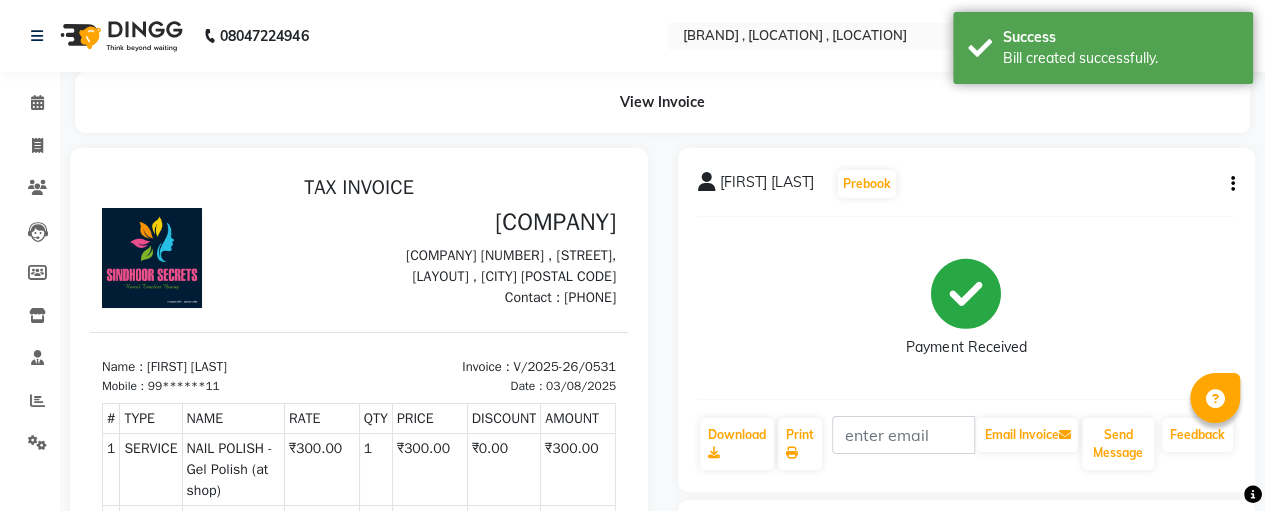 scroll, scrollTop: 0, scrollLeft: 0, axis: both 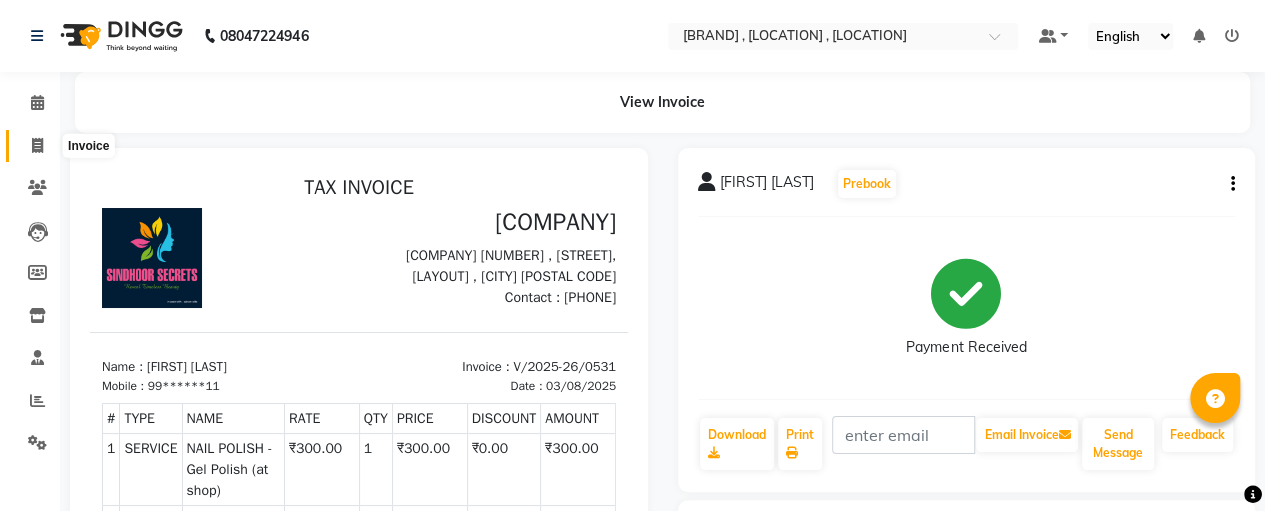 click 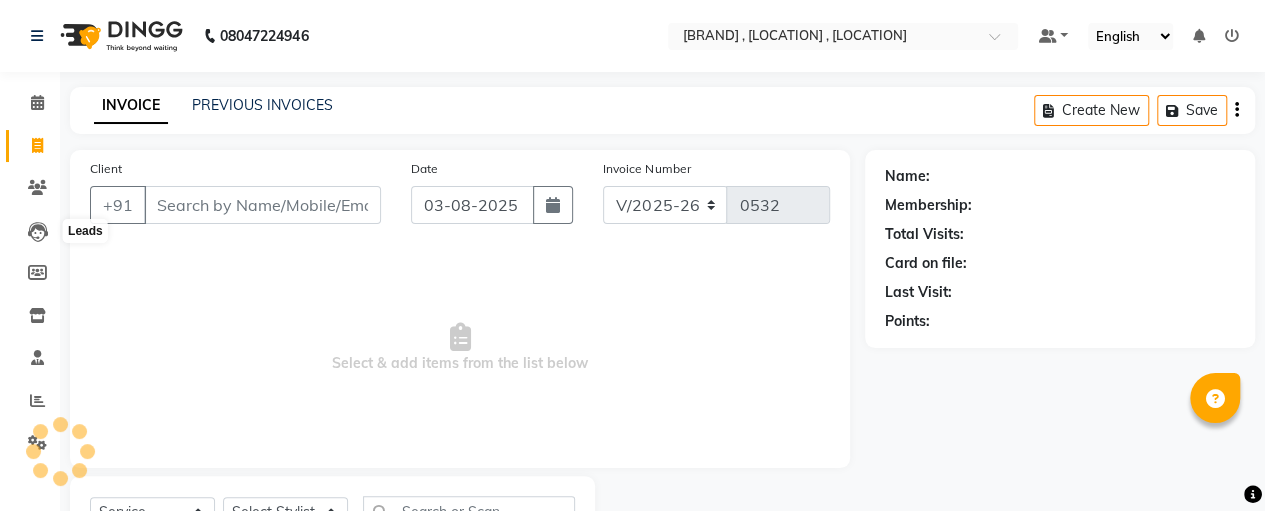 scroll, scrollTop: 89, scrollLeft: 0, axis: vertical 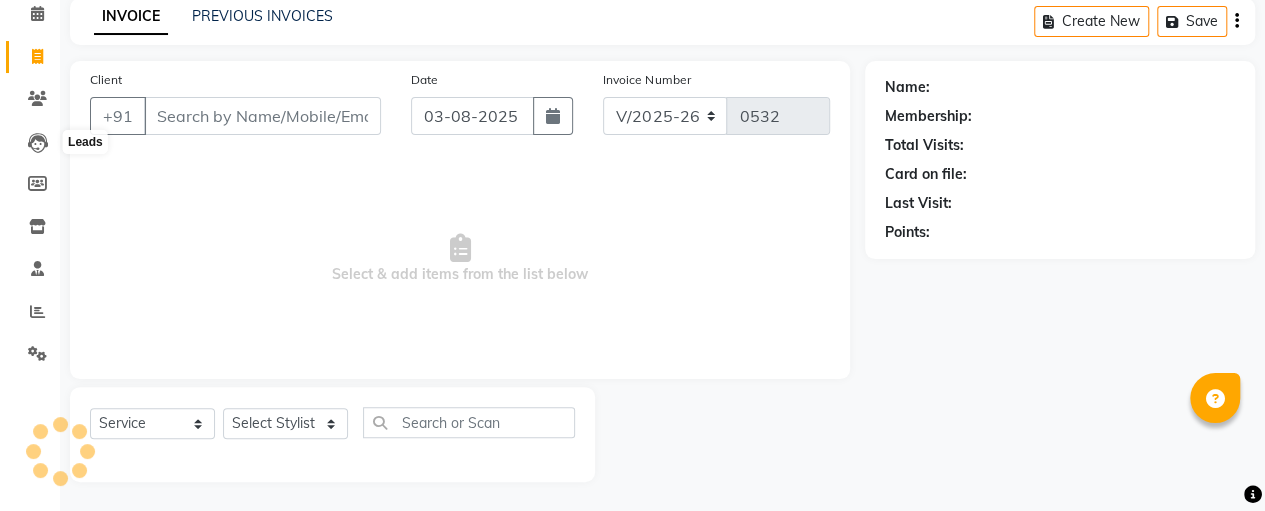 select on "package" 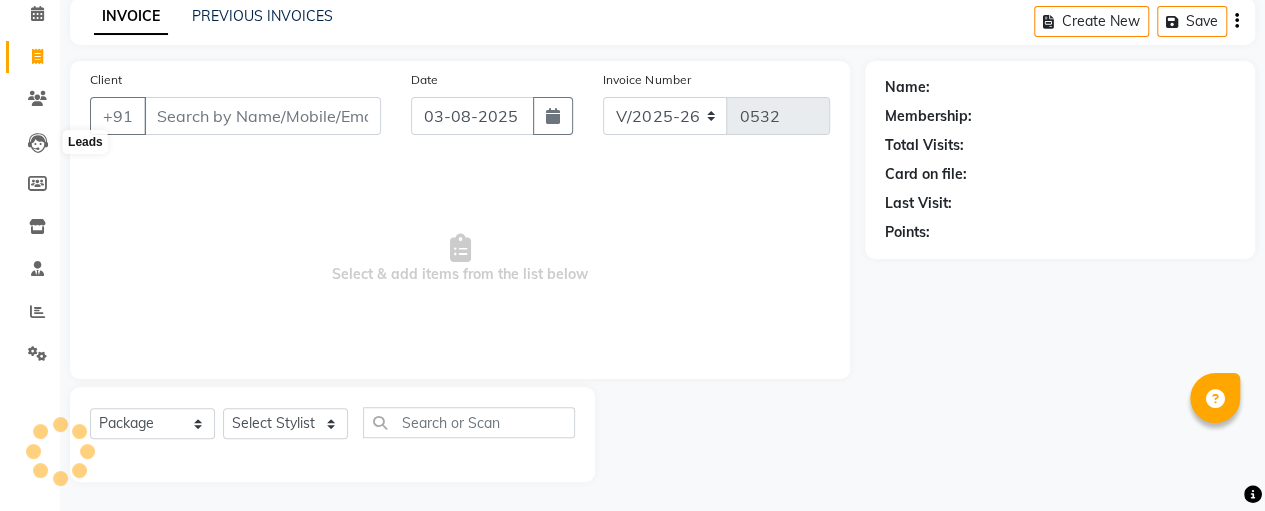 select on "[NUMBER]" 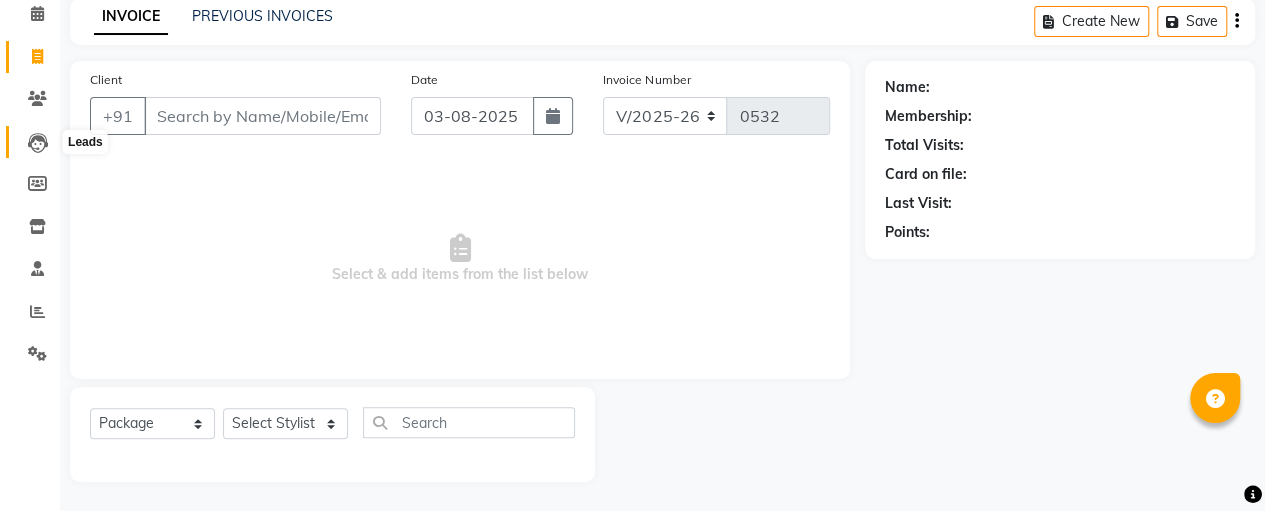 click 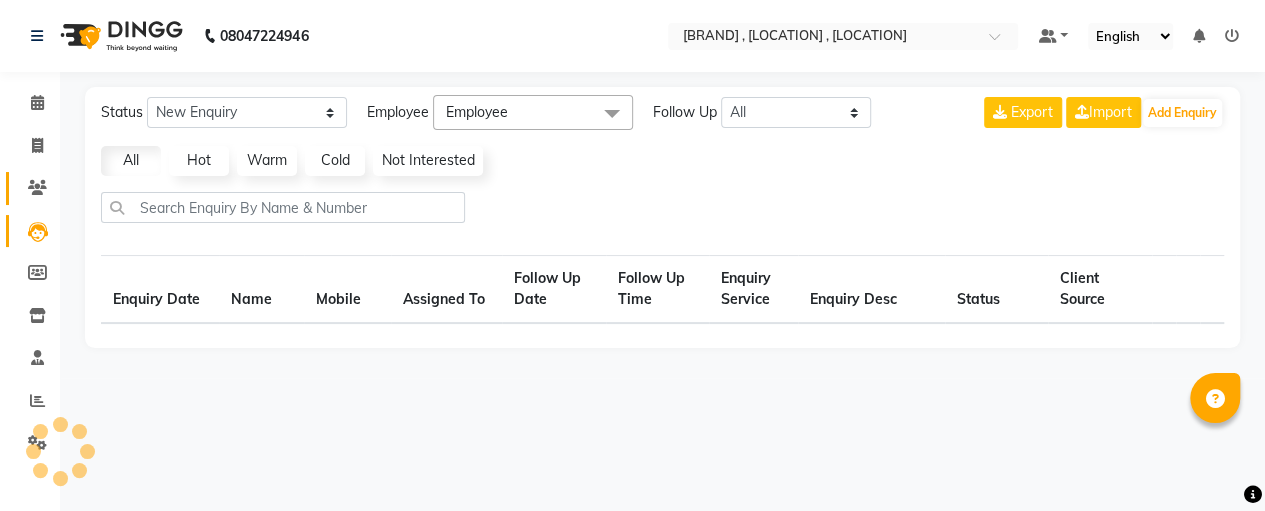 scroll, scrollTop: 0, scrollLeft: 0, axis: both 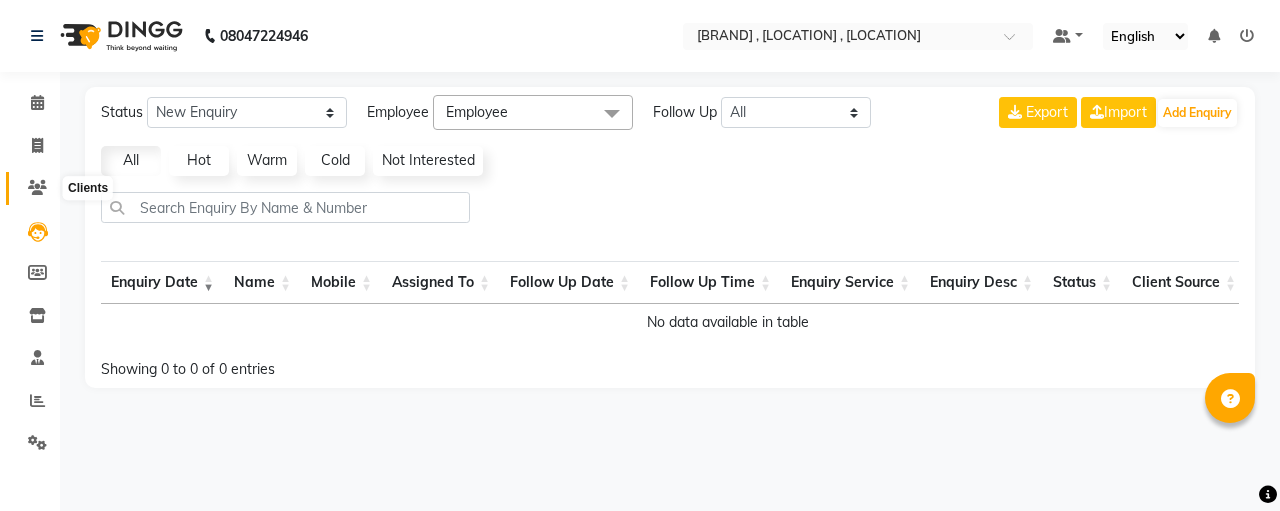 click 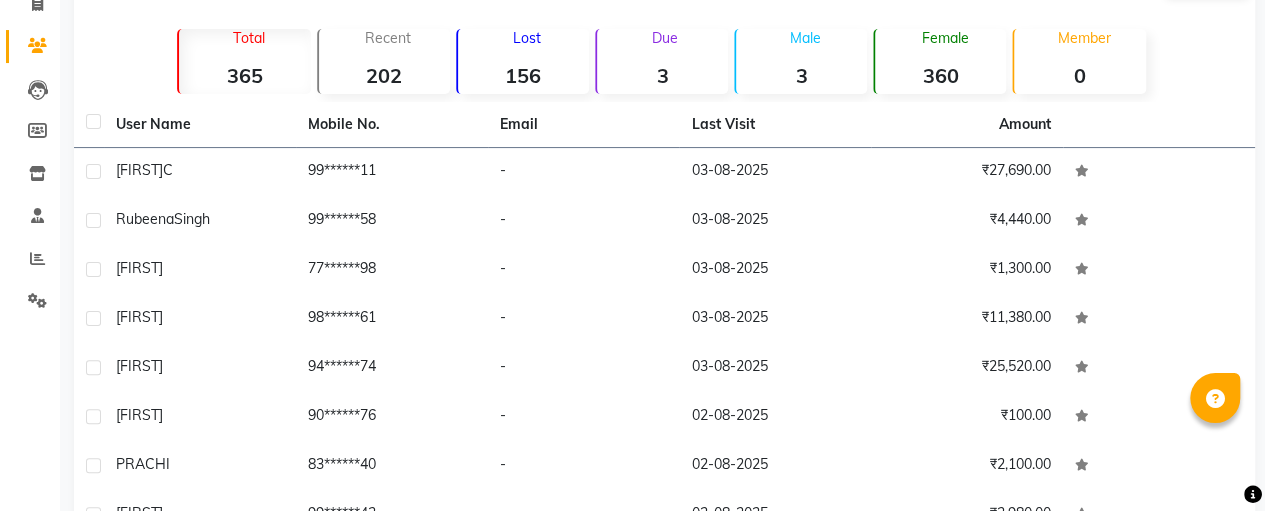 scroll, scrollTop: 162, scrollLeft: 0, axis: vertical 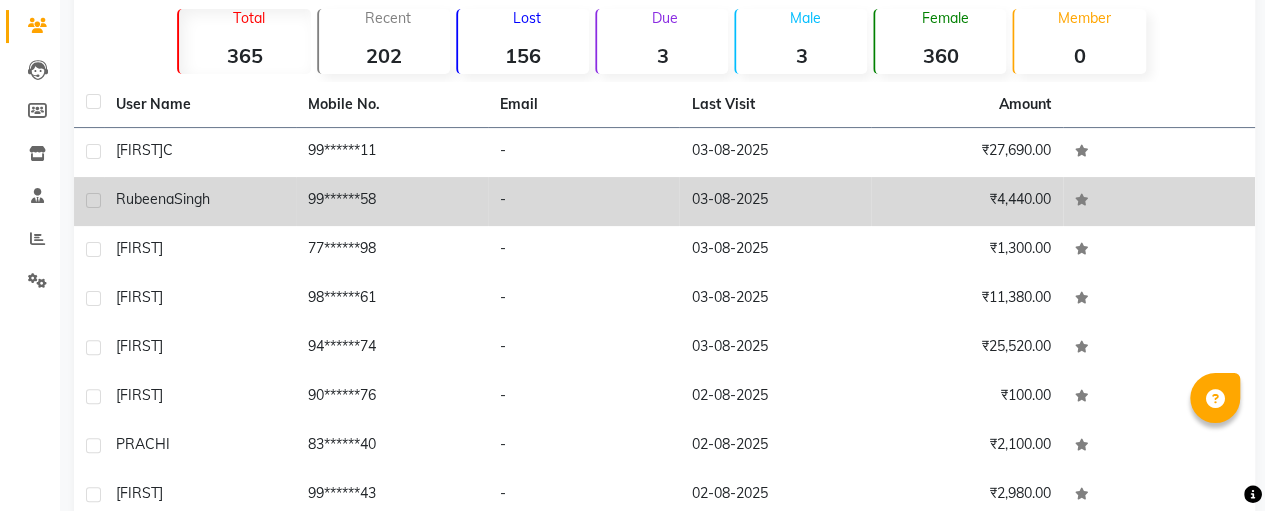 click on "99******58" 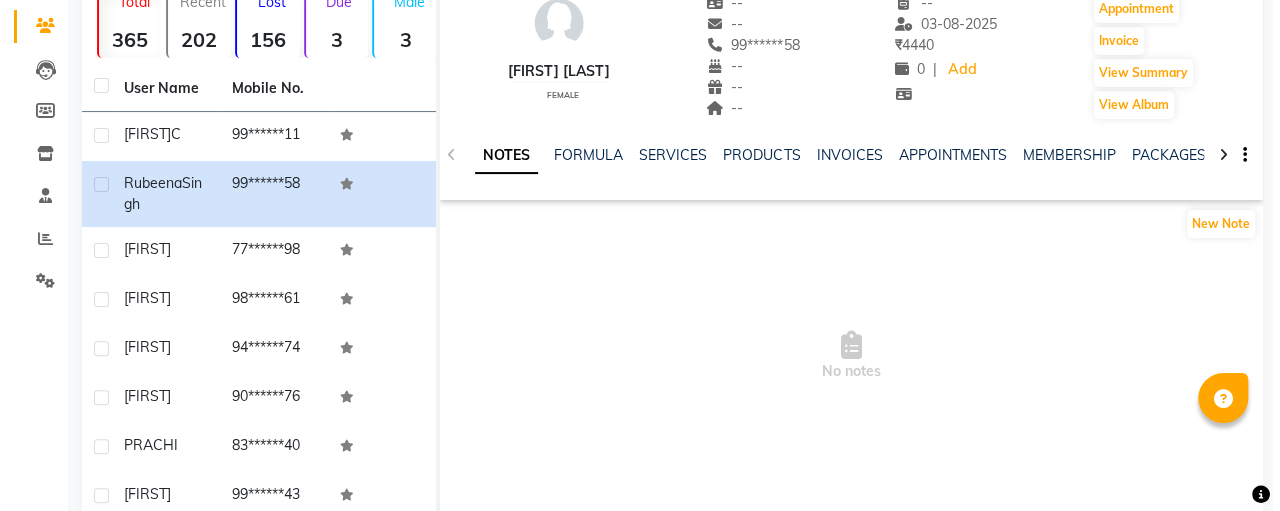 scroll, scrollTop: 0, scrollLeft: 0, axis: both 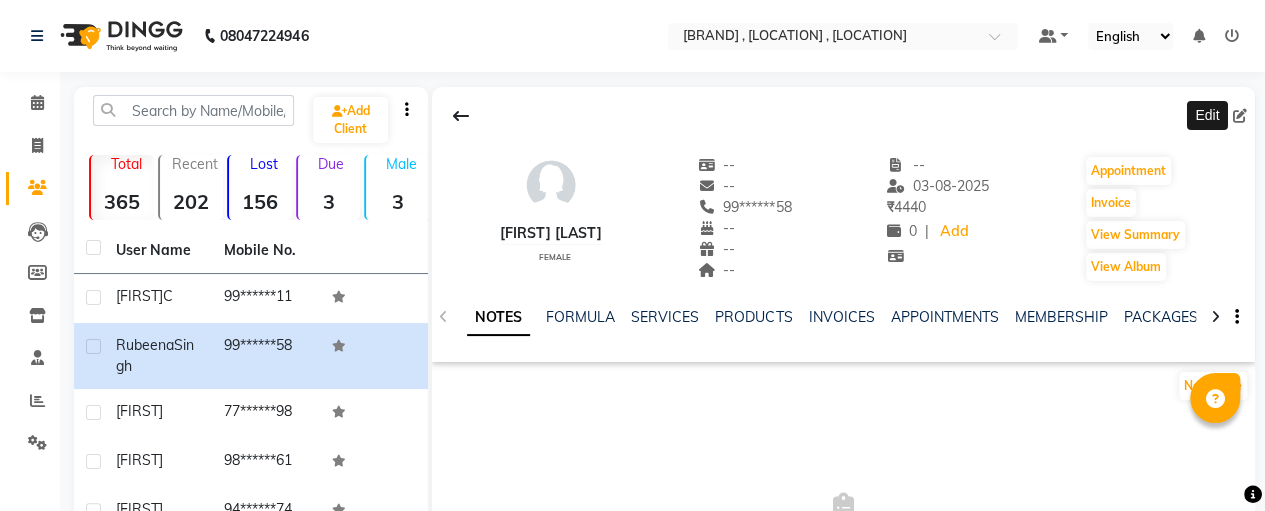 click 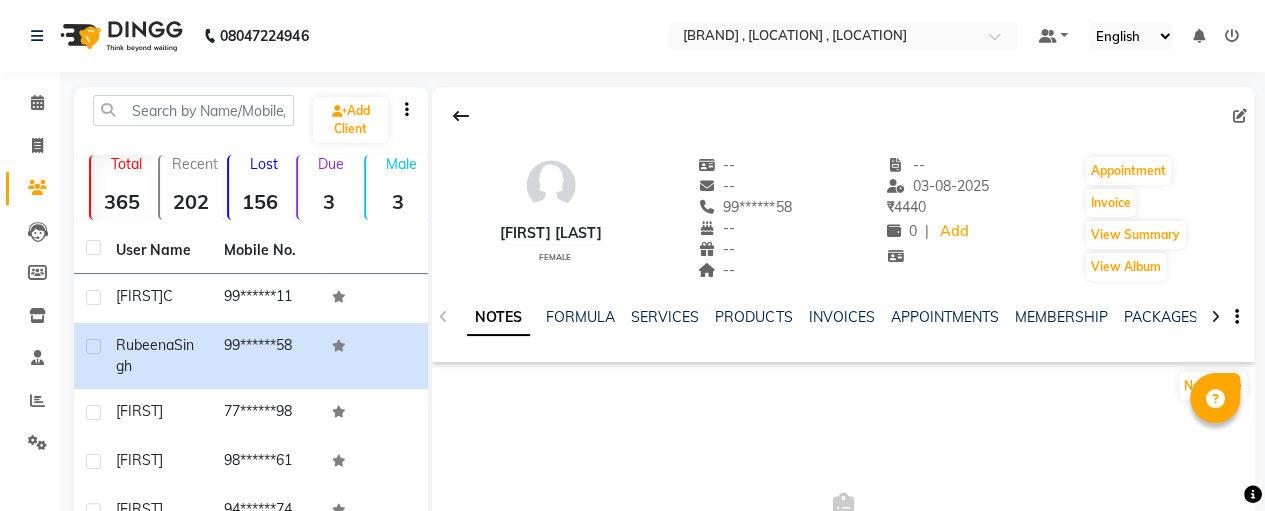 select on "female" 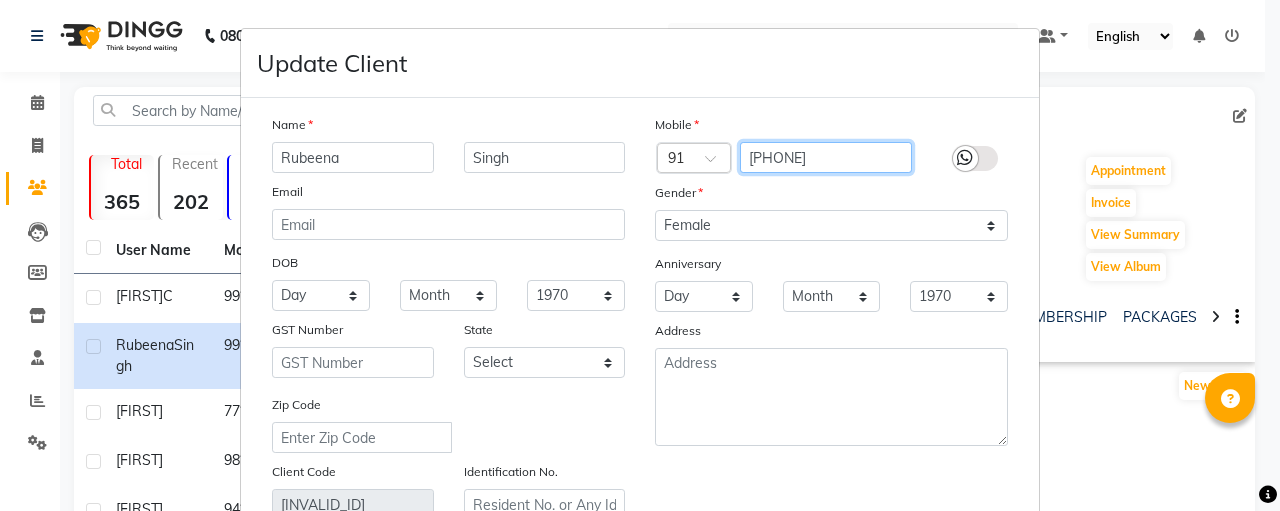 drag, startPoint x: 834, startPoint y: 155, endPoint x: 726, endPoint y: 159, distance: 108.07405 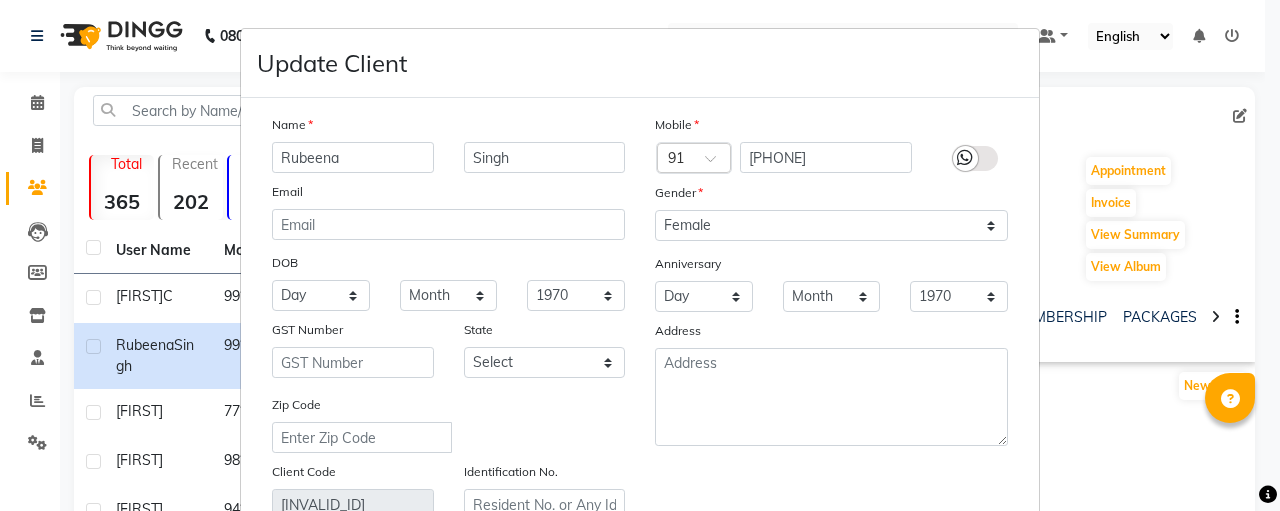 scroll, scrollTop: 373, scrollLeft: 0, axis: vertical 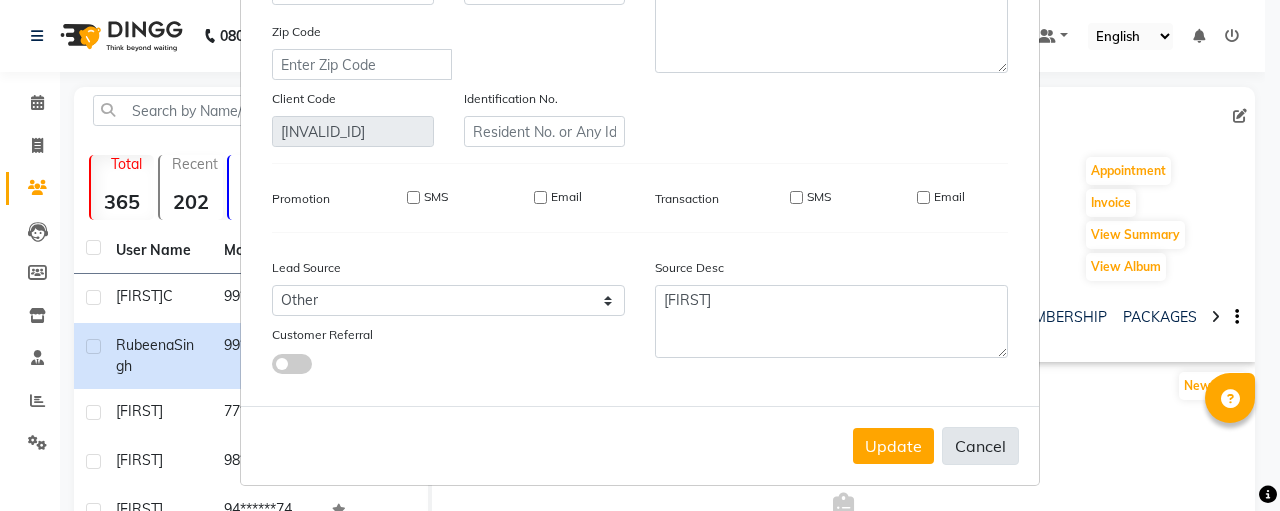 click on "Cancel" at bounding box center (980, 446) 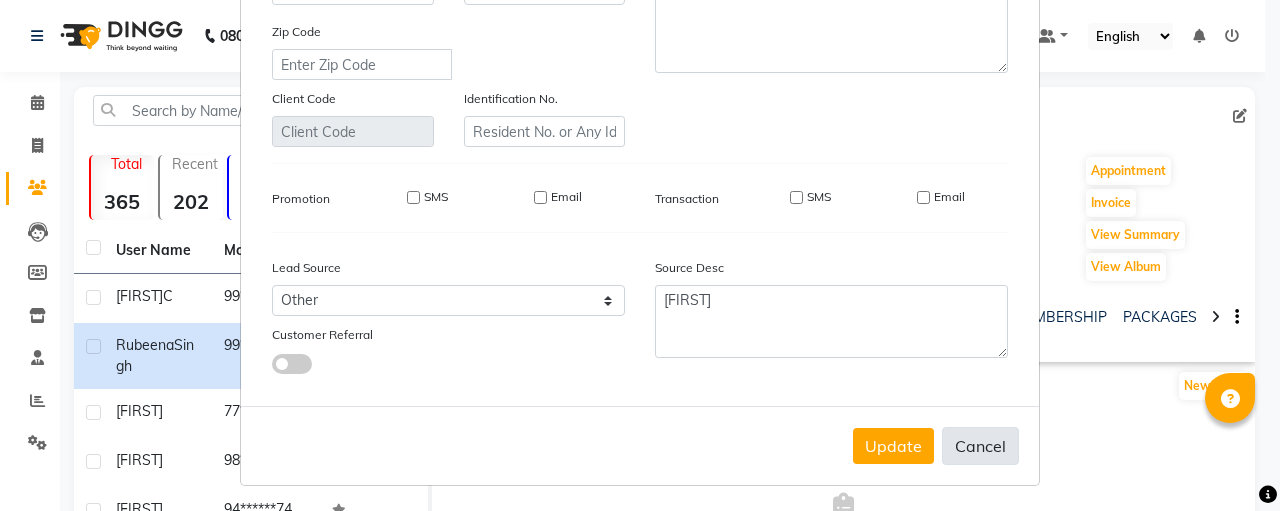 checkbox on "false" 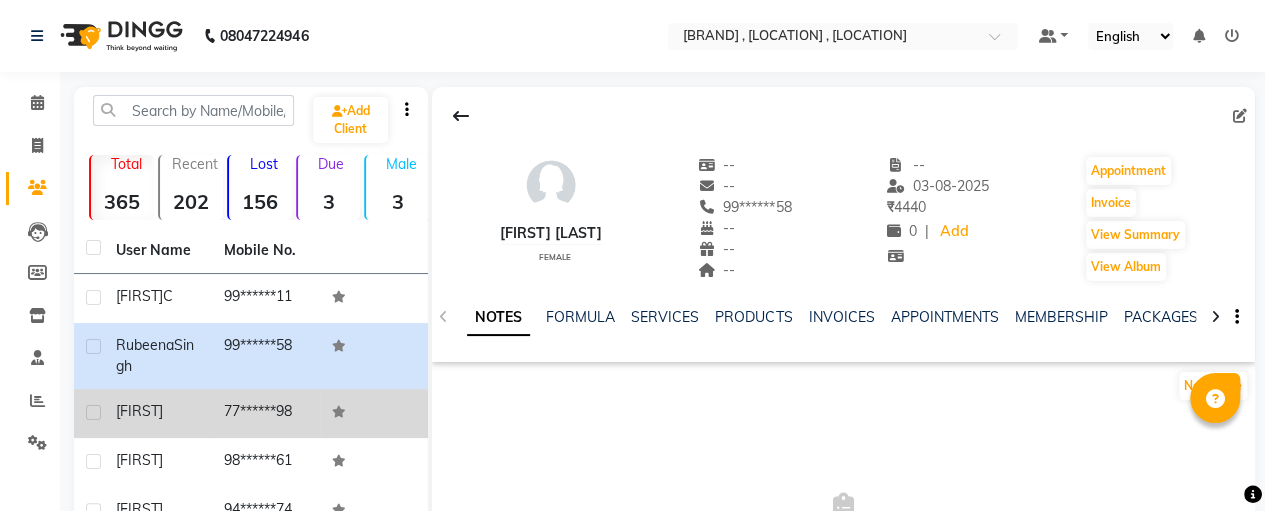 click on "[FIRST]" 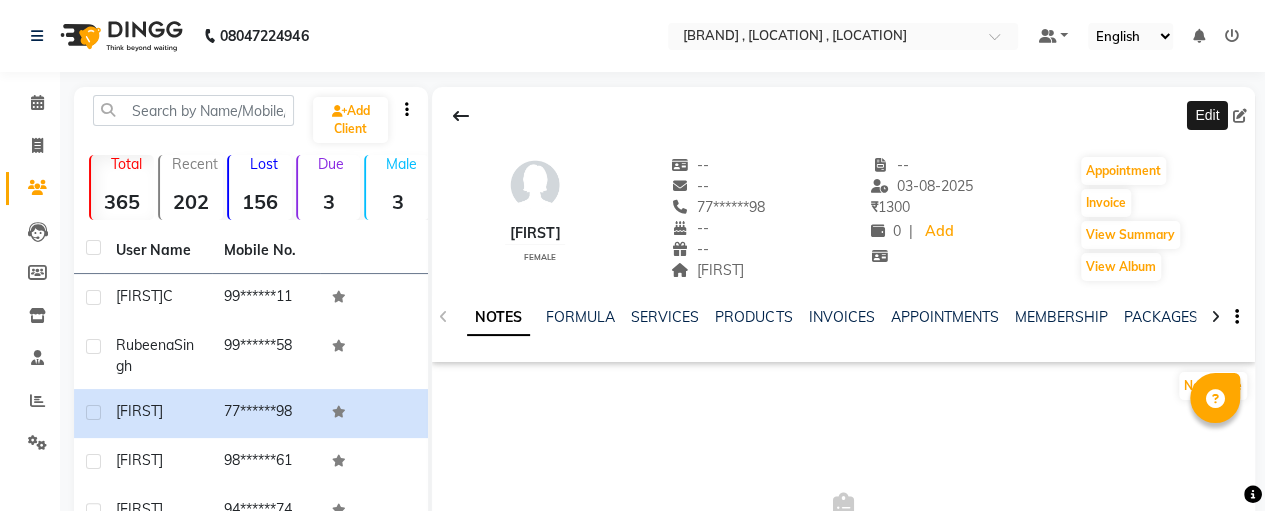 click 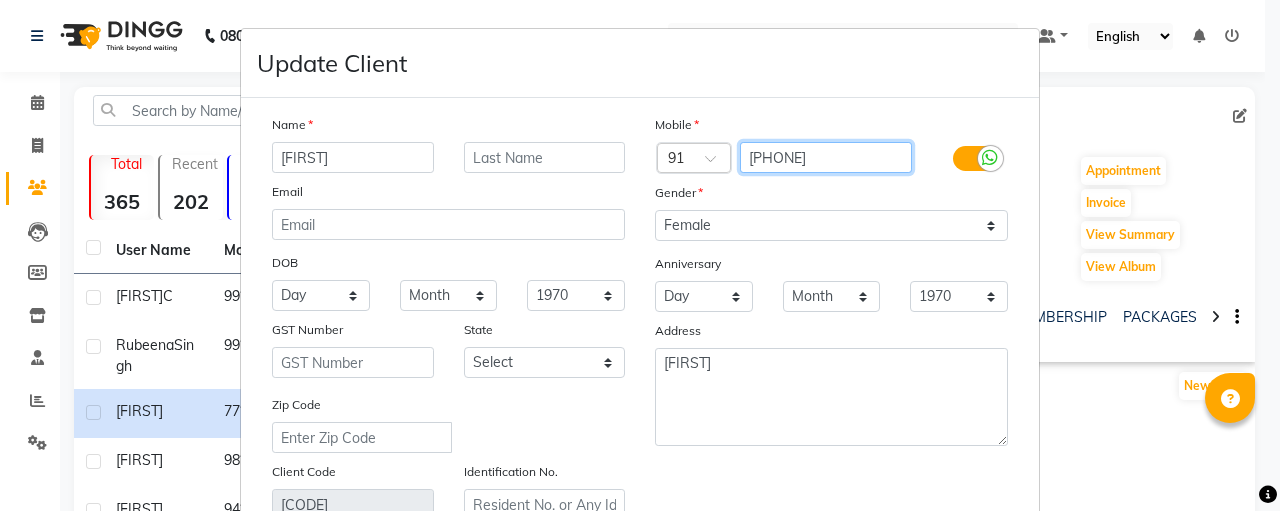 drag, startPoint x: 842, startPoint y: 167, endPoint x: 725, endPoint y: 157, distance: 117.426575 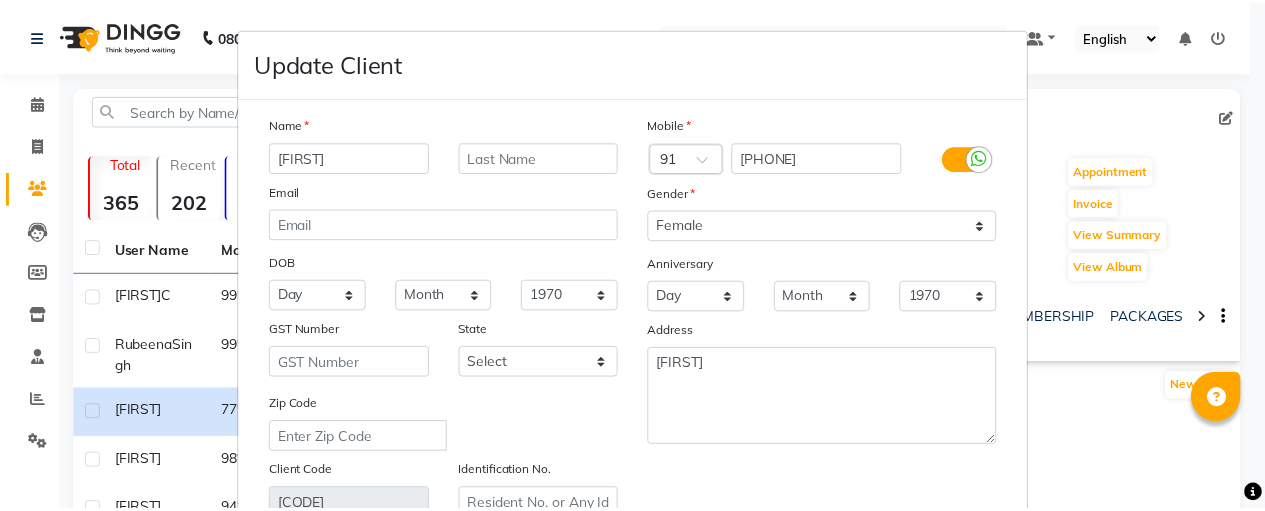 scroll, scrollTop: 373, scrollLeft: 0, axis: vertical 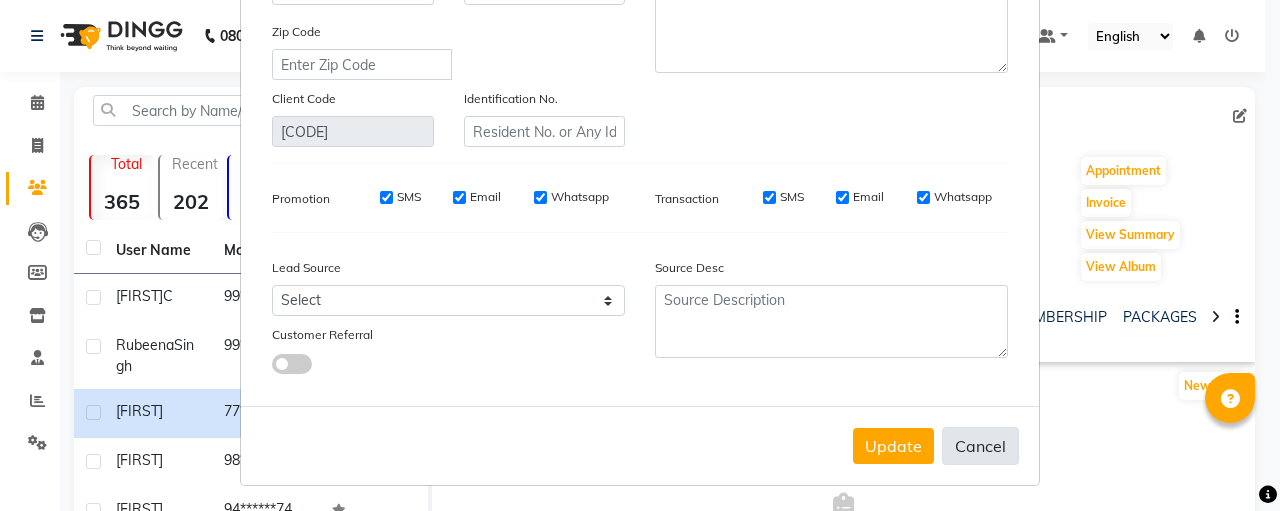 click on "Cancel" at bounding box center (980, 446) 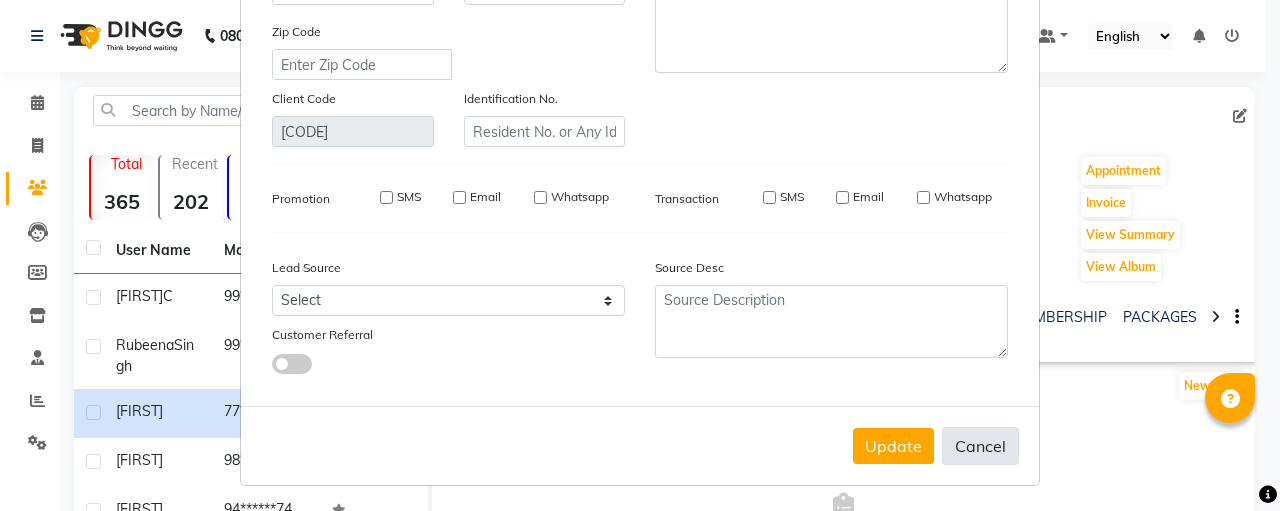 type 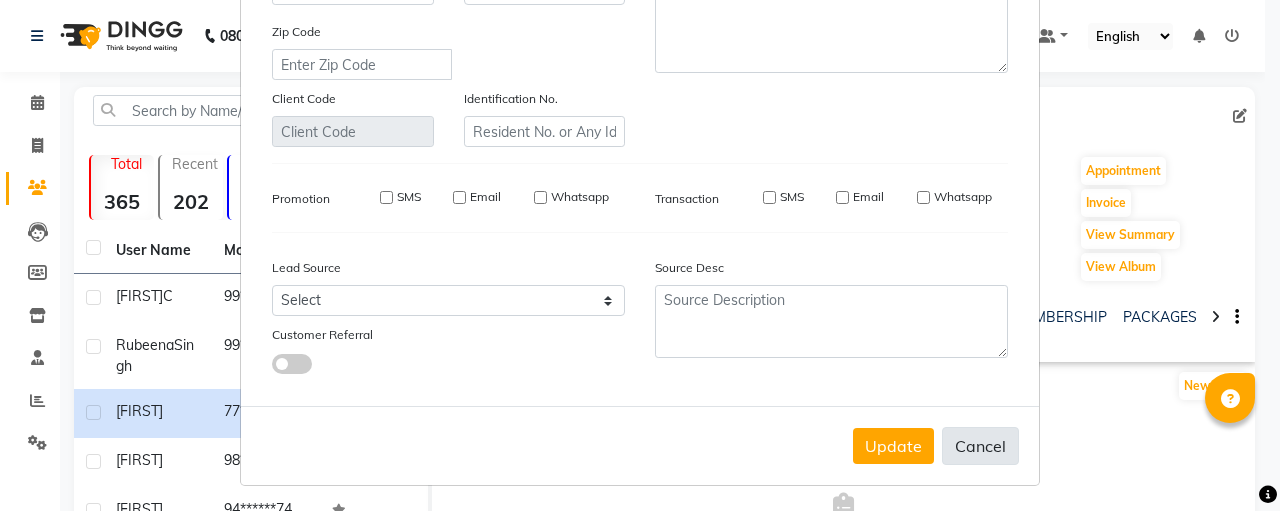 select 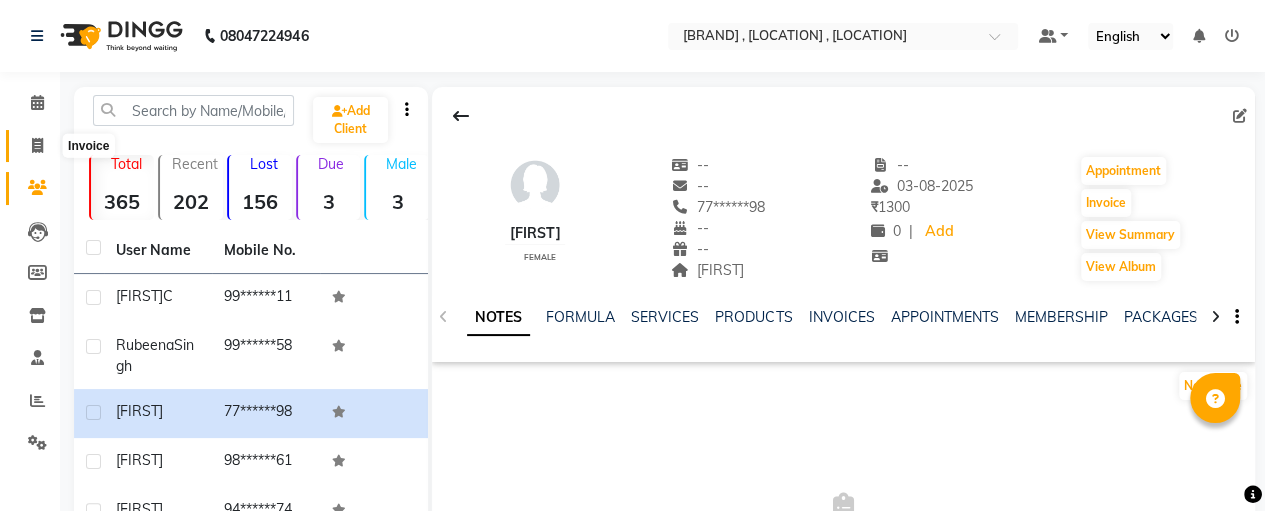 click 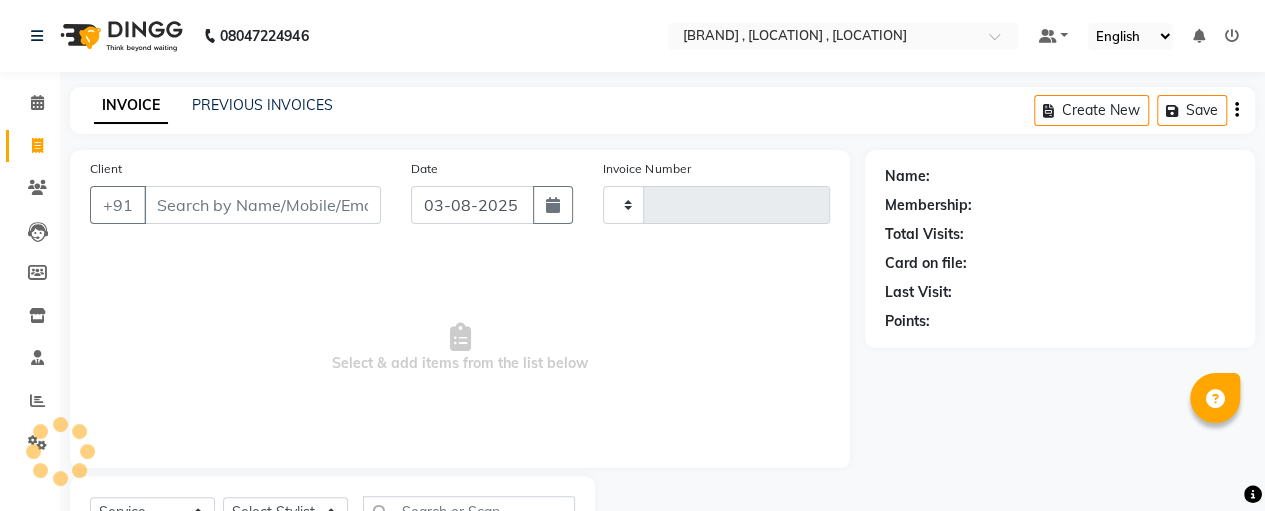 type on "0532" 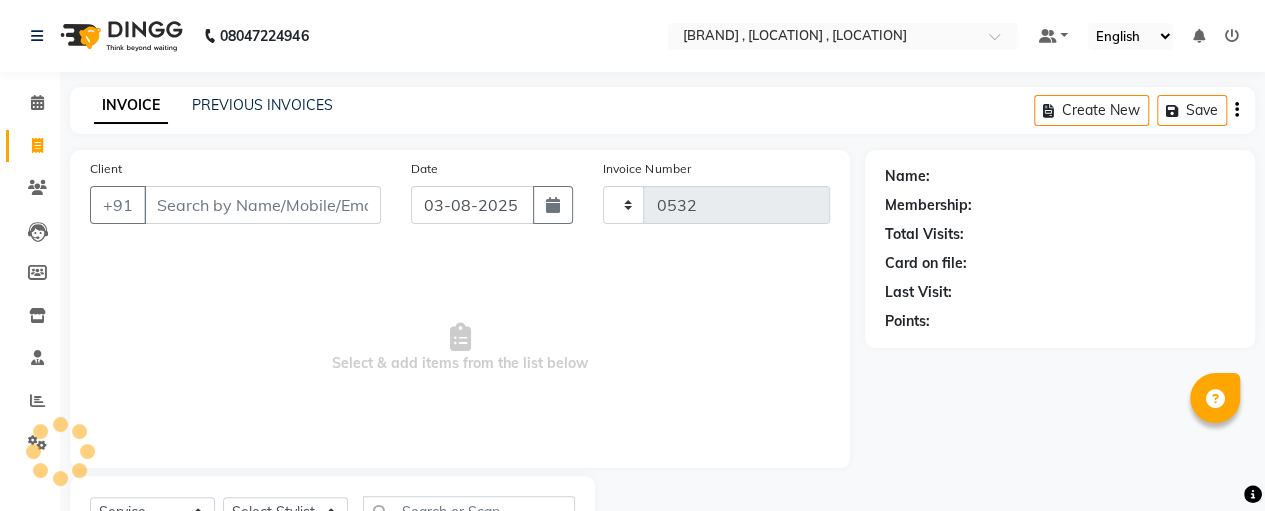 select on "7459" 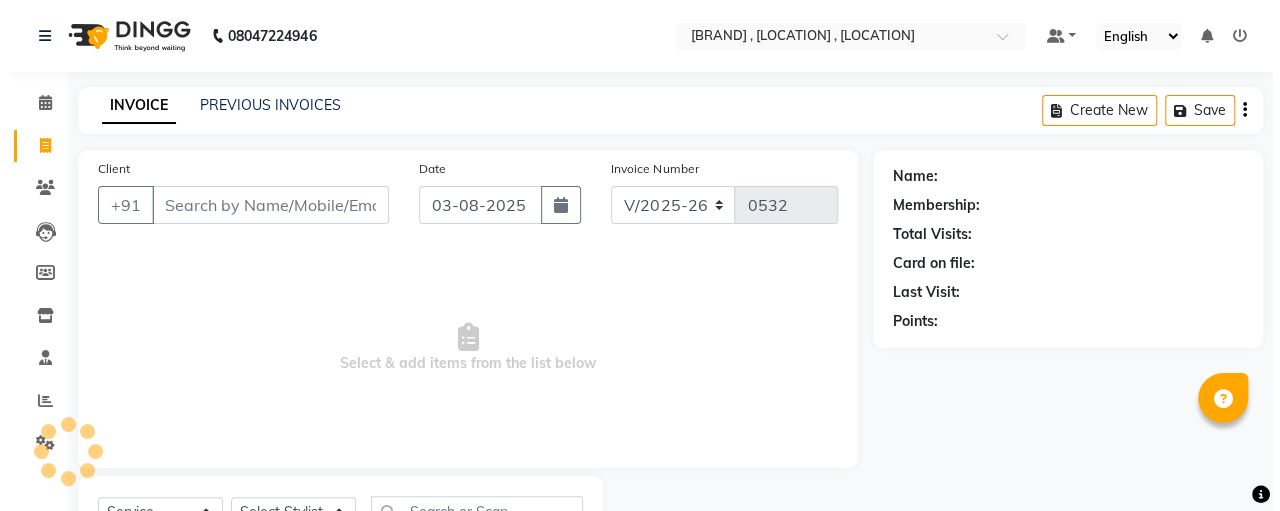 scroll, scrollTop: 89, scrollLeft: 0, axis: vertical 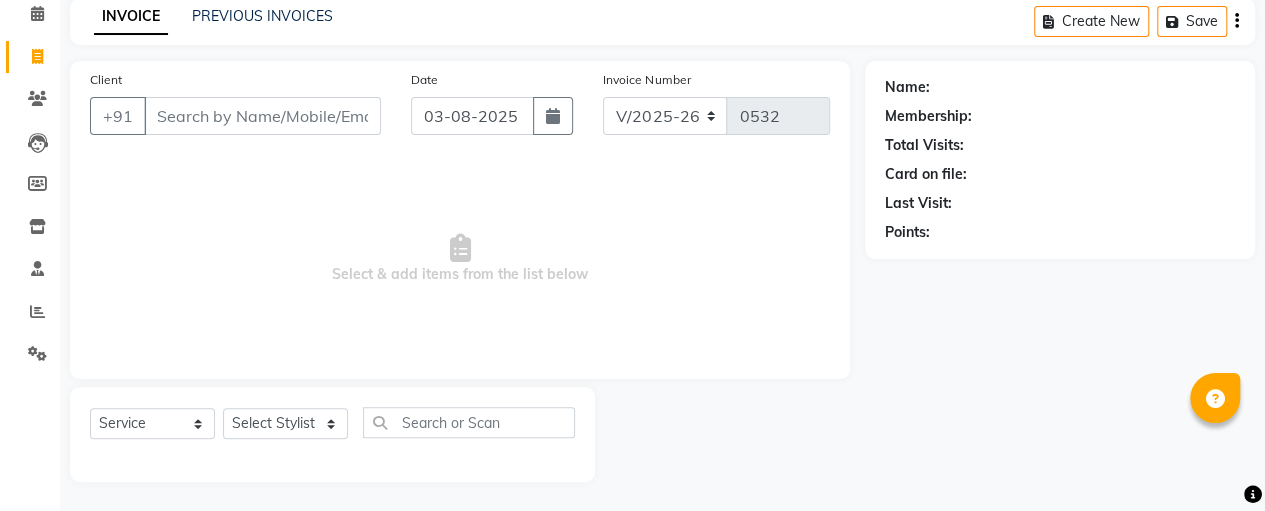 type on "9" 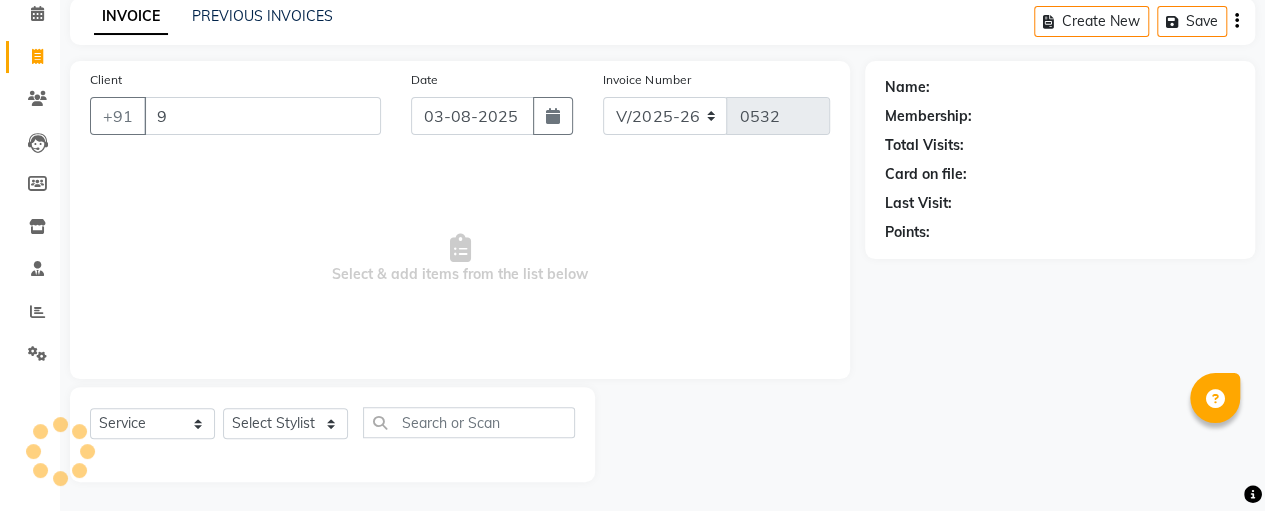 select on "package" 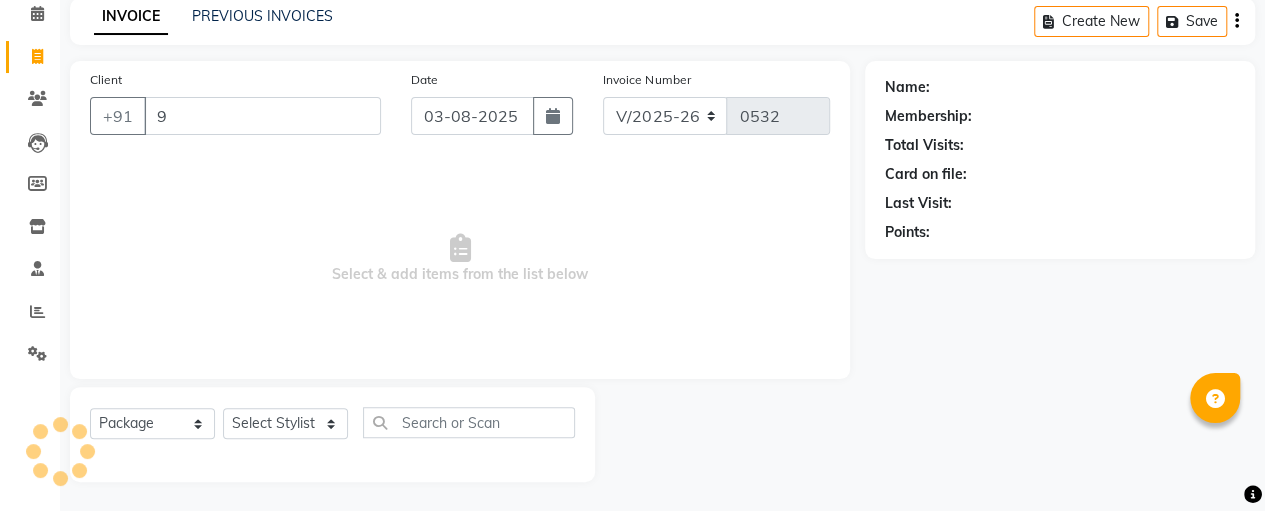 select on "[NUMBER]" 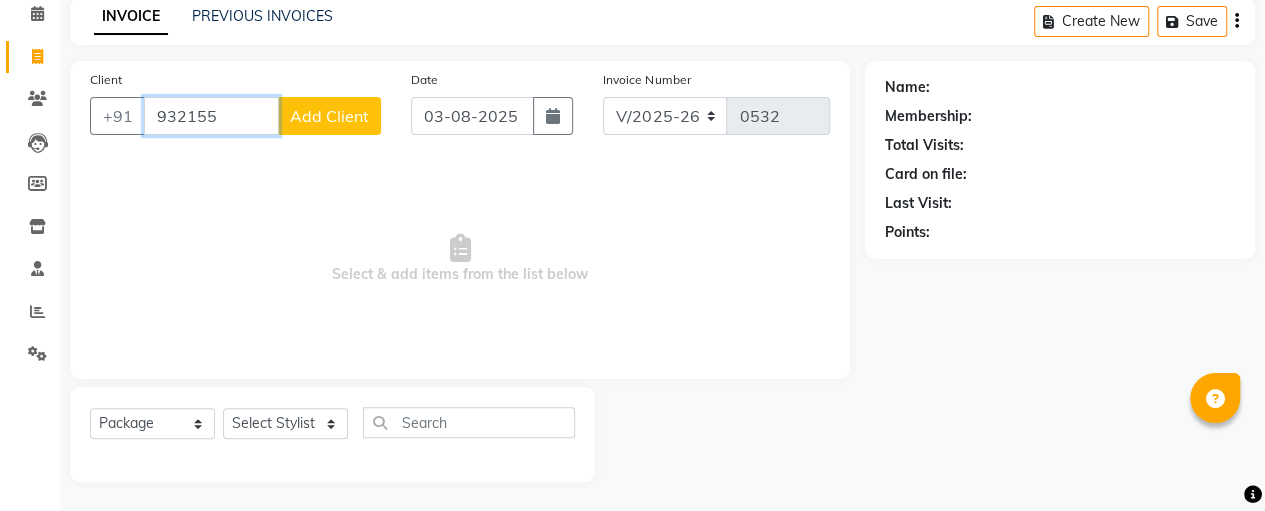 click on "932155" at bounding box center (211, 116) 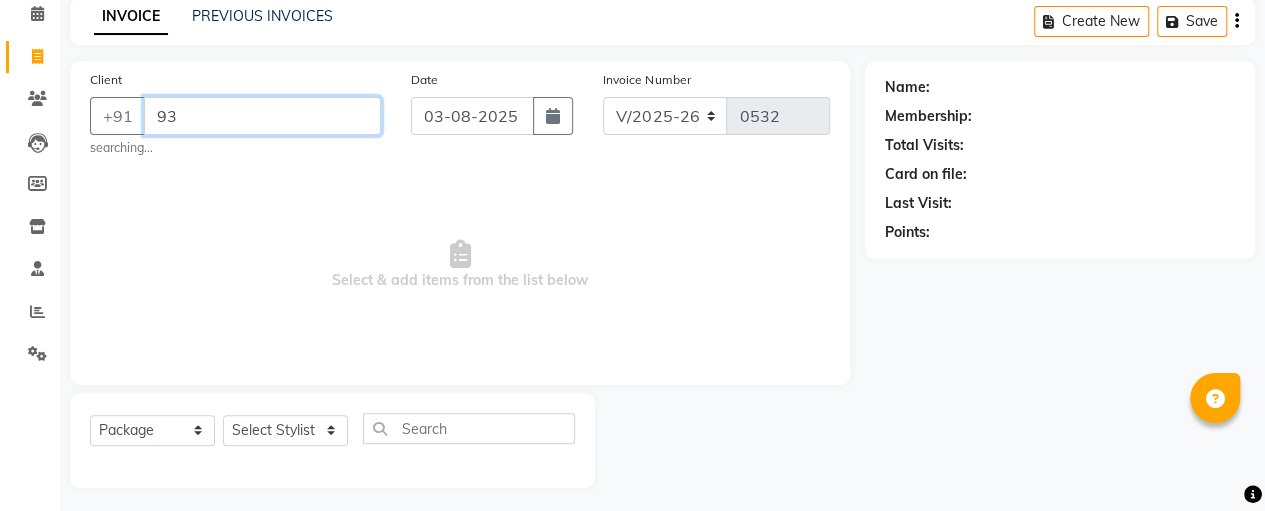 type on "9" 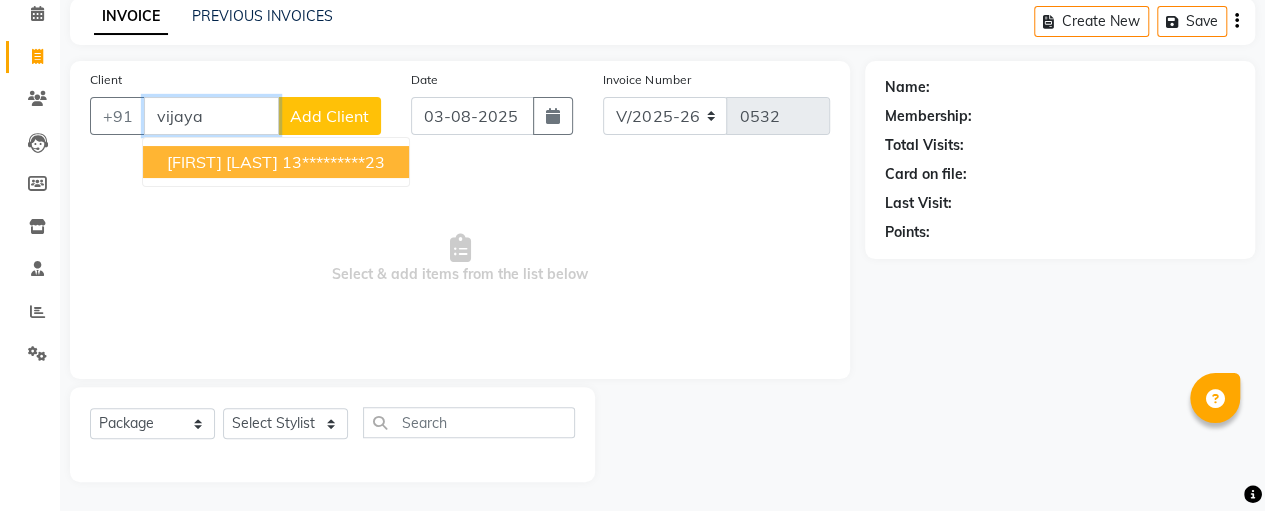 click on "[FIRST] [LAST]" at bounding box center (222, 162) 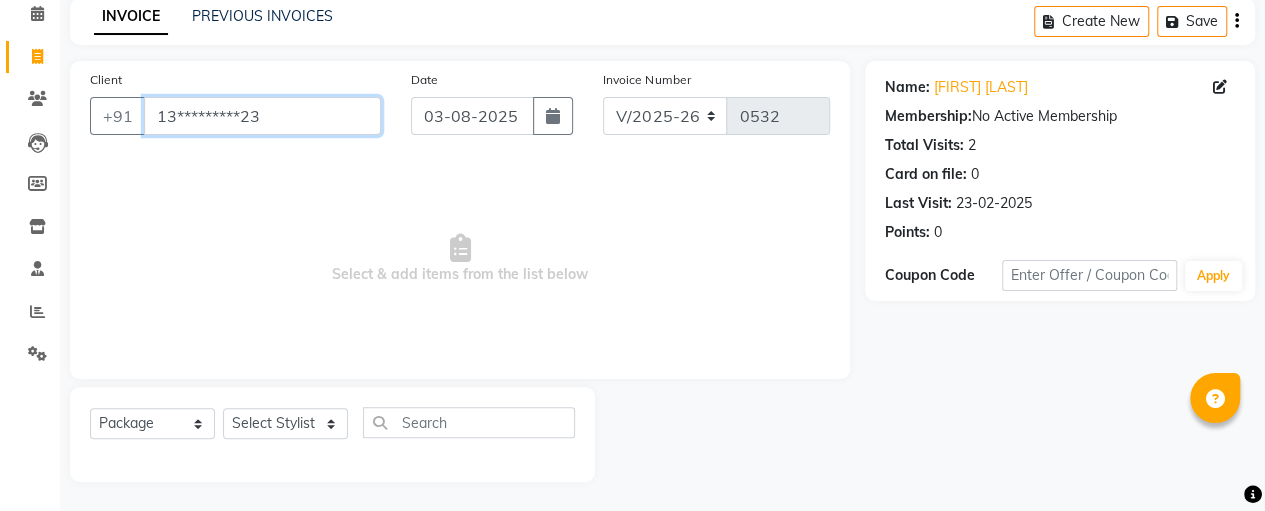 click on "13*********23" at bounding box center [262, 116] 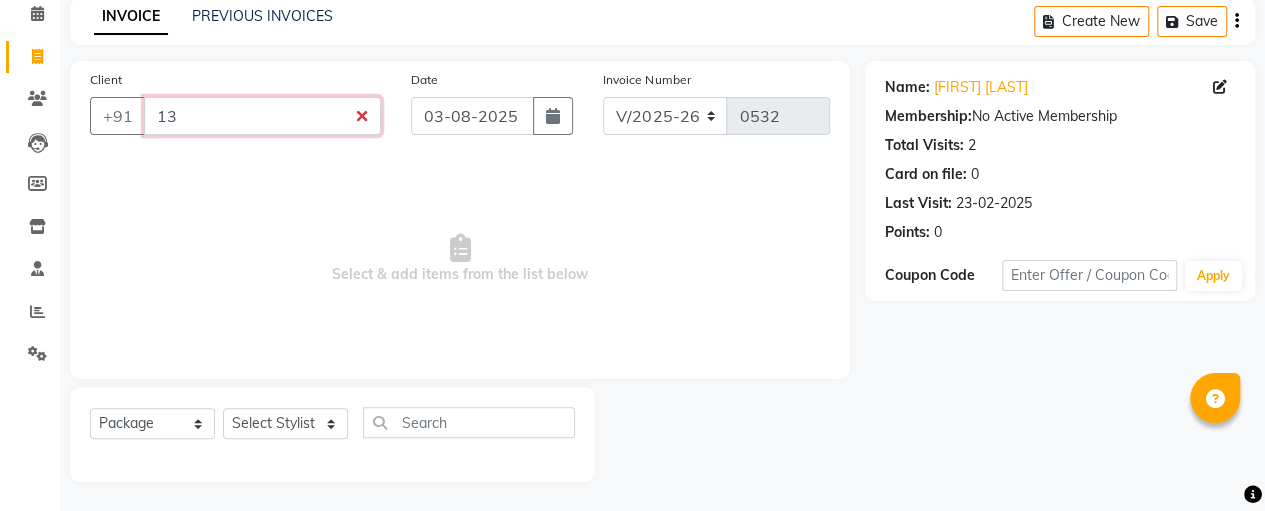 type on "1" 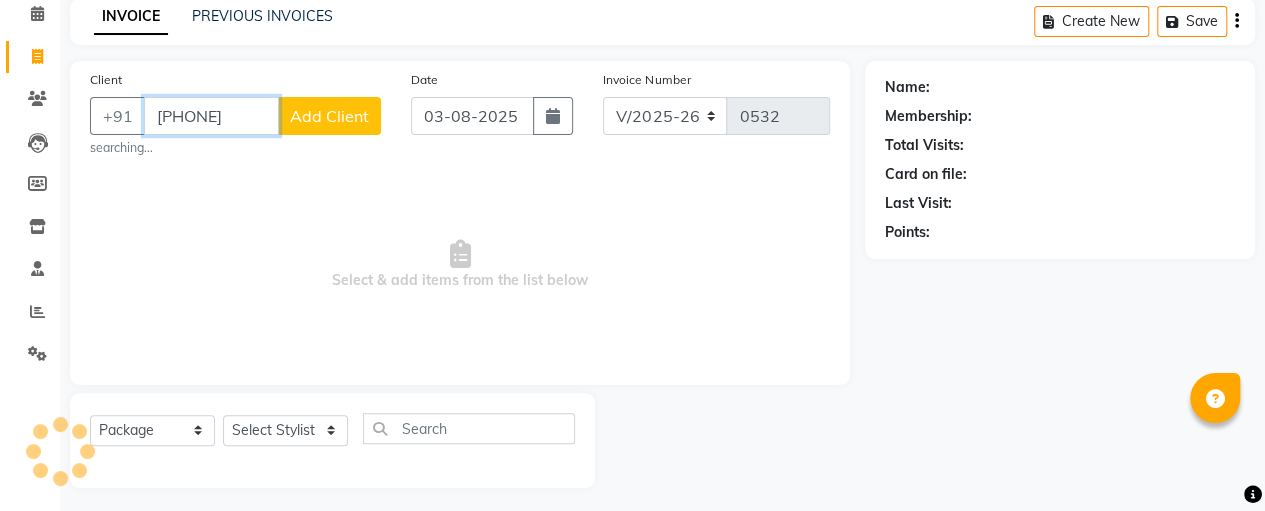 type on "[PHONE]" 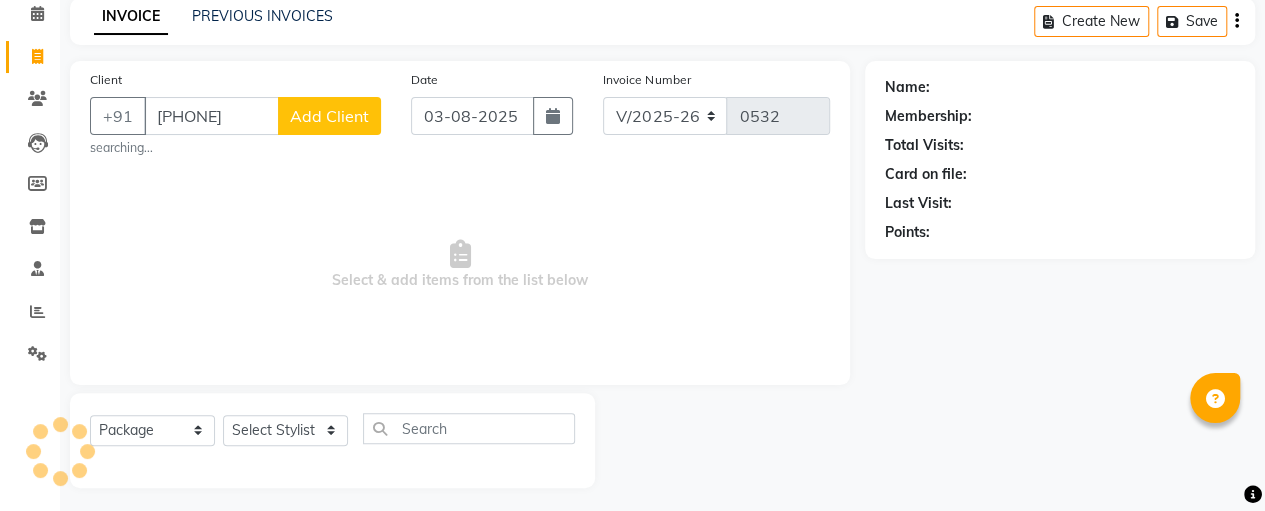click on "Add Client" 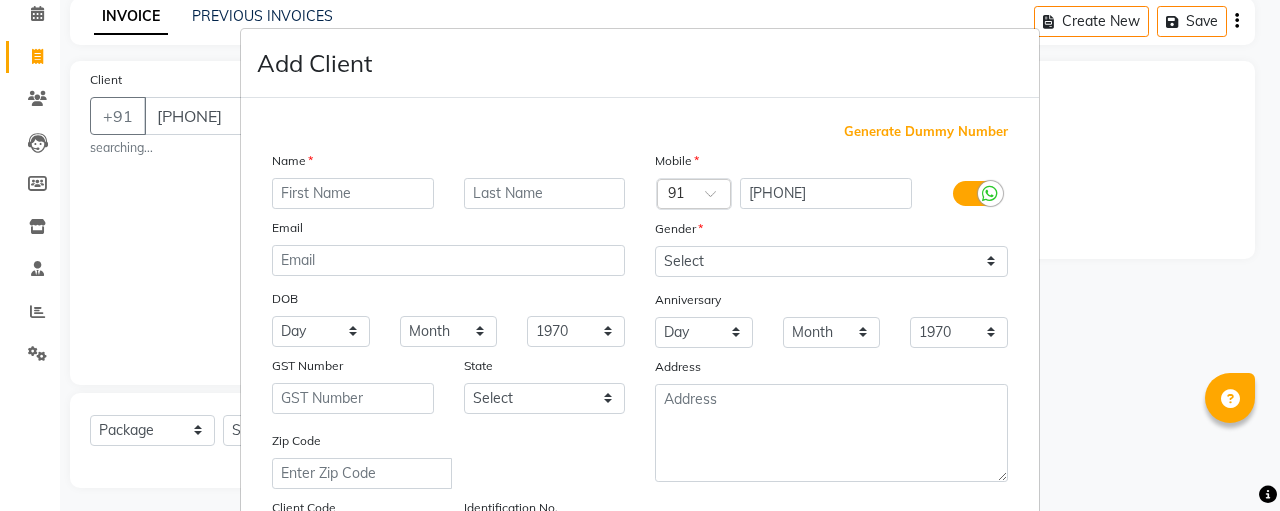 click at bounding box center (353, 193) 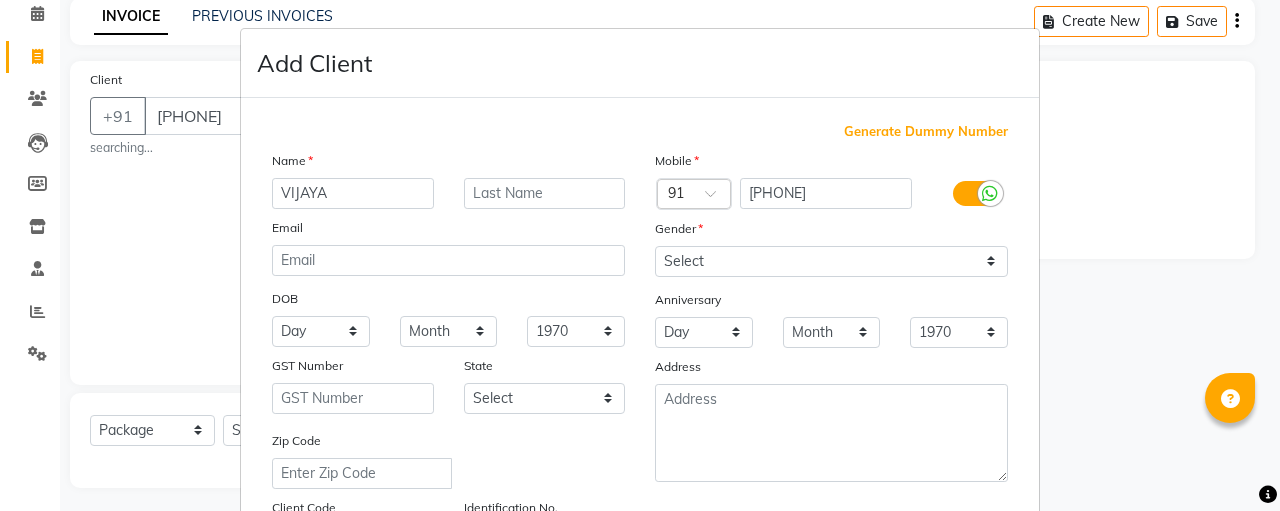 type on "VIJAYA" 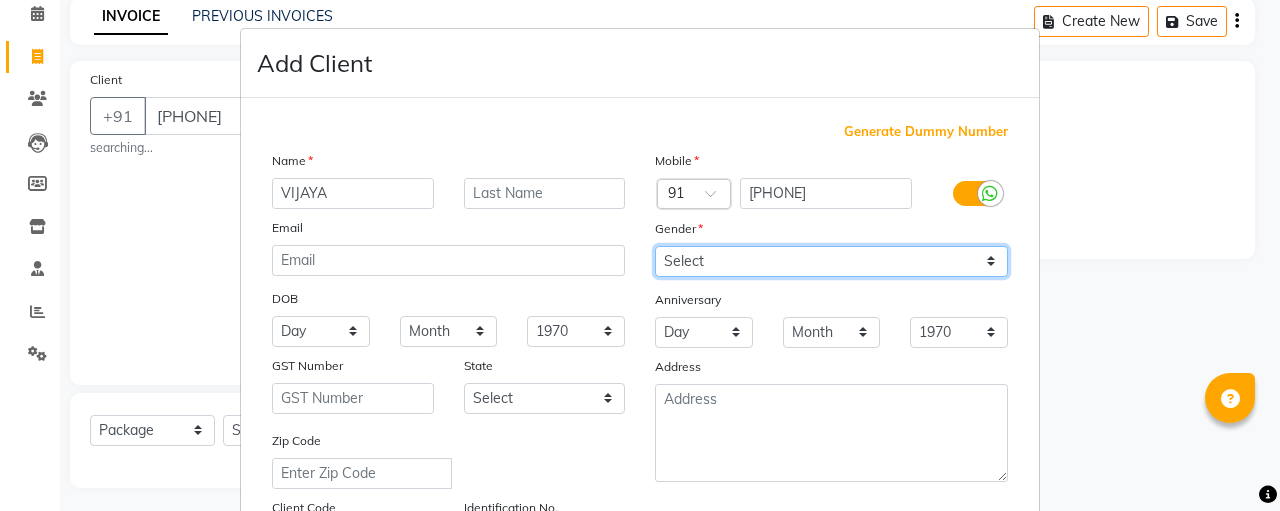 drag, startPoint x: 909, startPoint y: 263, endPoint x: 862, endPoint y: 337, distance: 87.66413 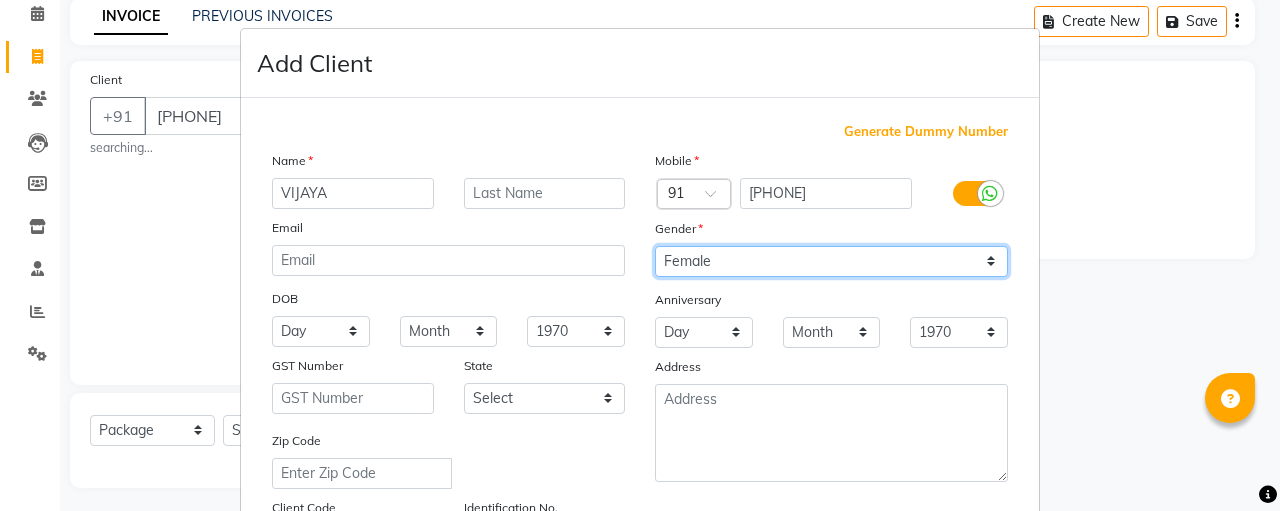 click on "Select Male Female Other Prefer Not To Say" at bounding box center [831, 261] 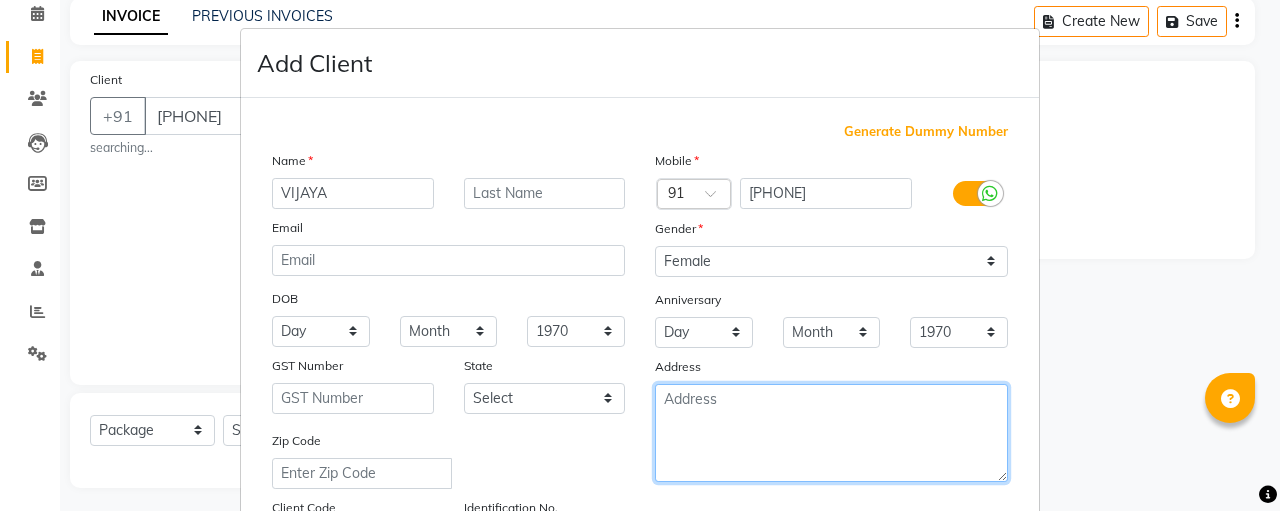 click at bounding box center [831, 433] 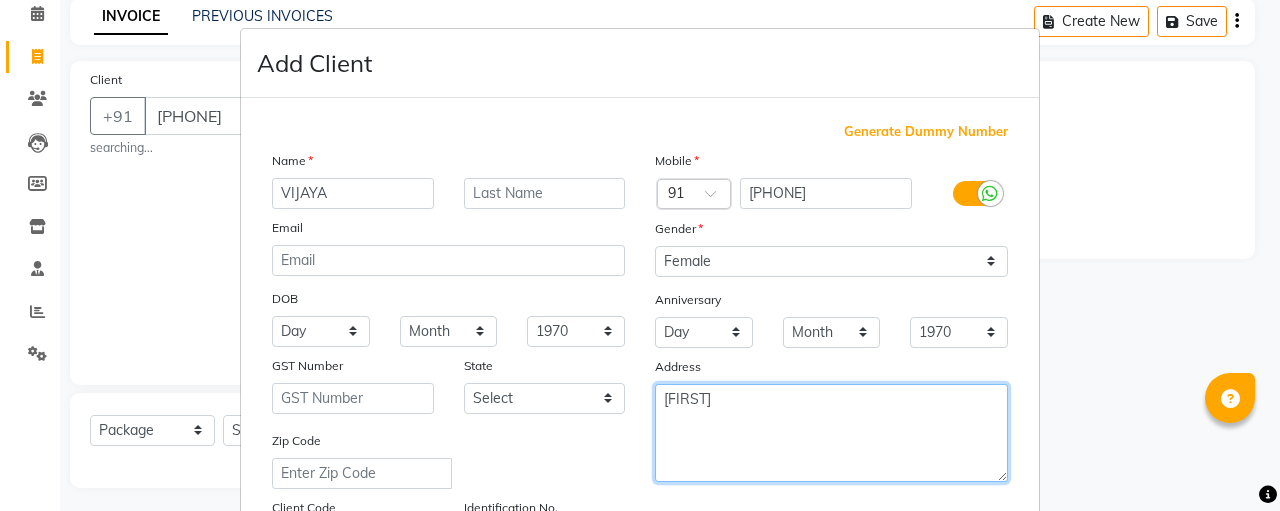 type on "[FIRST]" 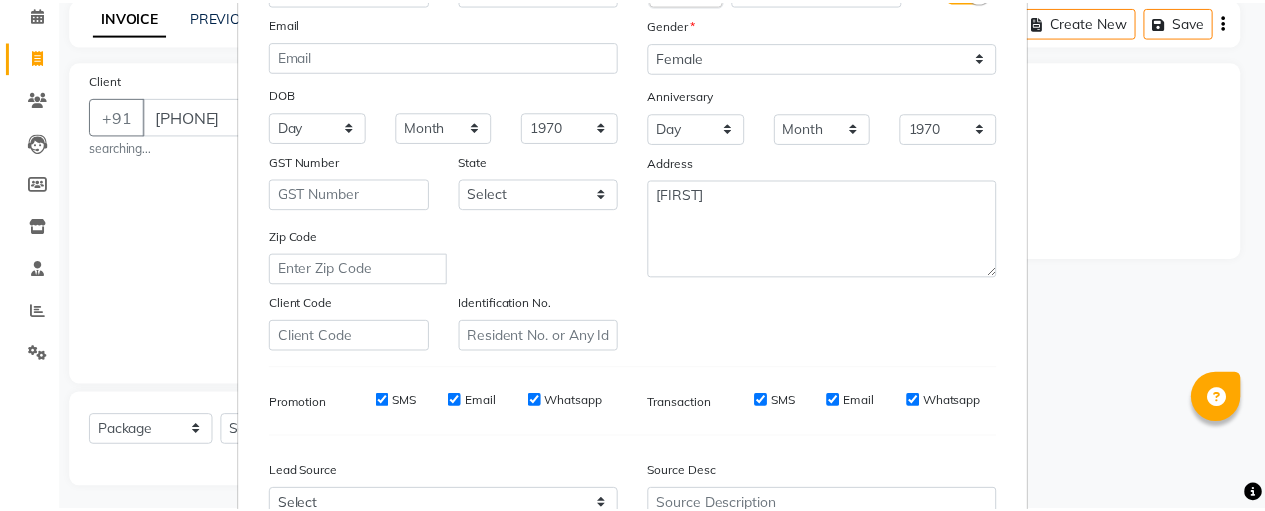 scroll, scrollTop: 361, scrollLeft: 0, axis: vertical 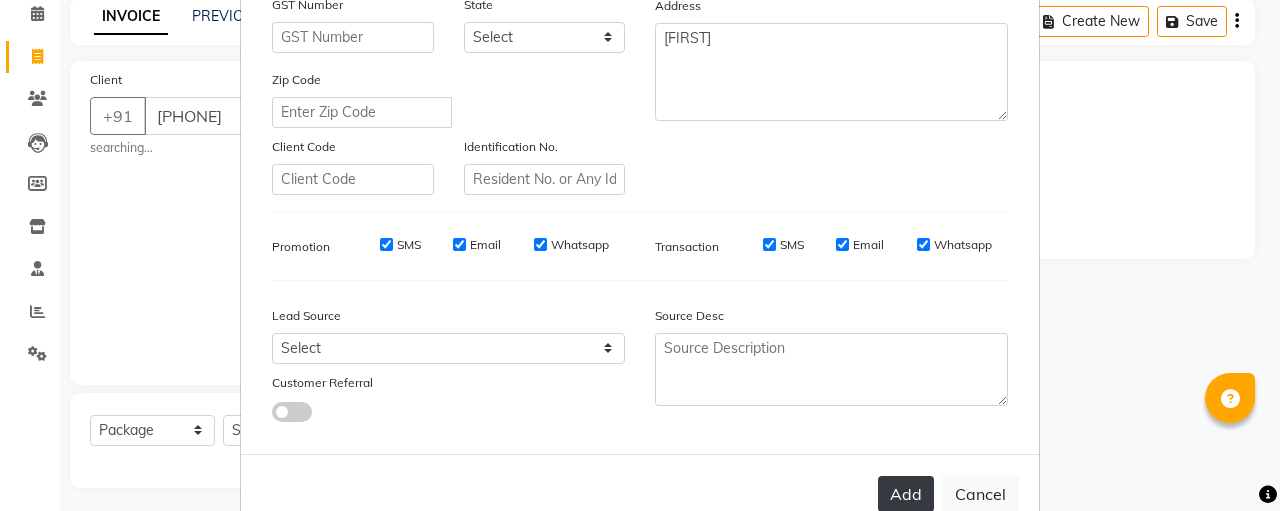 click on "Add" at bounding box center (906, 494) 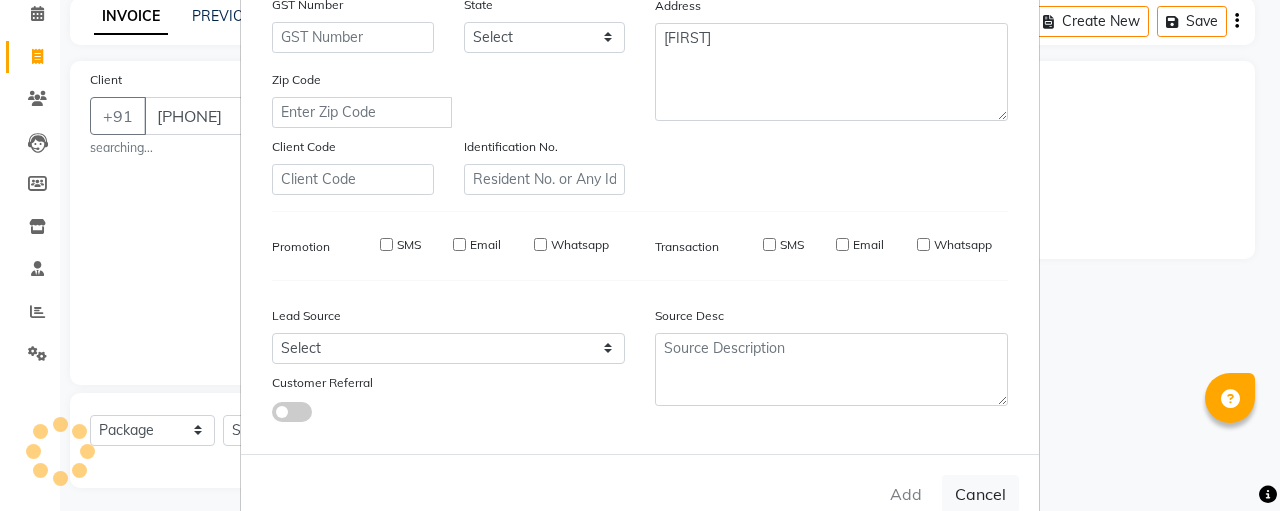 type on "93******93" 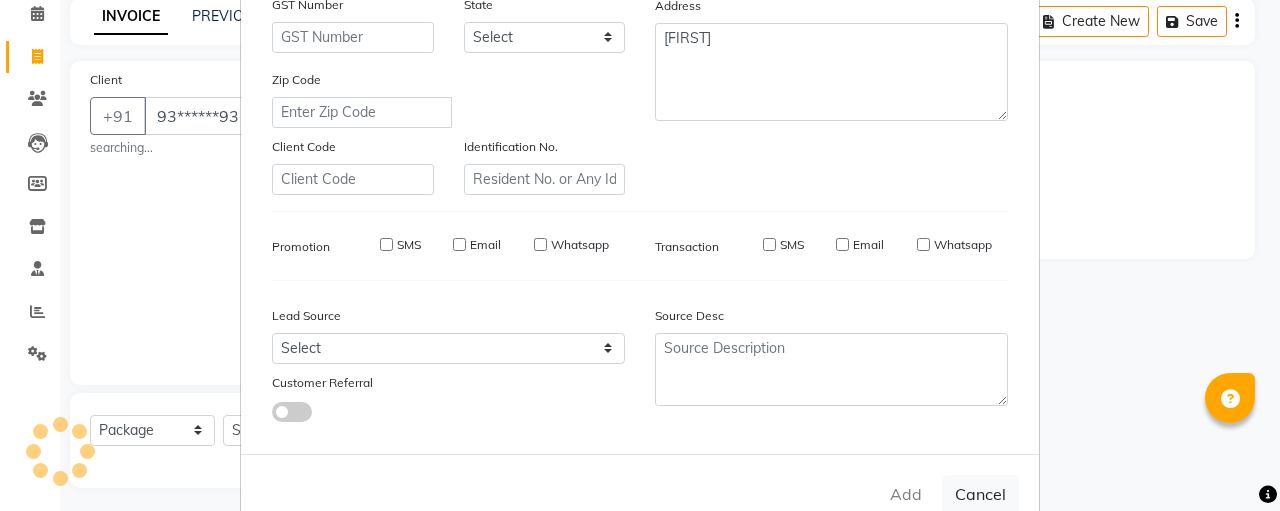 type 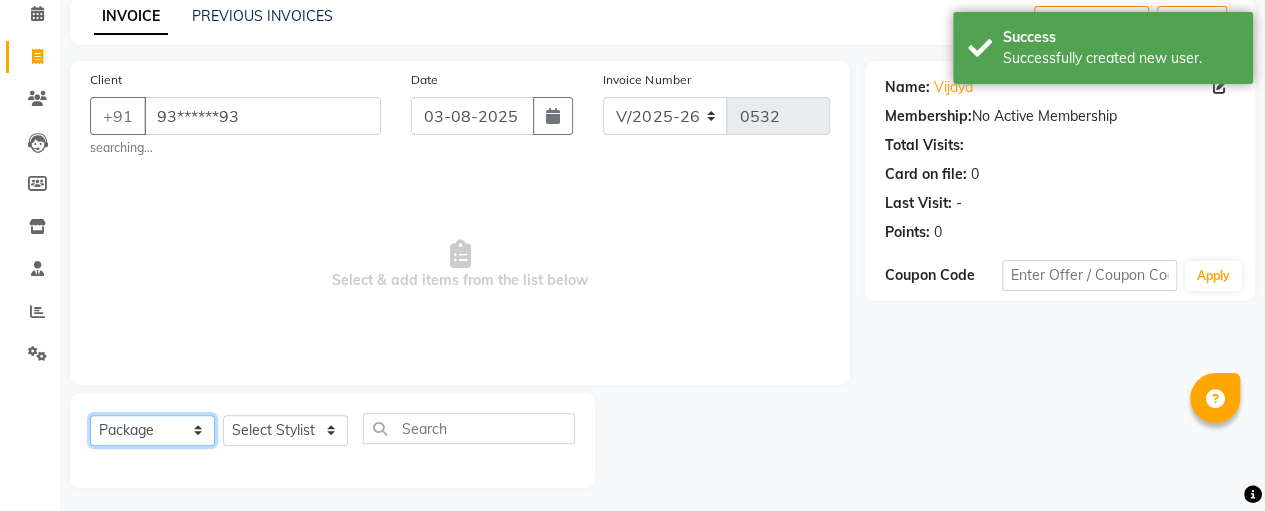 drag, startPoint x: 134, startPoint y: 437, endPoint x: 149, endPoint y: 250, distance: 187.60065 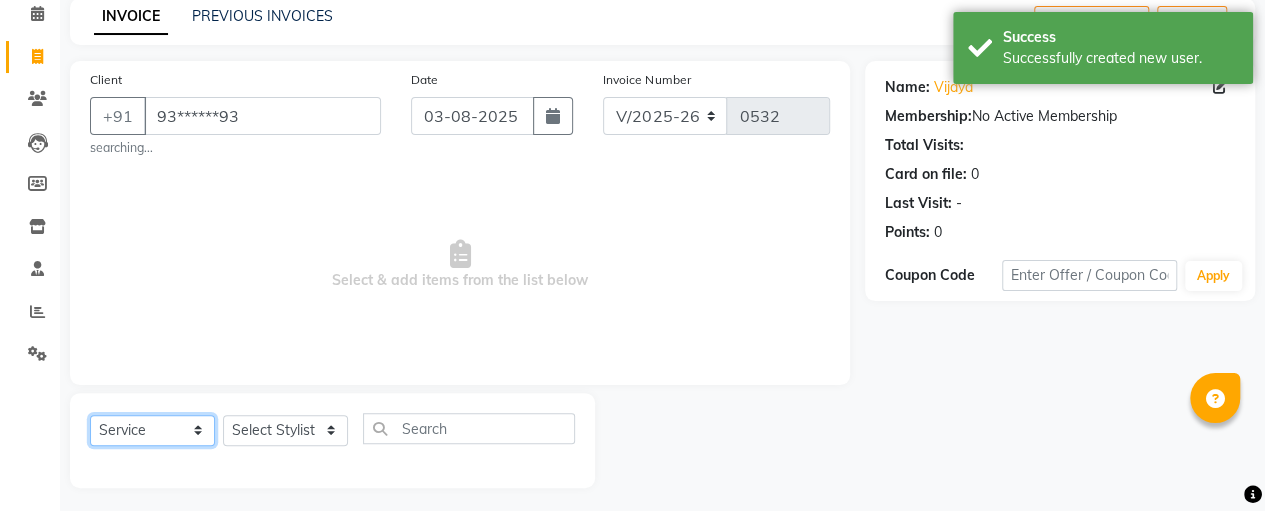 click on "Select  Service  Product  Membership  Package Voucher Prepaid Gift Card" 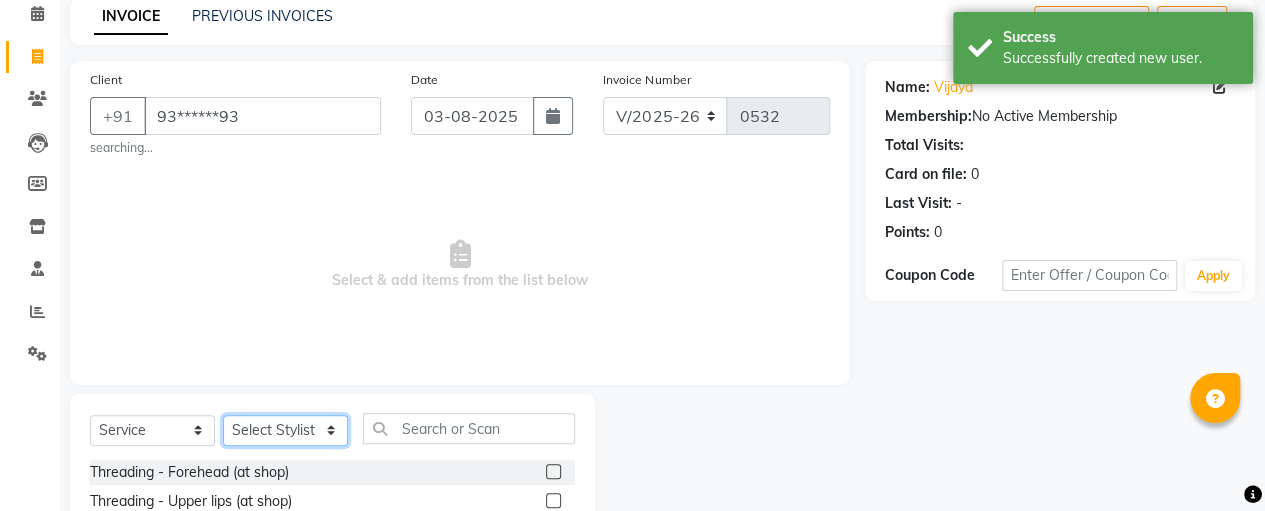 drag, startPoint x: 291, startPoint y: 428, endPoint x: 296, endPoint y: 345, distance: 83.15047 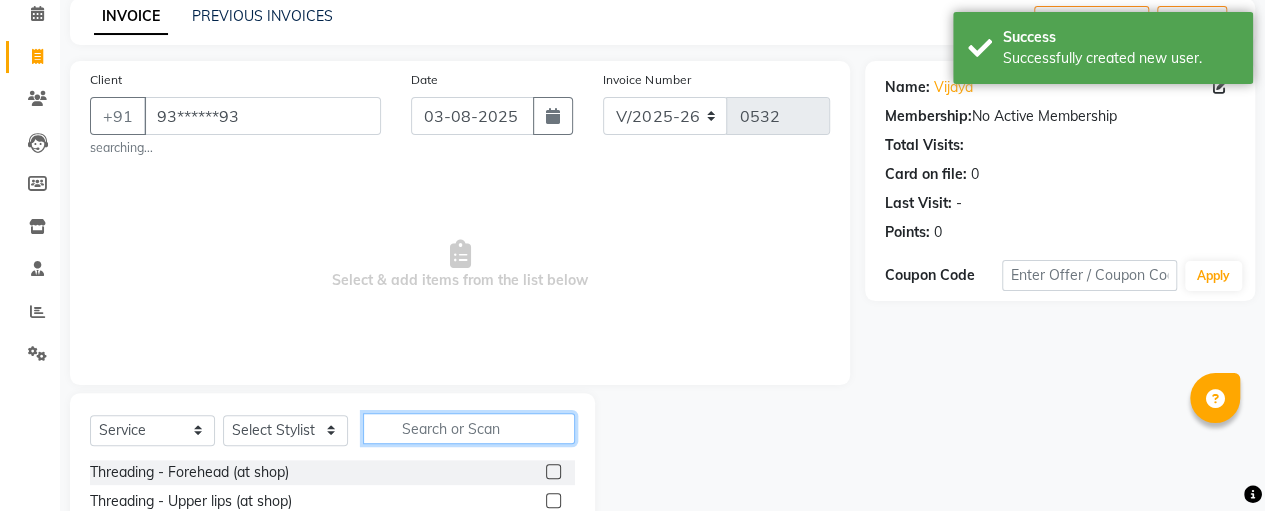 click 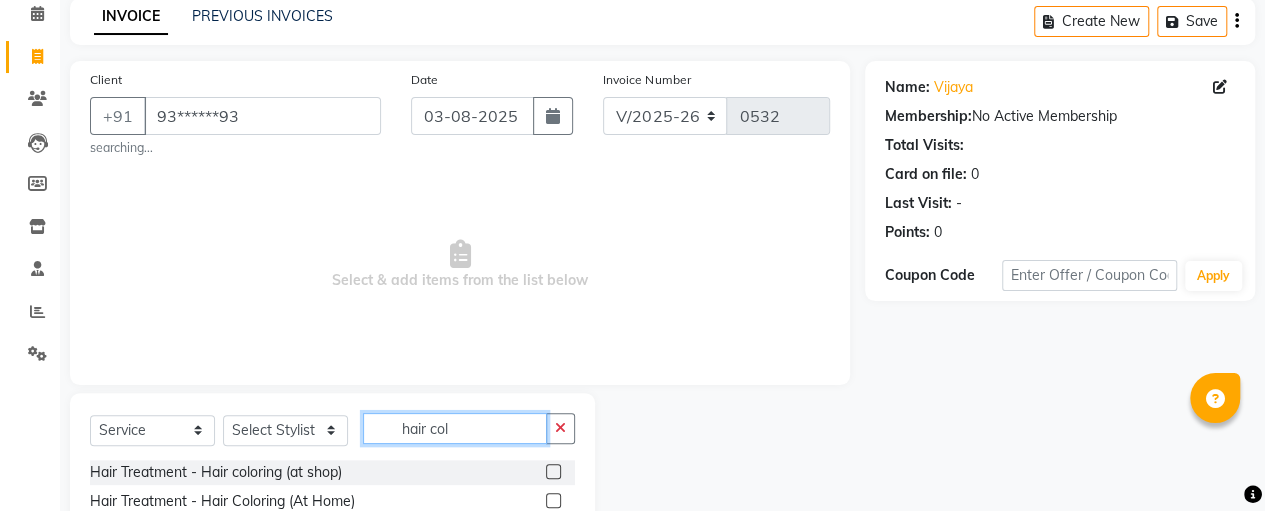 type on "hair col" 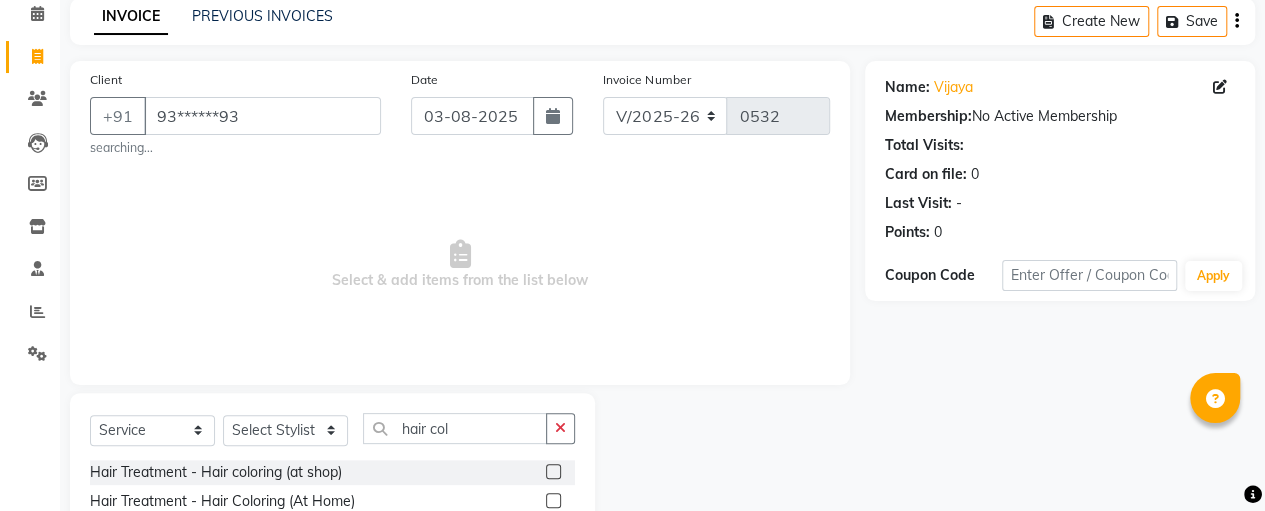 click 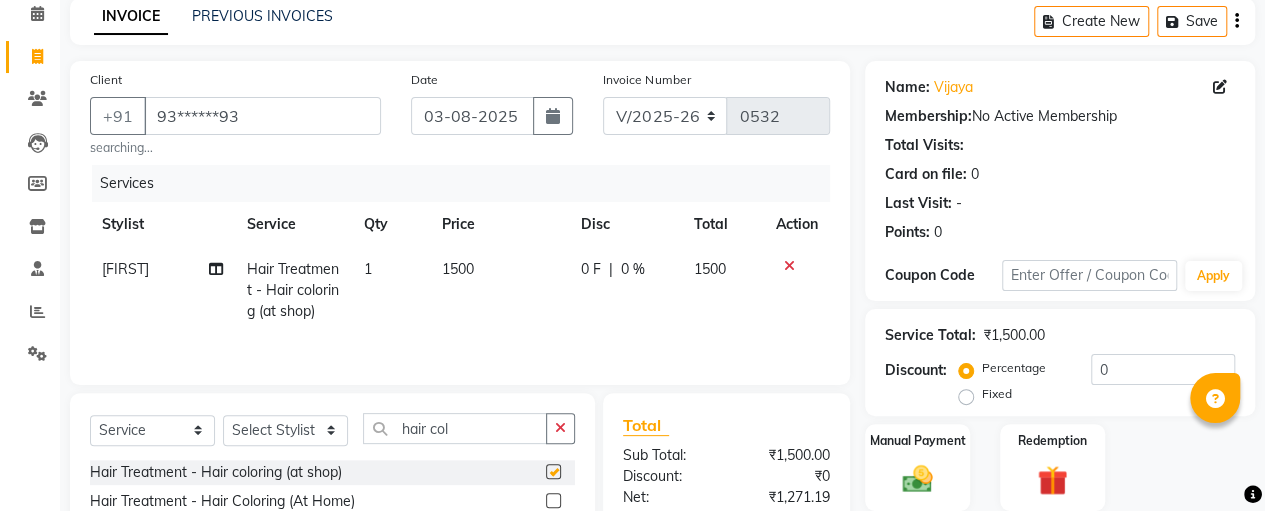 checkbox on "false" 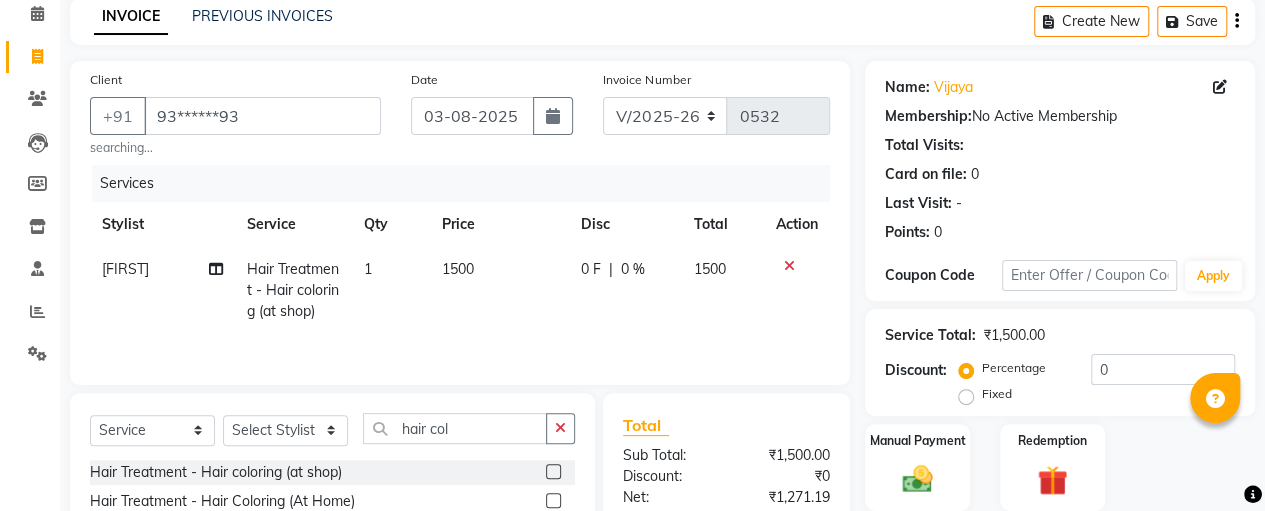 click on "1500" 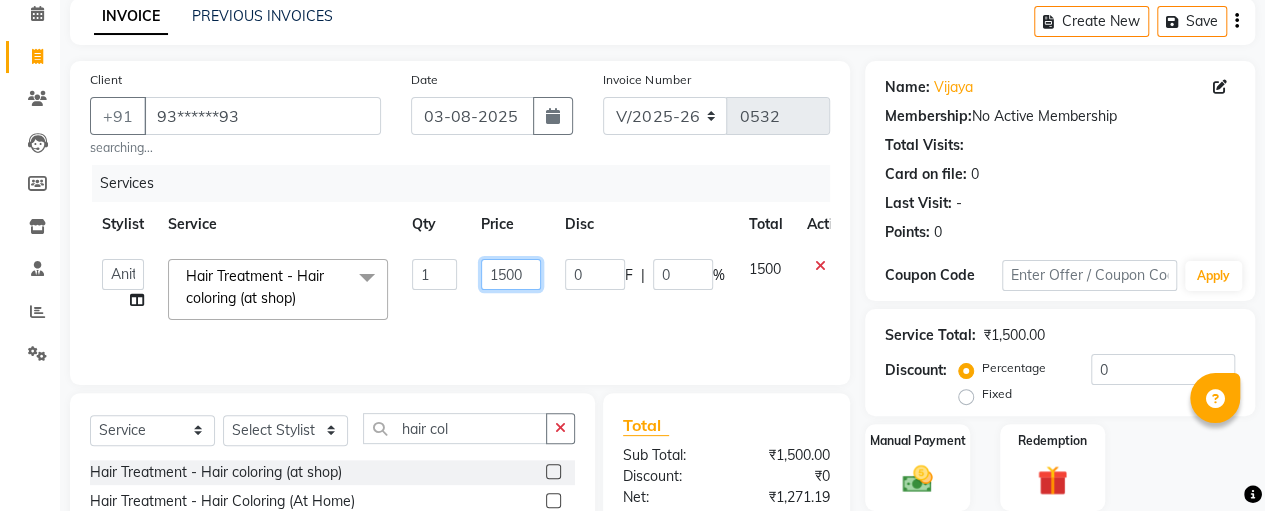 click on "1500" 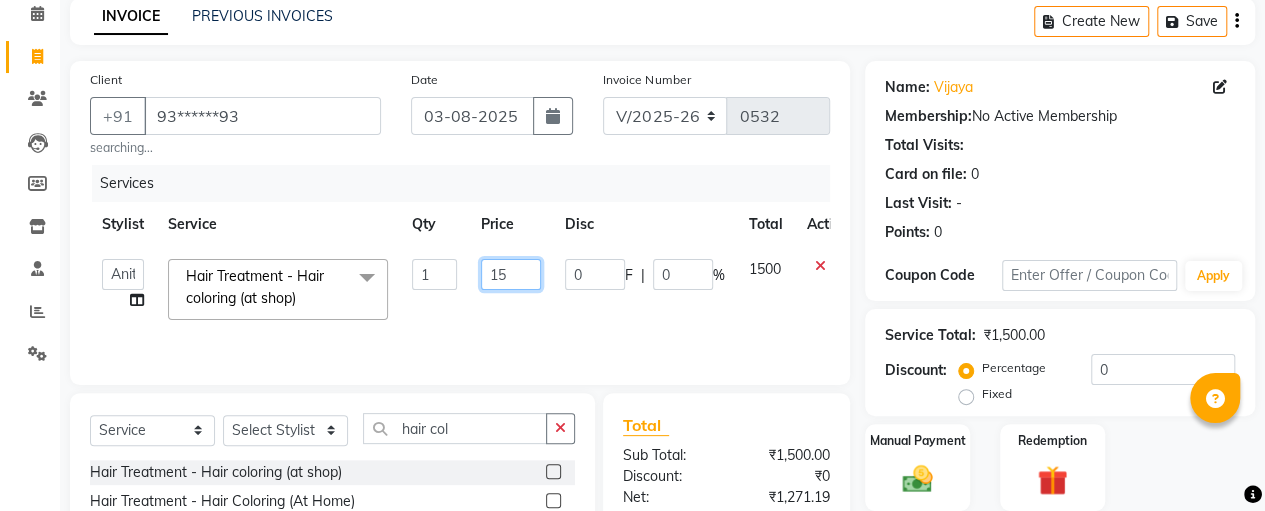 type on "1" 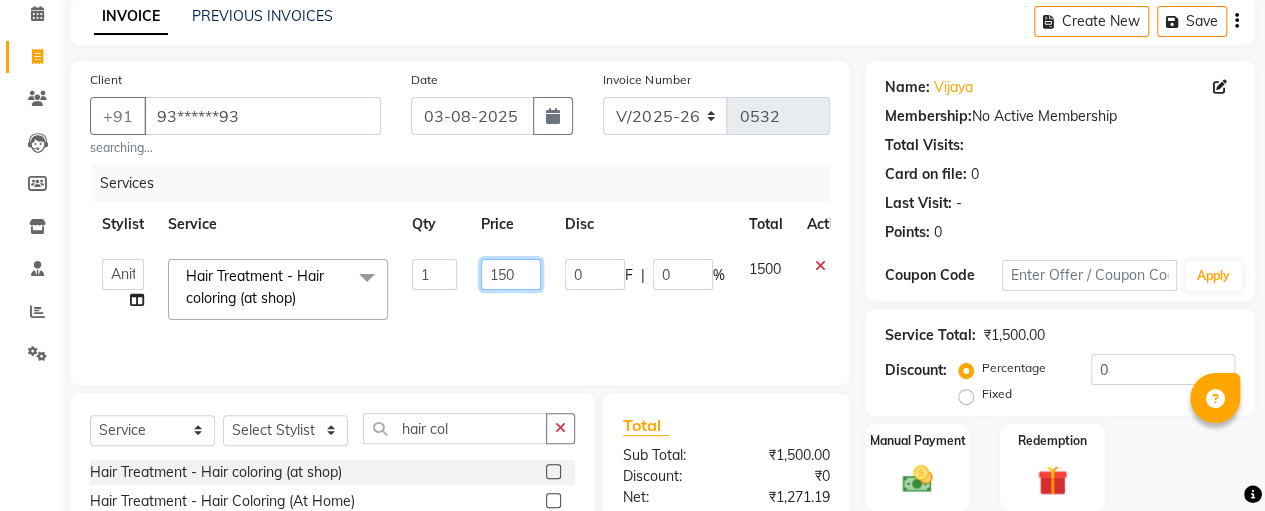 type on "1500" 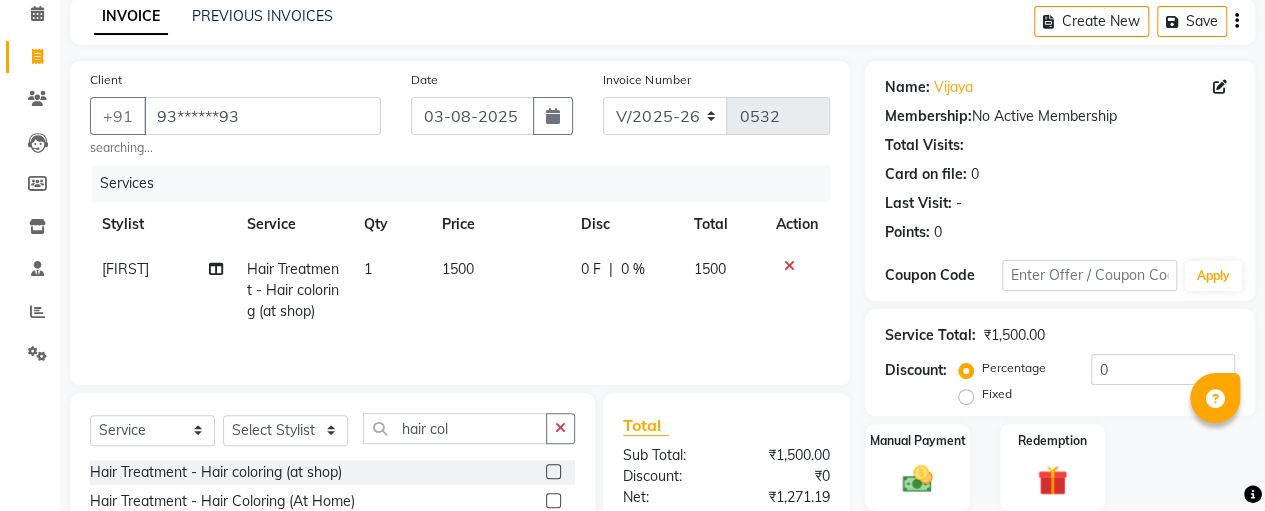 click on "[FIRST] Hair Treatment - Hair coloring (at shop) 1 1500 0 F | 0 % 1500" 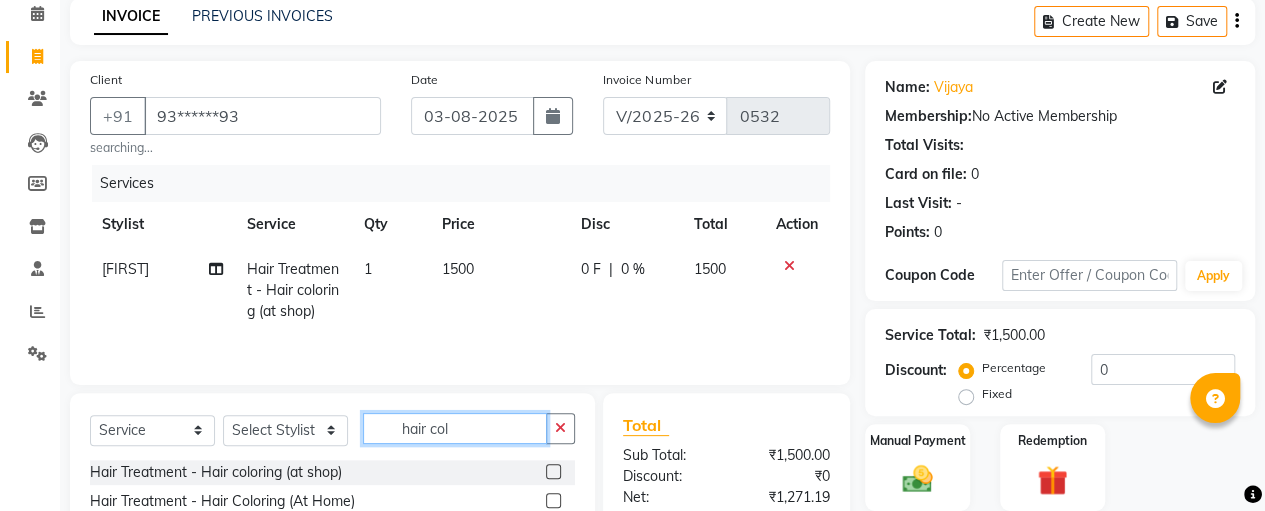 click on "hair col" 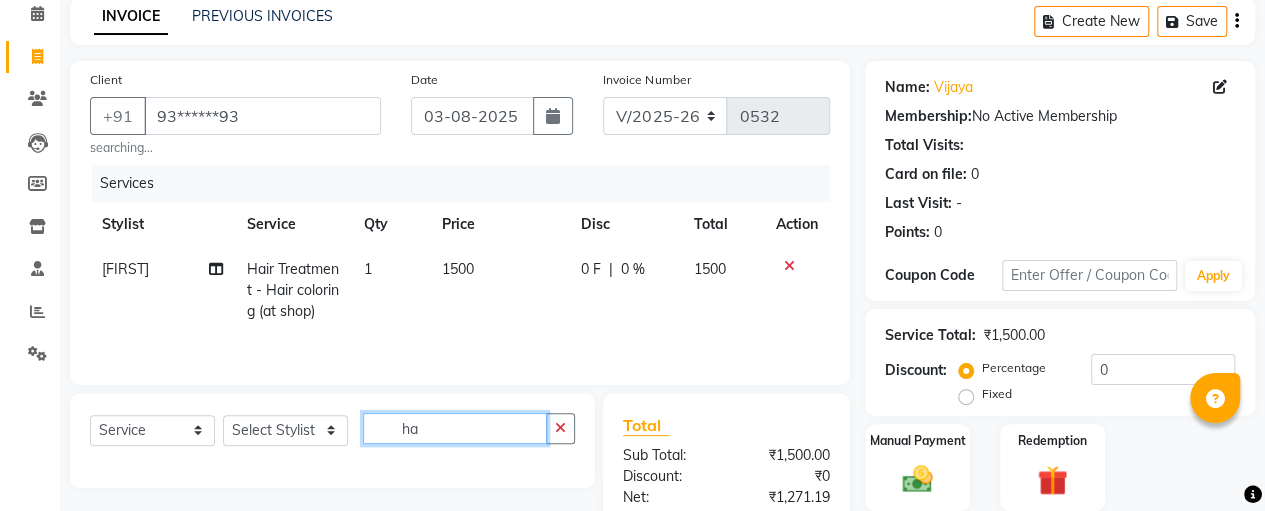 type on "h" 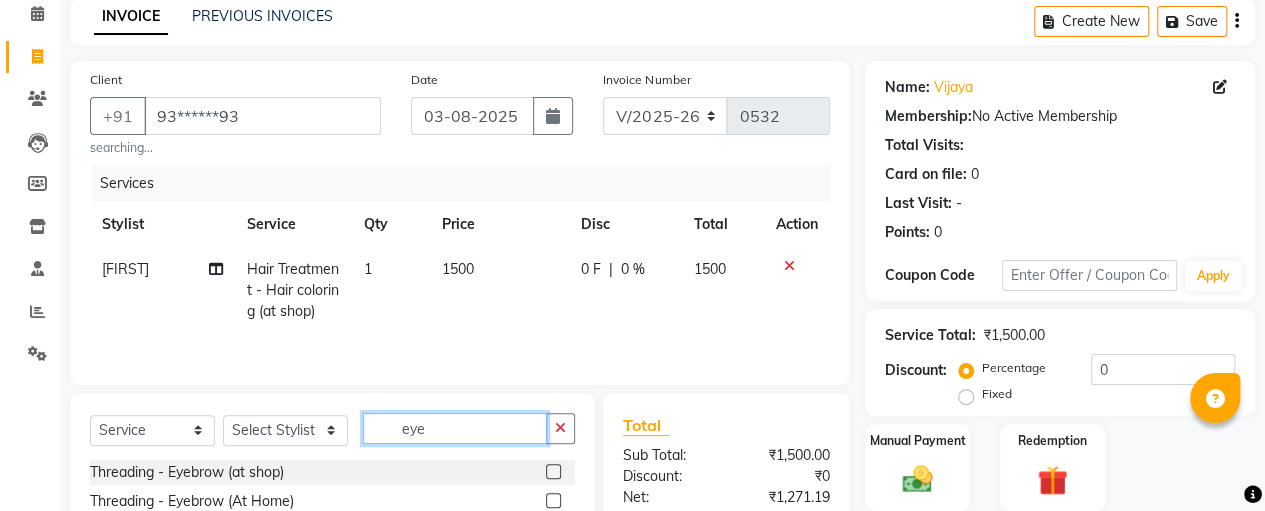 type on "eye" 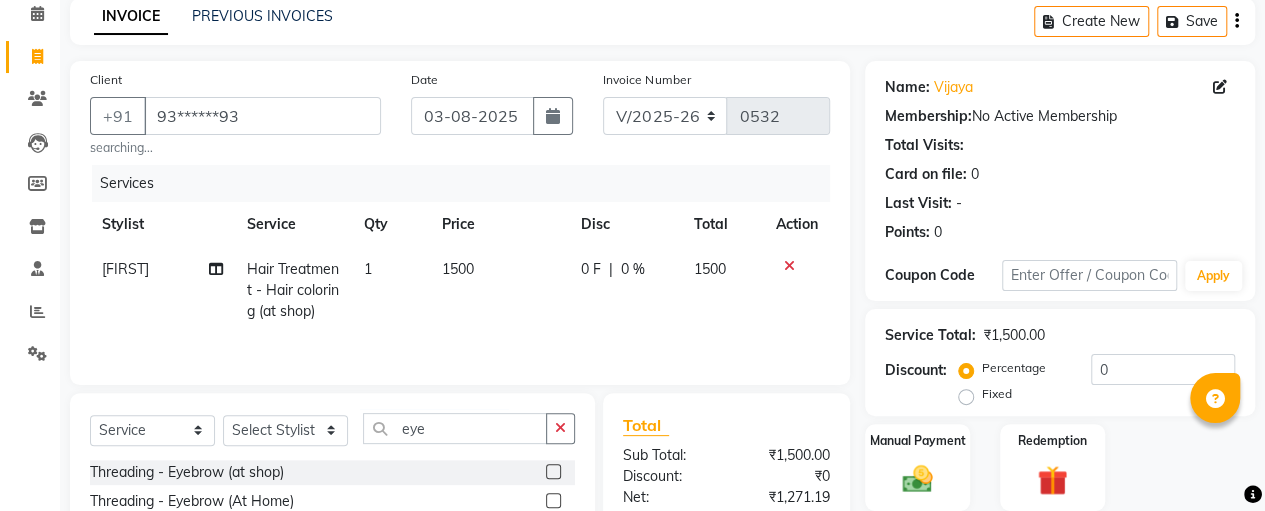 click 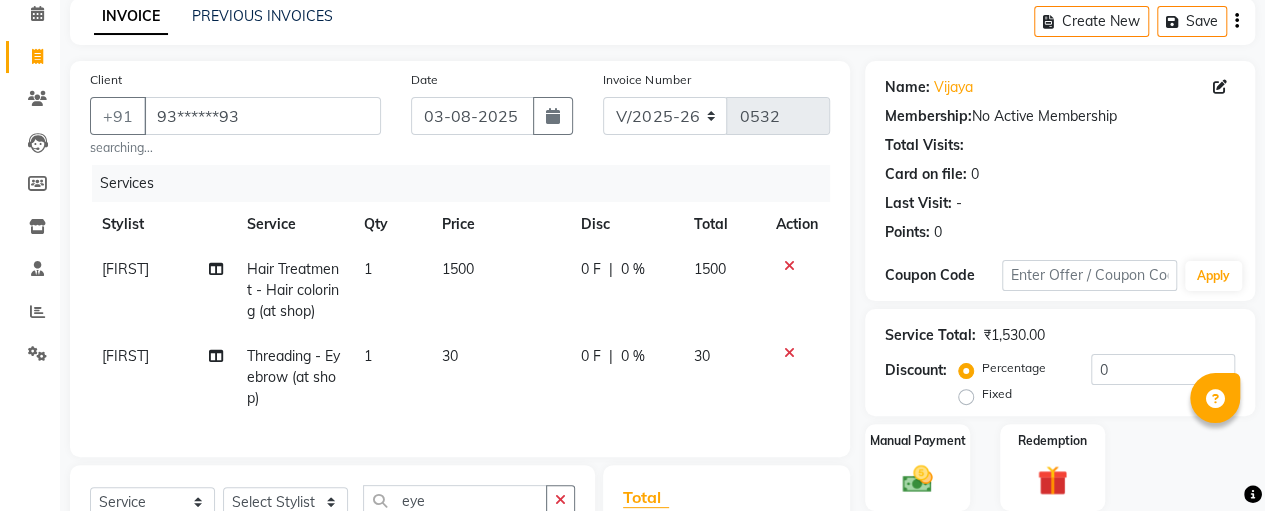 checkbox on "false" 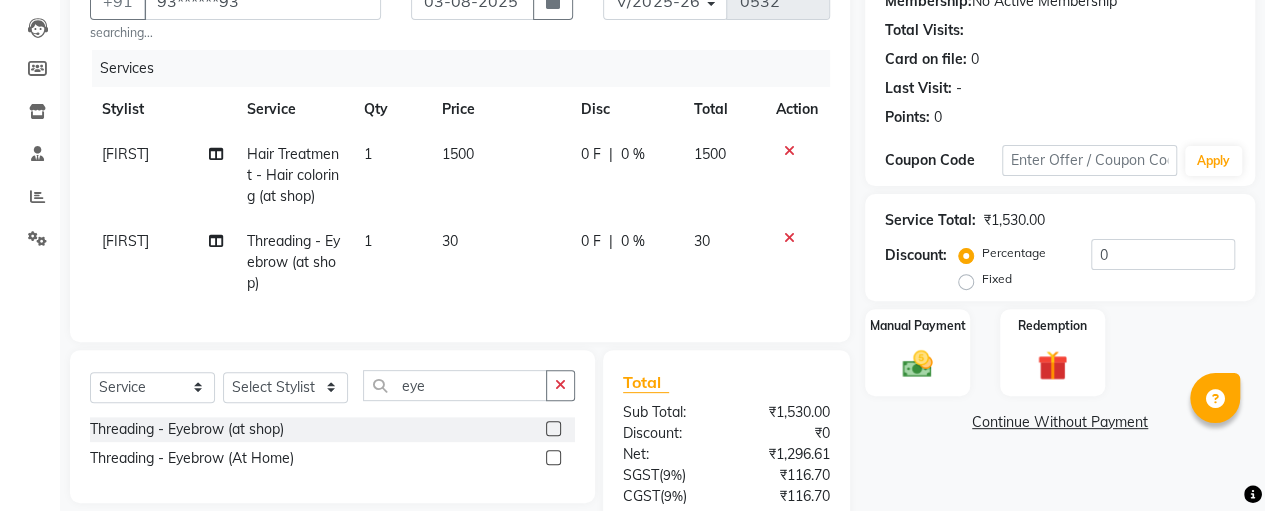 scroll, scrollTop: 232, scrollLeft: 0, axis: vertical 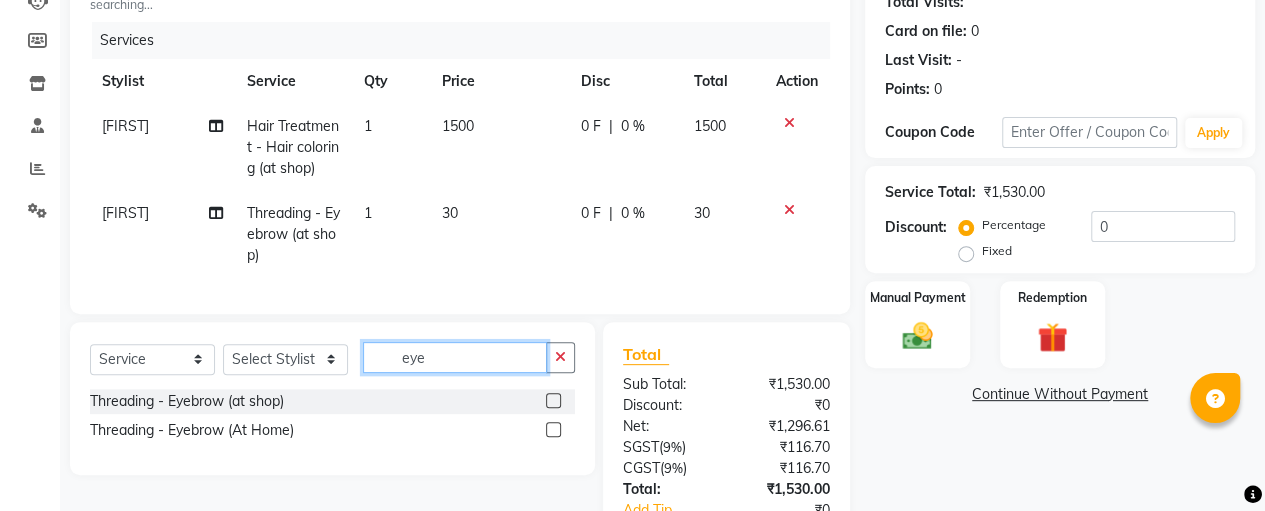 click on "eye" 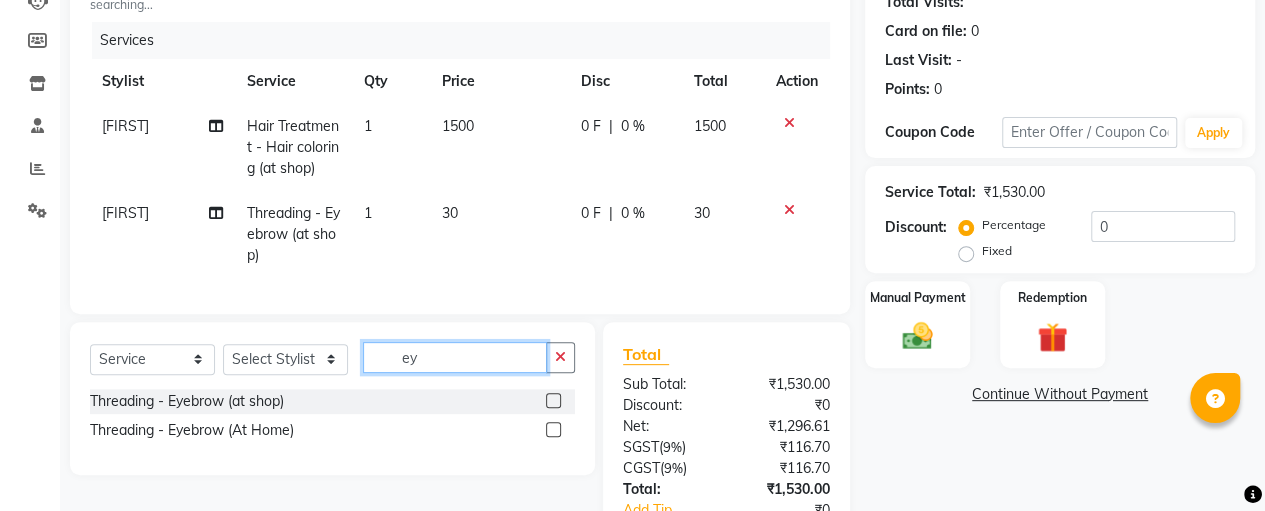type on "e" 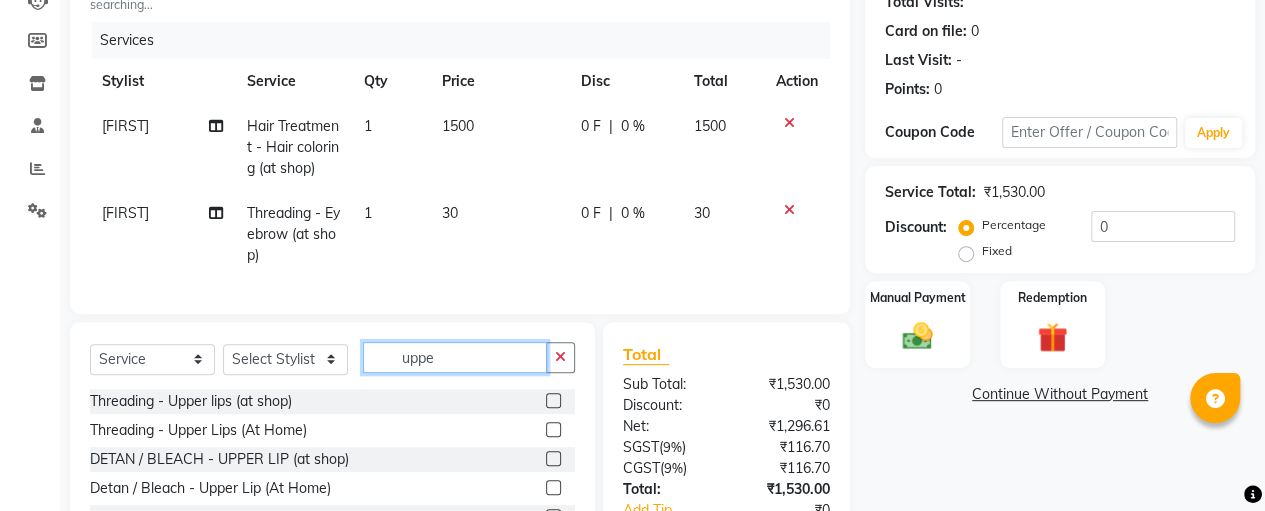 type on "uppe" 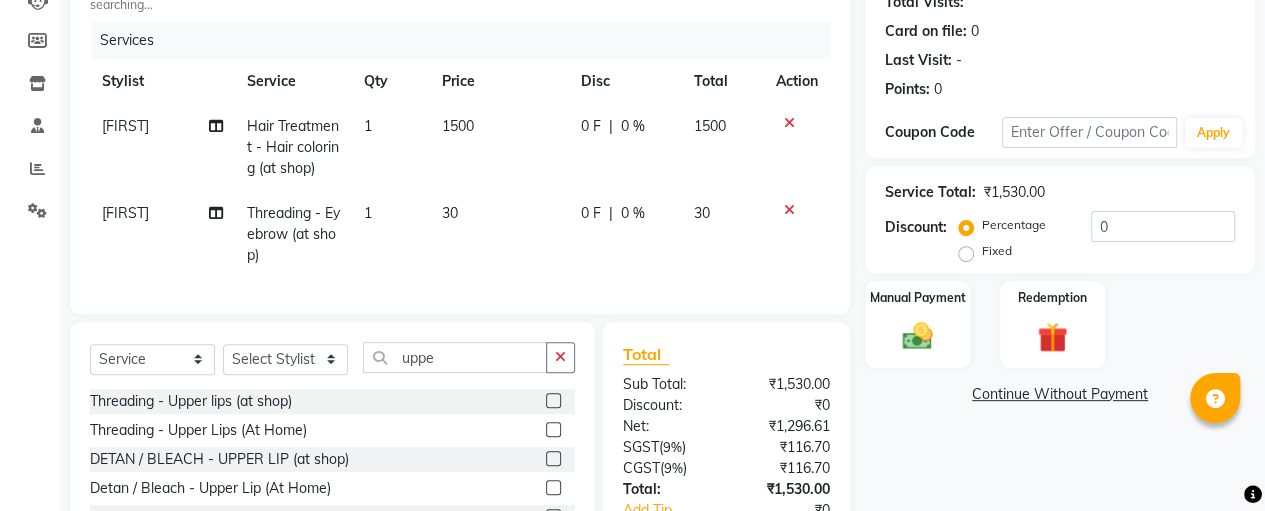 click 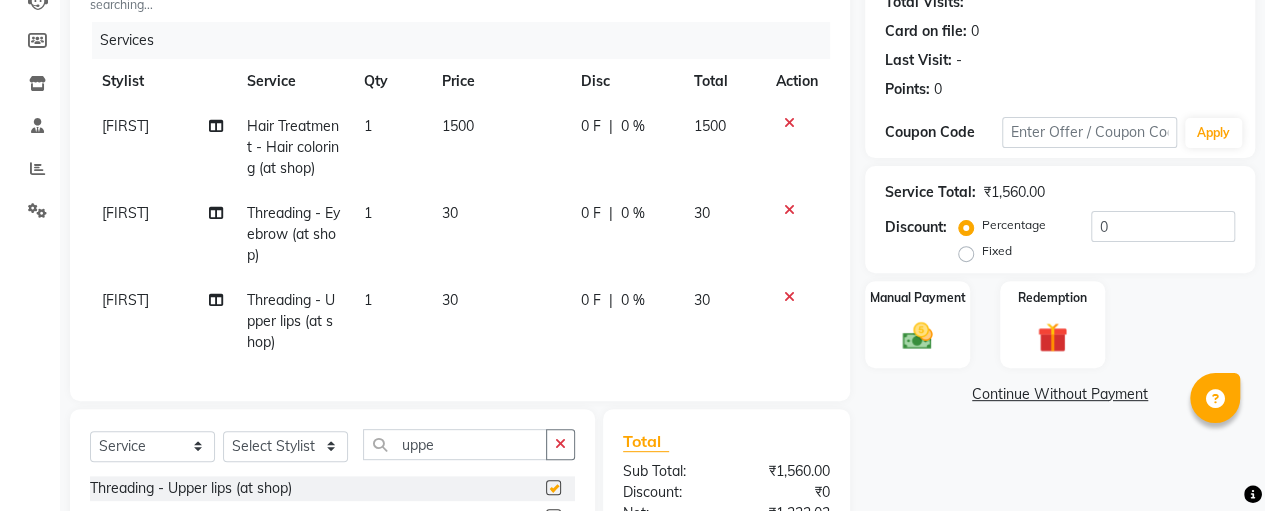 checkbox on "false" 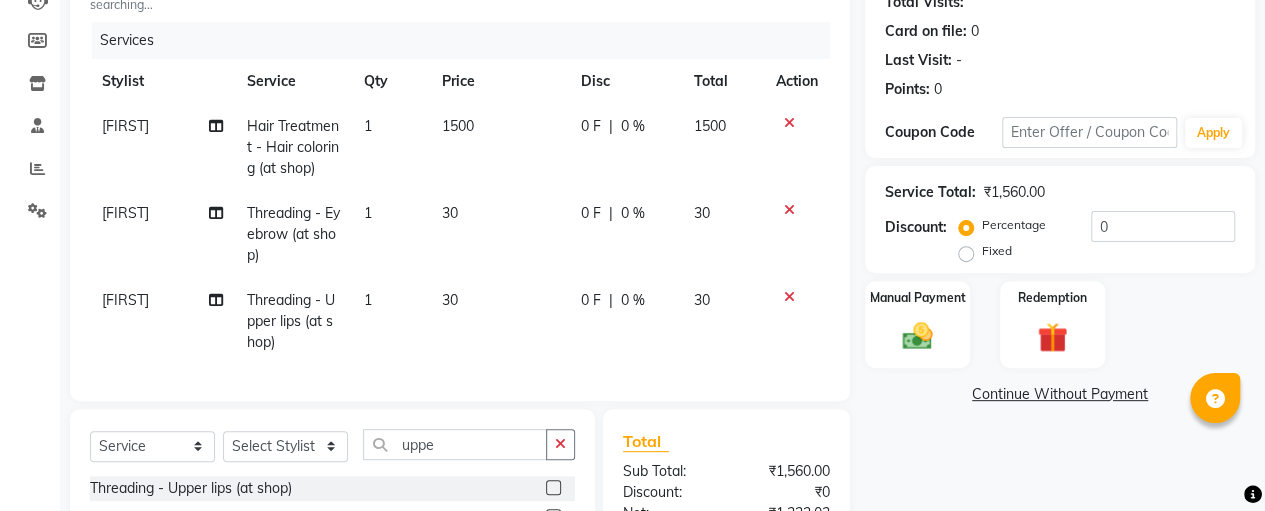 click on "30" 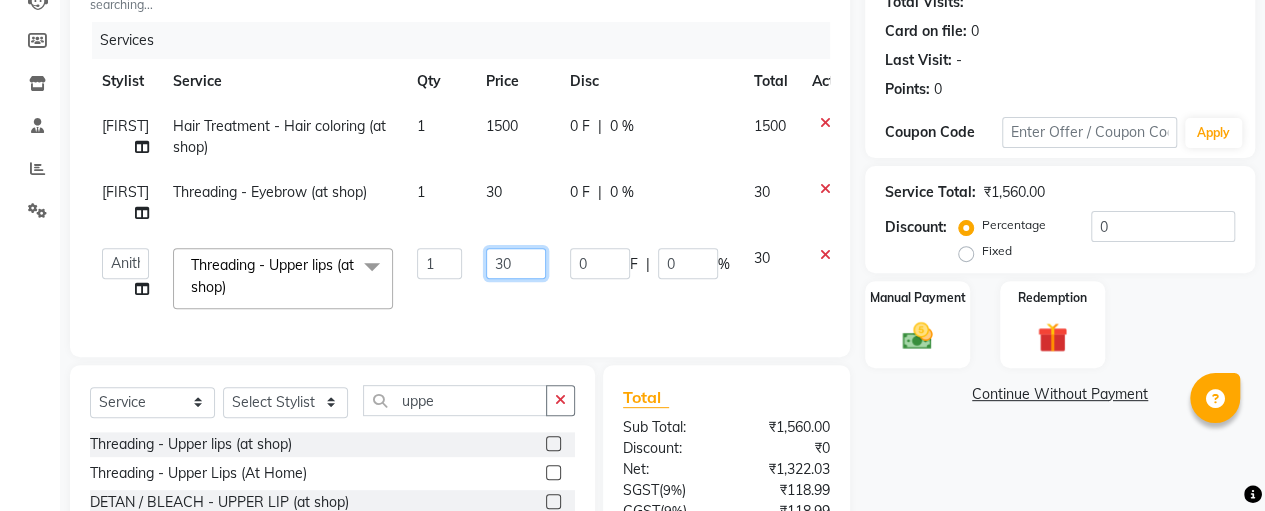 click on "30" 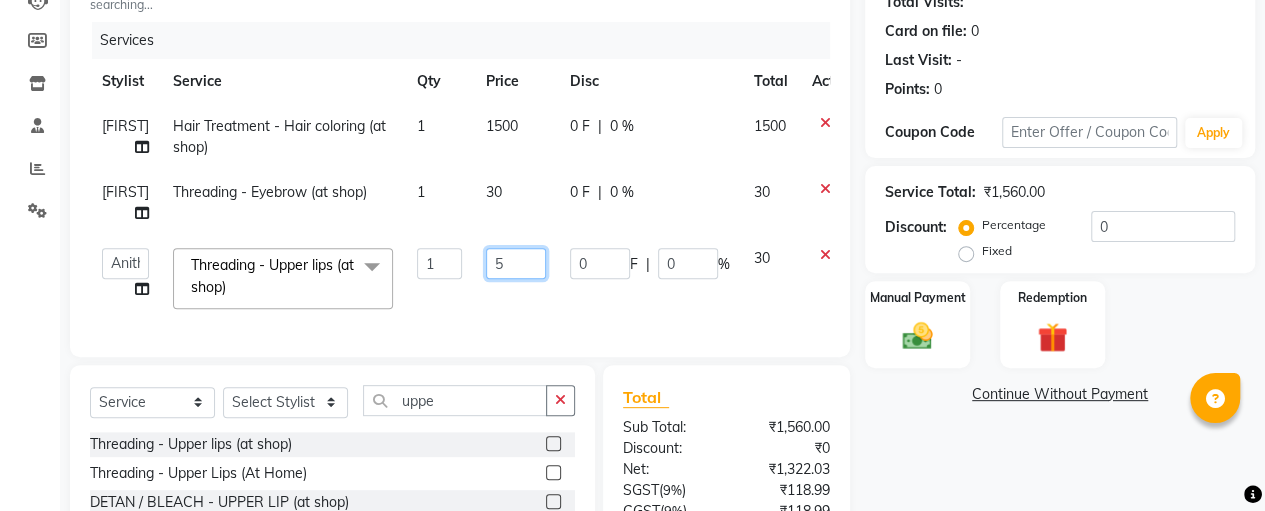 type on "50" 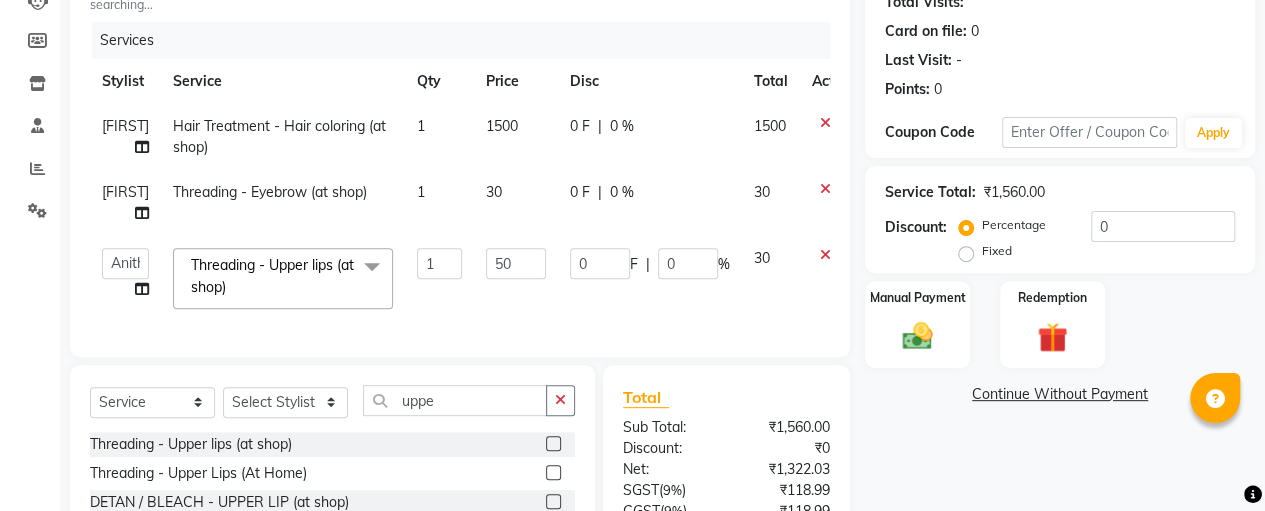 click on "30" 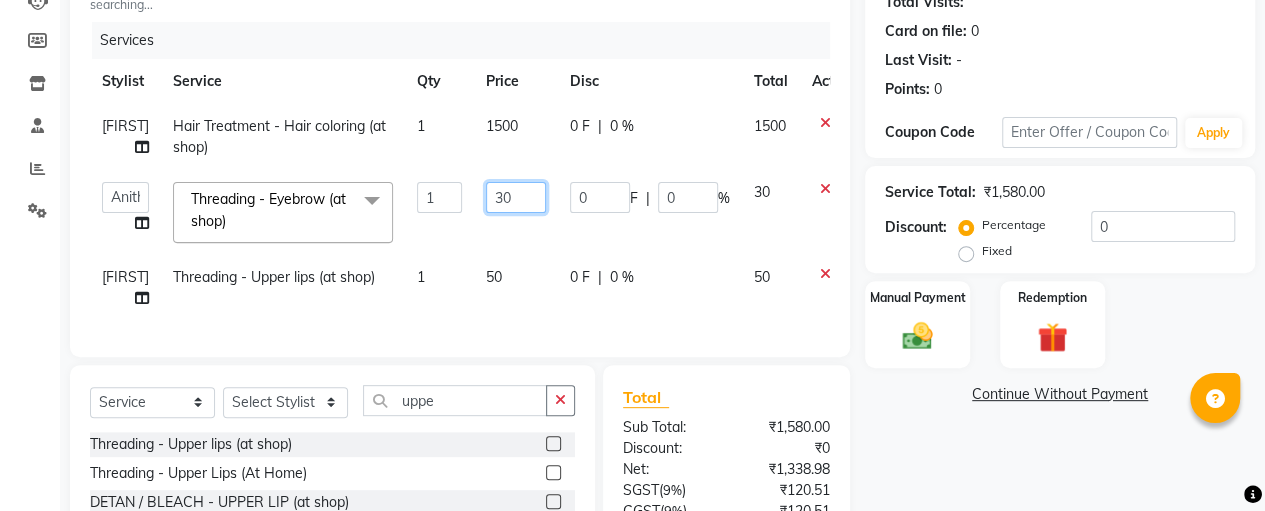 click on "30" 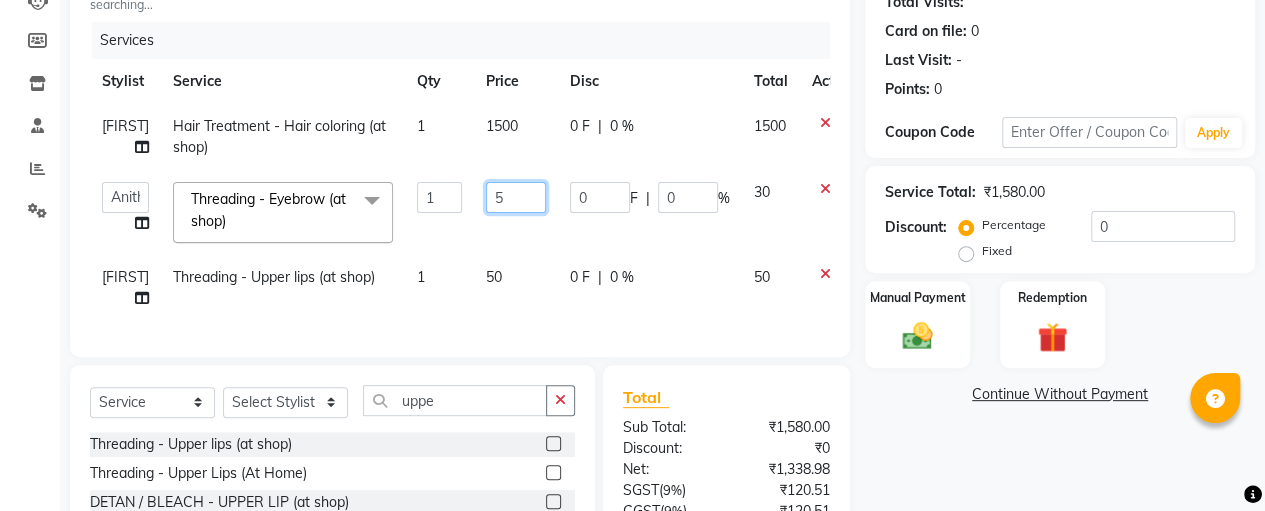 type on "50" 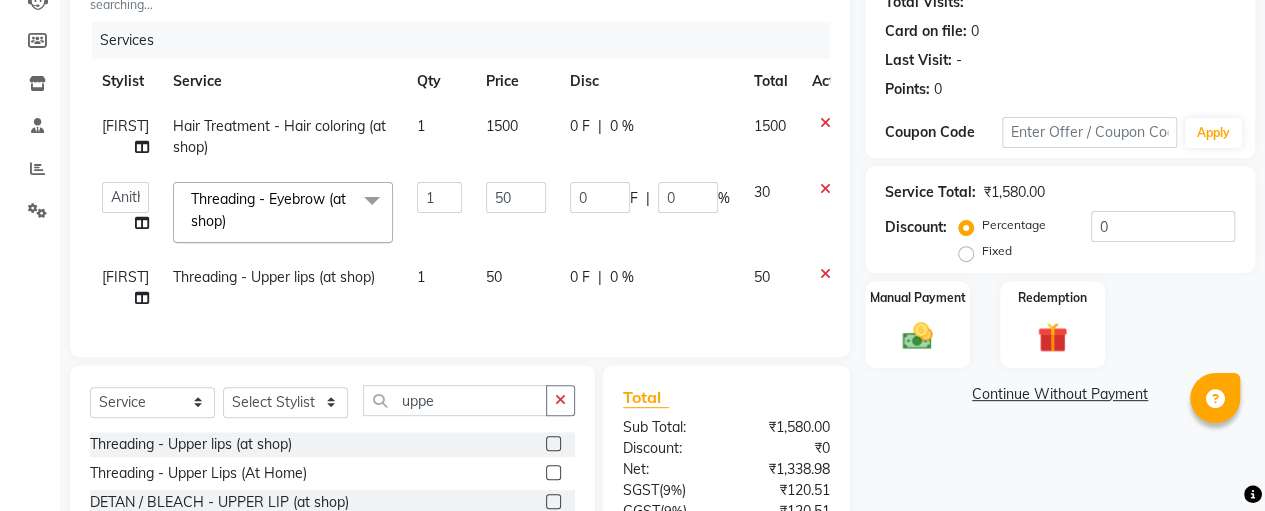 click on "[FIRST] Hair Treatment - Hair coloring (at shop) 1 1500 0 F | 0 % 1500  [FIRST]   [FIRST]   [FIRST]   [FIRST]   [FIRST]  Threading - Eyebrow (at shop)  x Threading - Forehead (at shop) Threading - Upper lips (at shop) Threading - Chin (at shop) Threading - Eyebrow (at shop) Threading - Forehead (At Home) Threading - Upper Lips (At Home) Threading - Chin (At Home) Threading - Eyebrow (At Home) Cutting - Trimming (at shop) Cutting - U-shape (at shop) Cutting - Leaser Cutting
Change of Style (at shop) Cutting - Three steps
Layer Trim (at shop) Cutting - Layers Cutting (at shop) Cutting - Kids (below 10) (at shop) Cutting - Fringe | Bangs (at shop) Cutting - Leaser with step (at shop) Cutting - Trimming (At Home) Cutting - U-Shape (At Home) Cutting - Leaser Cutting
Change Of Style (At Home) Cutting - Three Steps
Layer Trim (At Home) Cutting - Layers Cutting (At Home) Cutting - Kids (Below 10) (At Home) Cutting - Fringe | Bangs (At Home) Cutting - Leaser With Step (At Home) Split Ends Senior Stylist-Hair Cut Nose" 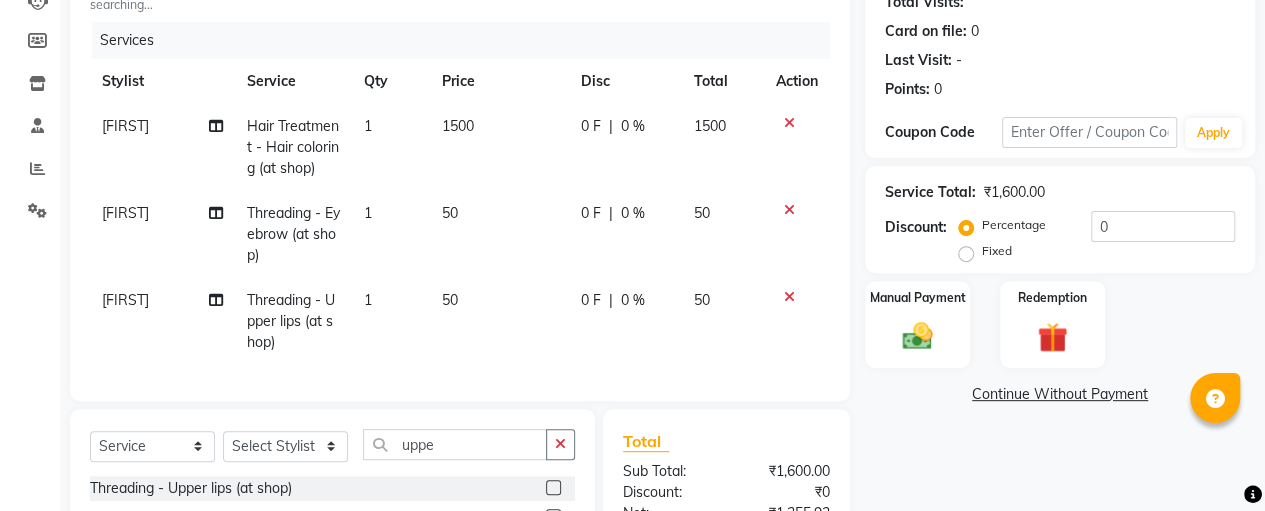 scroll, scrollTop: 0, scrollLeft: 0, axis: both 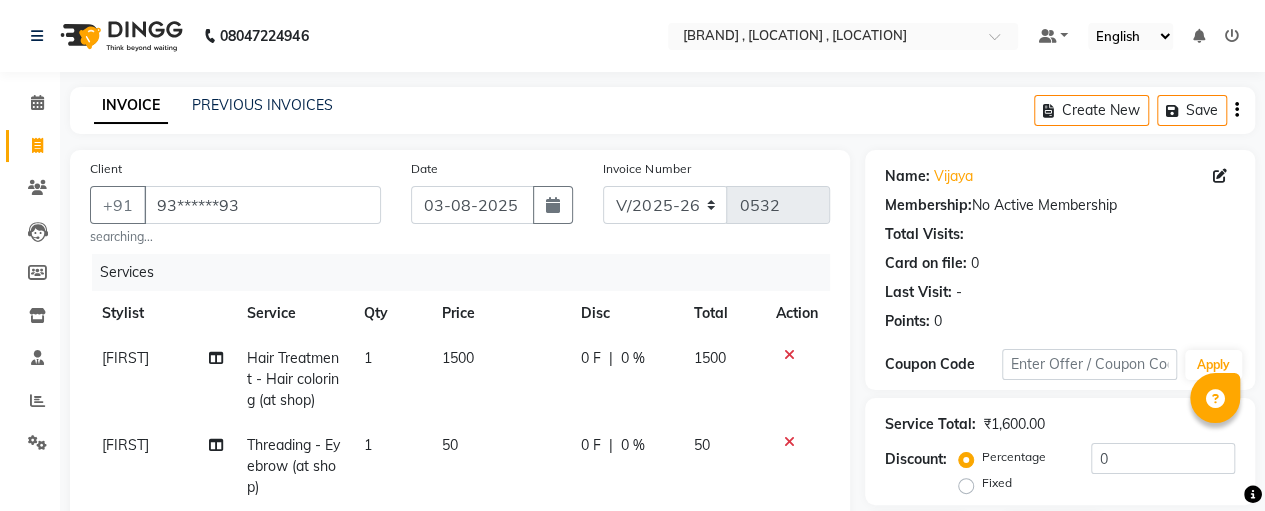 click 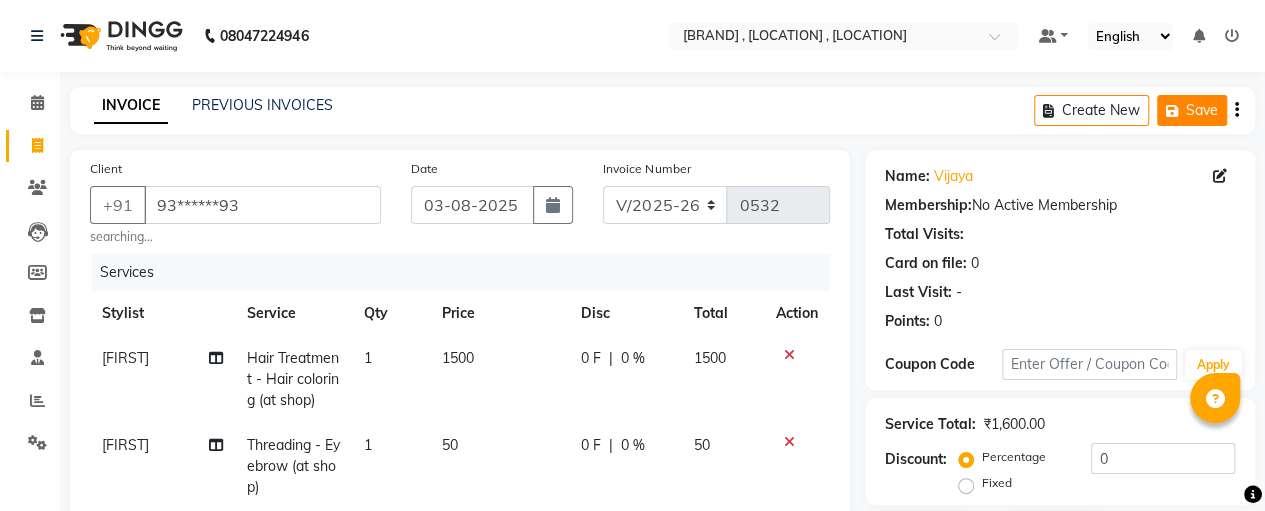 select on "package" 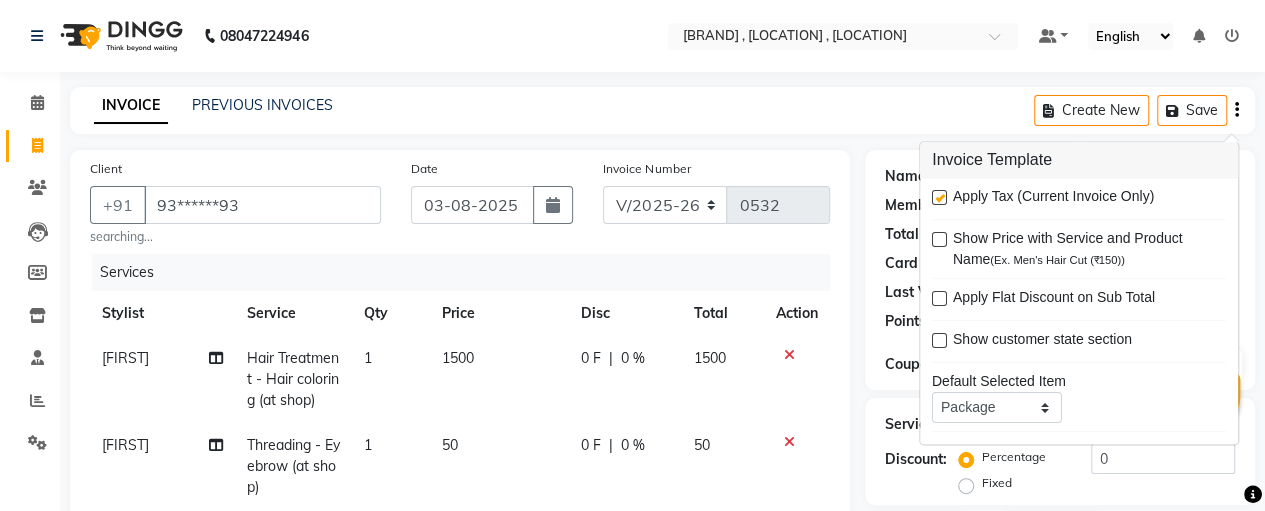 click at bounding box center (938, 201) 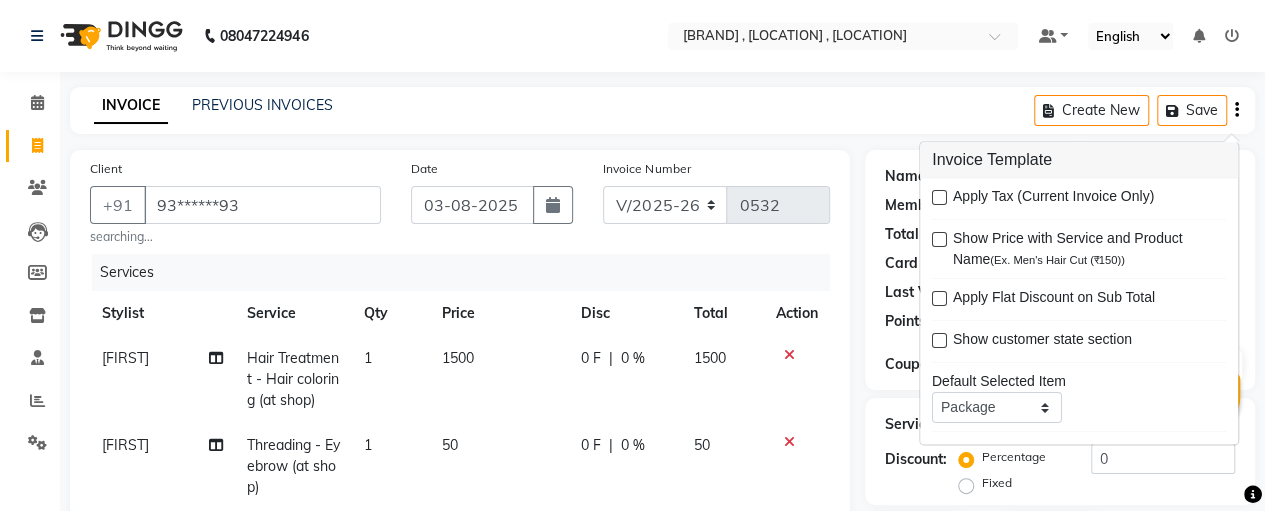 scroll, scrollTop: 470, scrollLeft: 0, axis: vertical 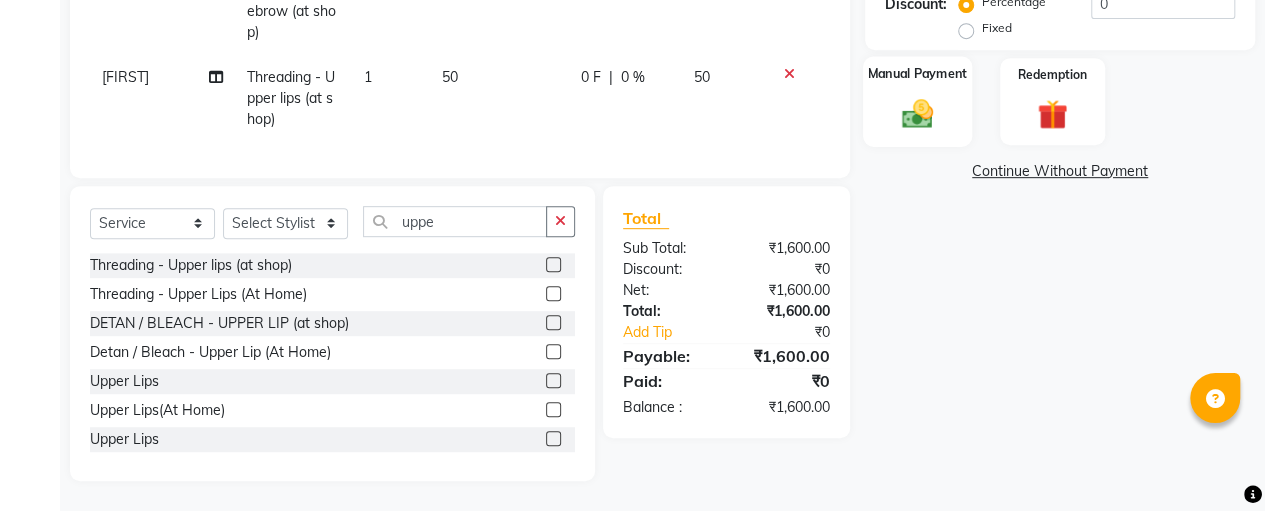 click 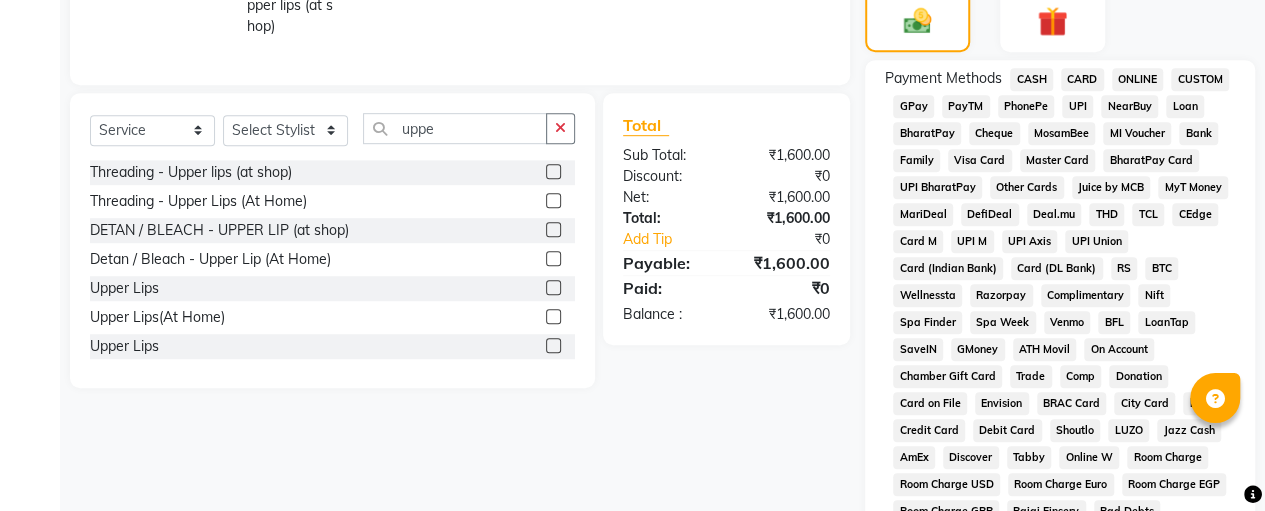 scroll, scrollTop: 968, scrollLeft: 0, axis: vertical 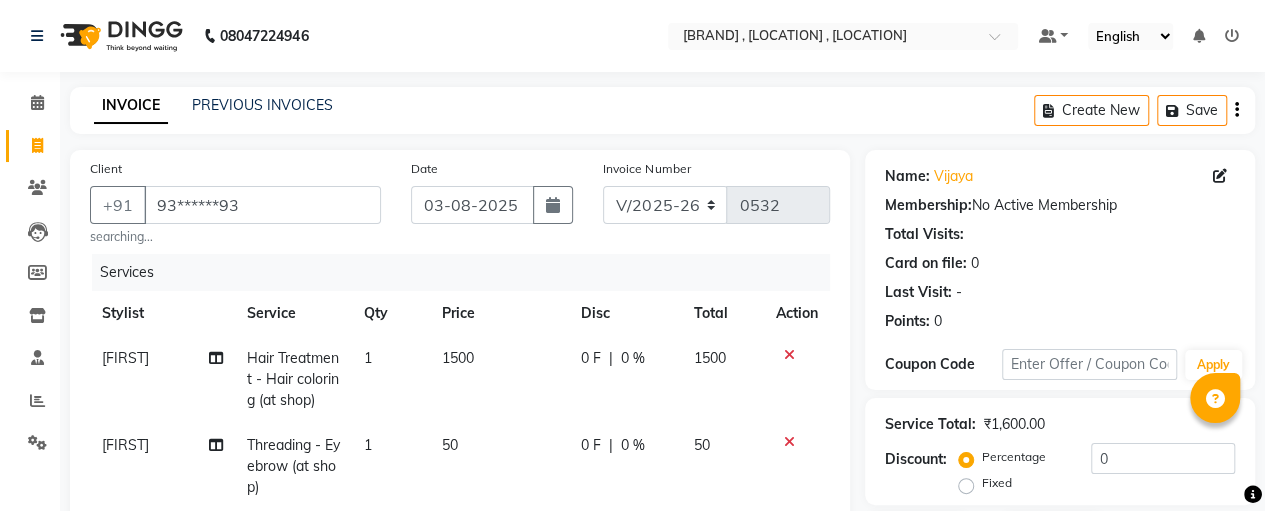 click on "1500" 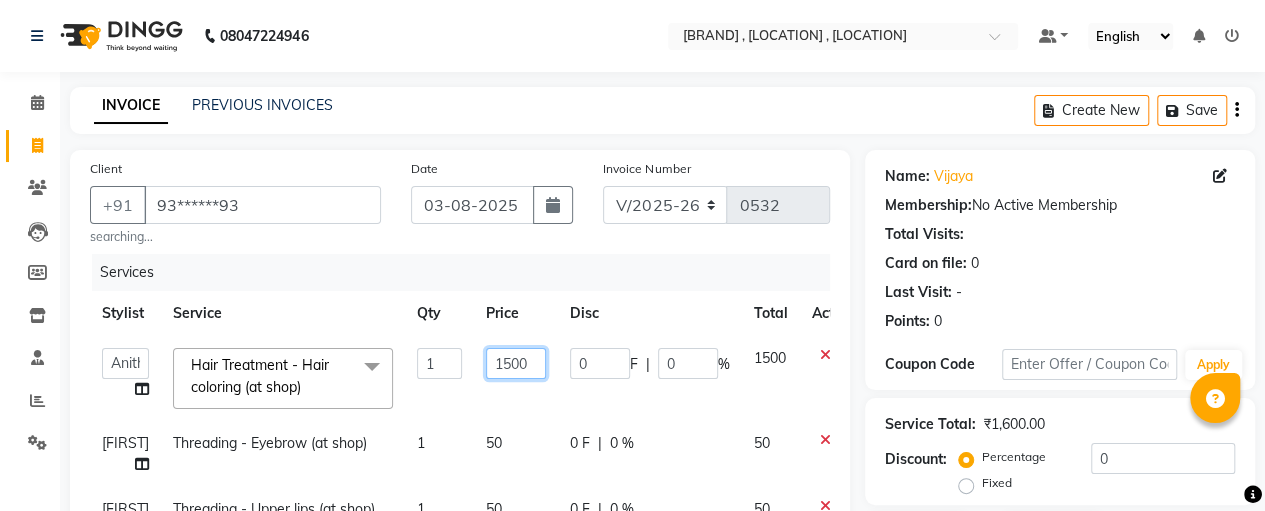 click on "1500" 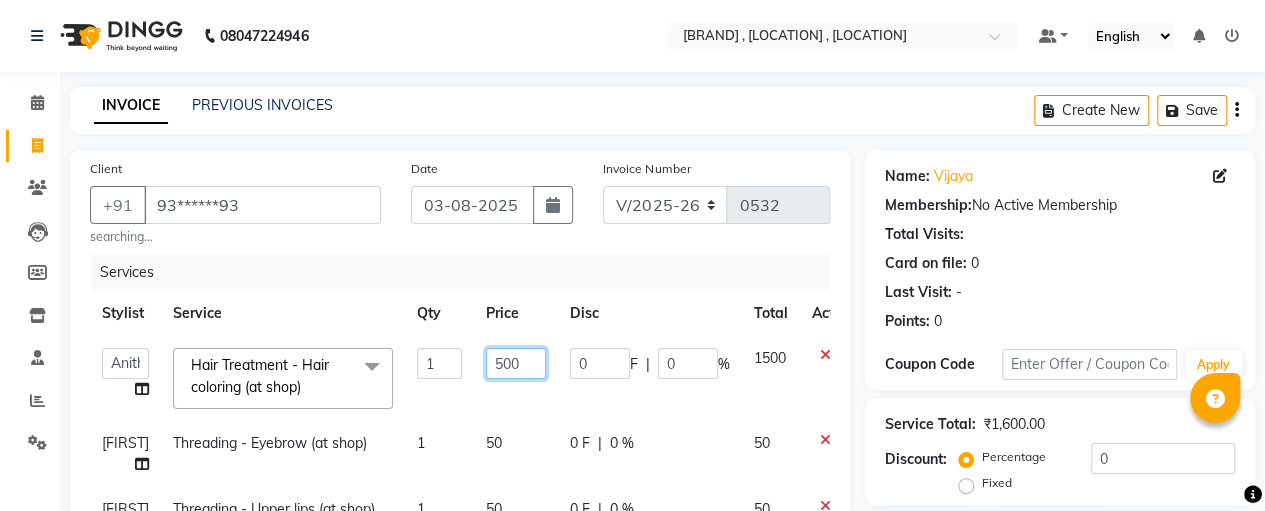 type on "2500" 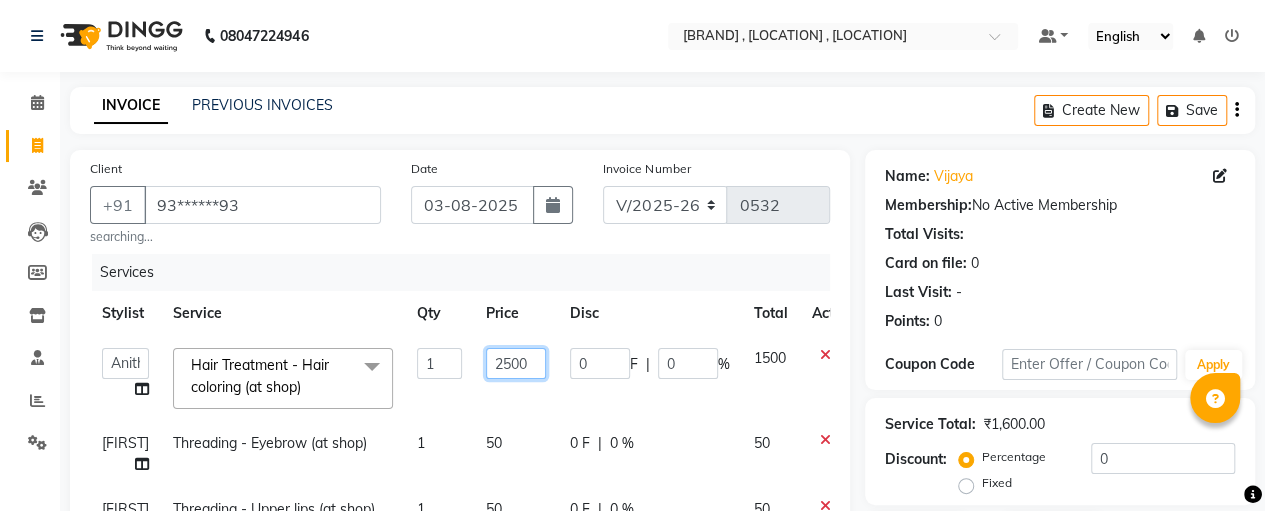 scroll, scrollTop: 364, scrollLeft: 0, axis: vertical 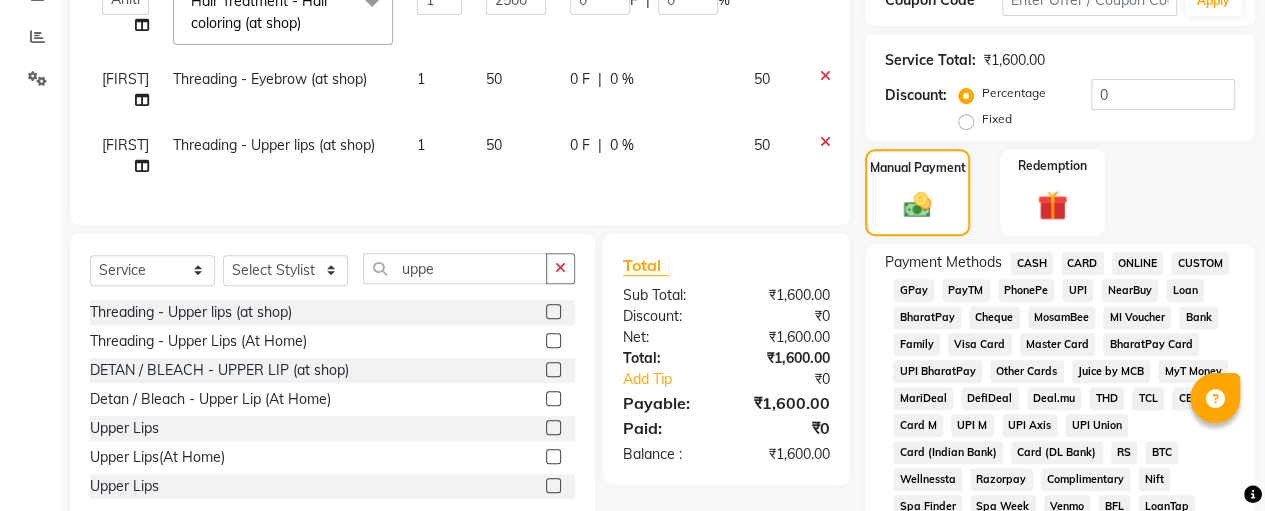 click on "[FIRST] Threading - Upper lips (at shop) 1 50 0 F | 0 % 50" 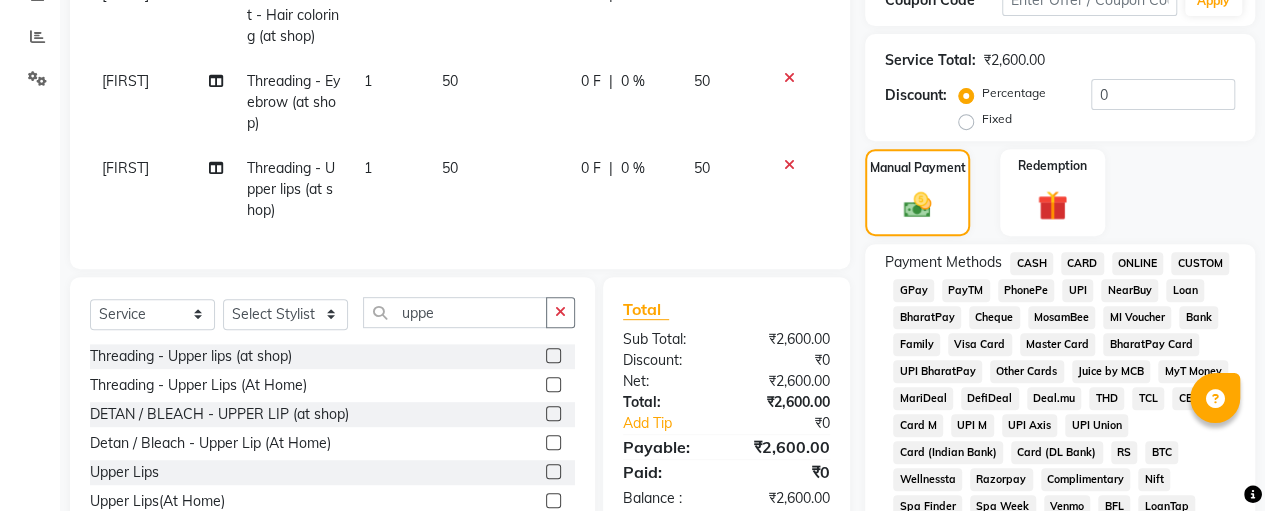 scroll, scrollTop: 968, scrollLeft: 0, axis: vertical 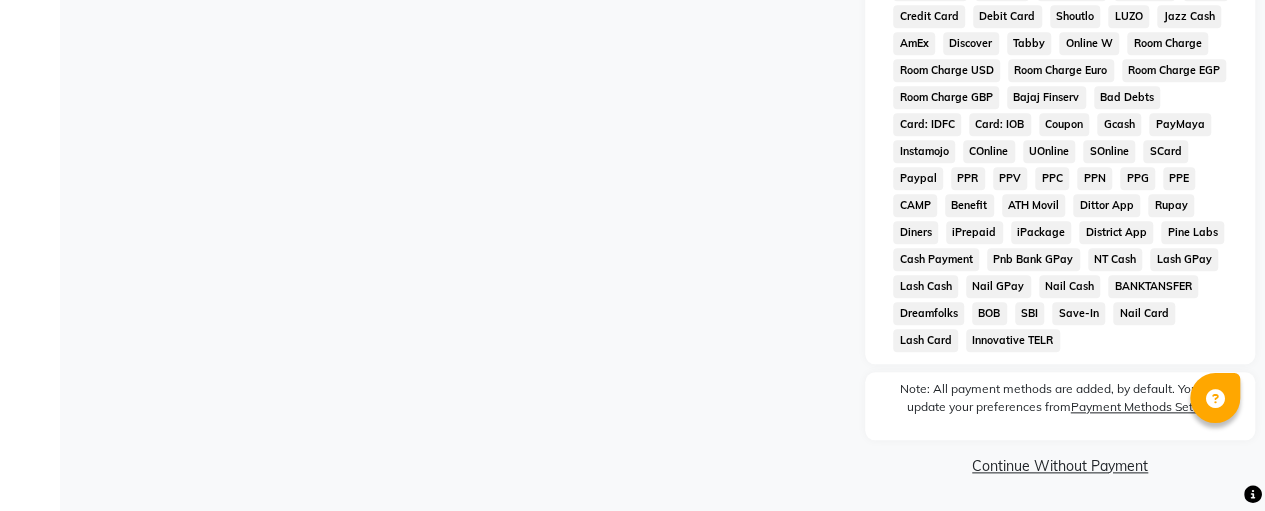 click on "Continue Without Payment" 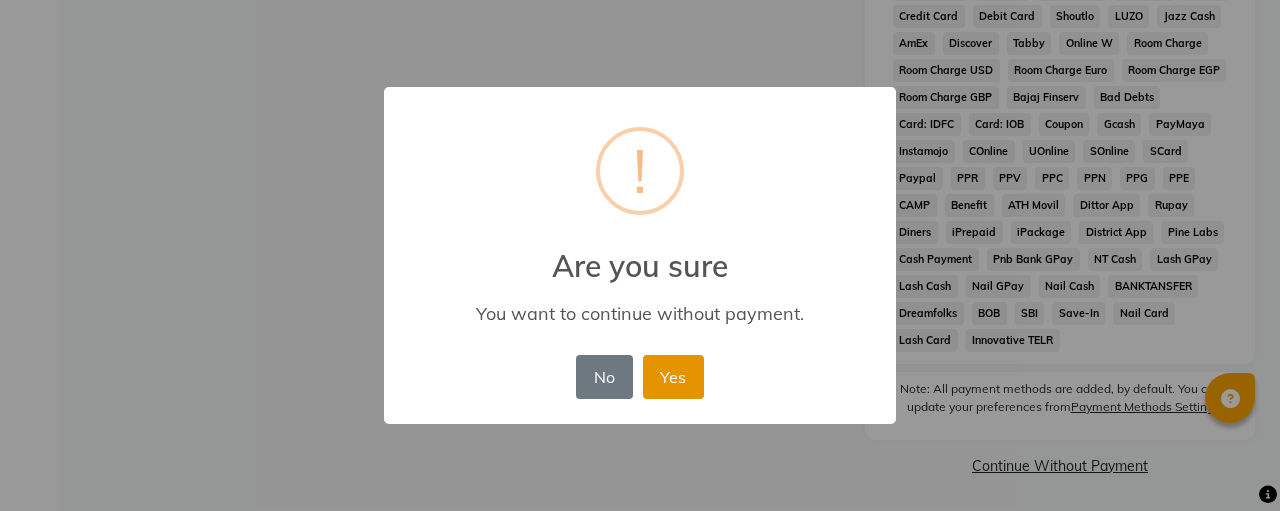 click on "Yes" at bounding box center [673, 377] 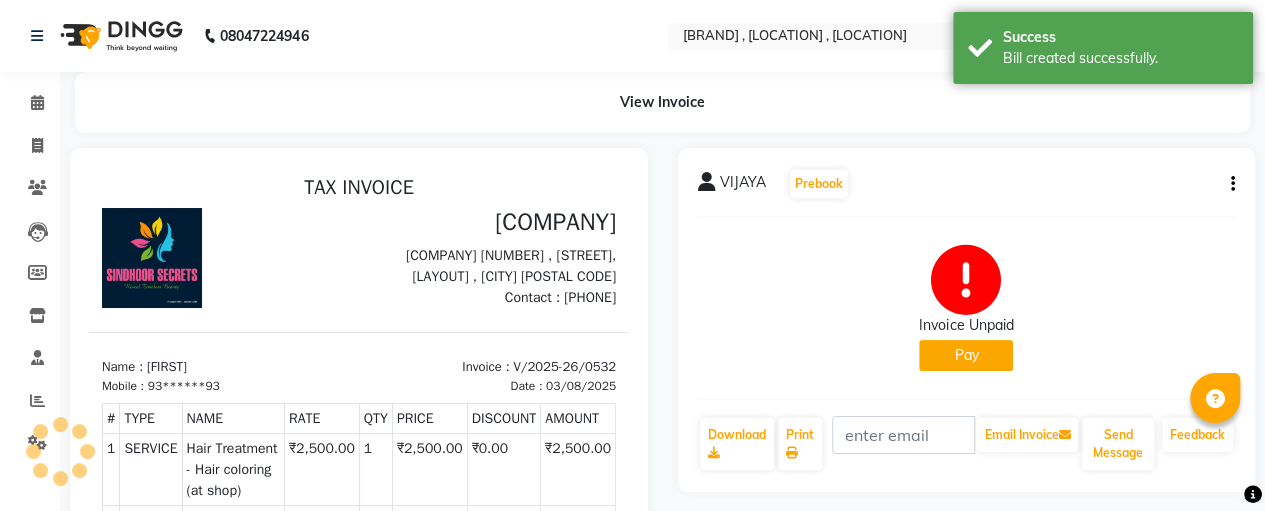scroll, scrollTop: 0, scrollLeft: 0, axis: both 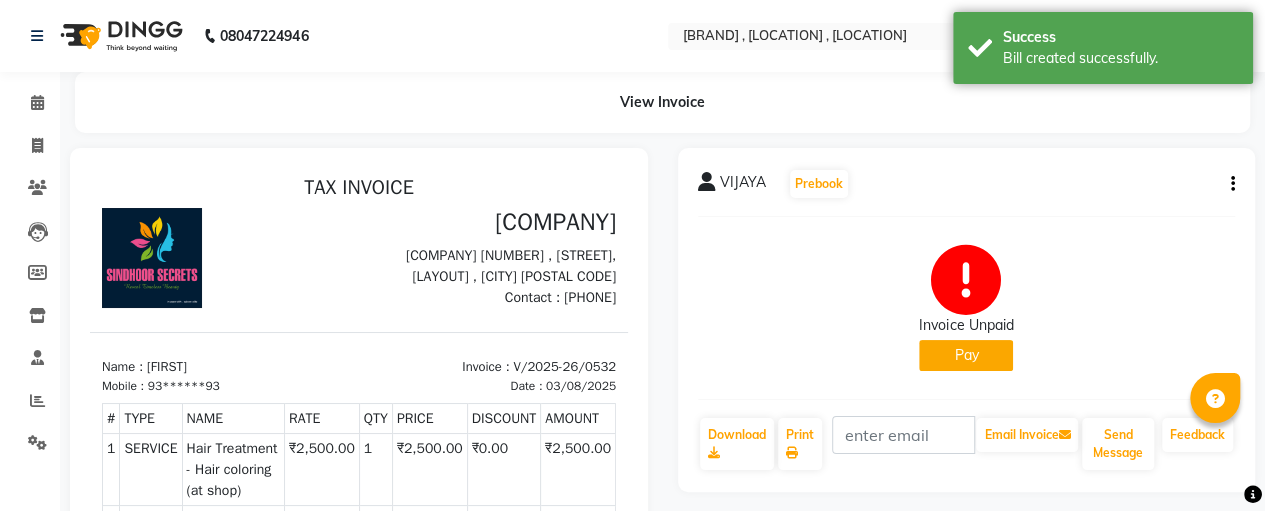 click on "Pay" 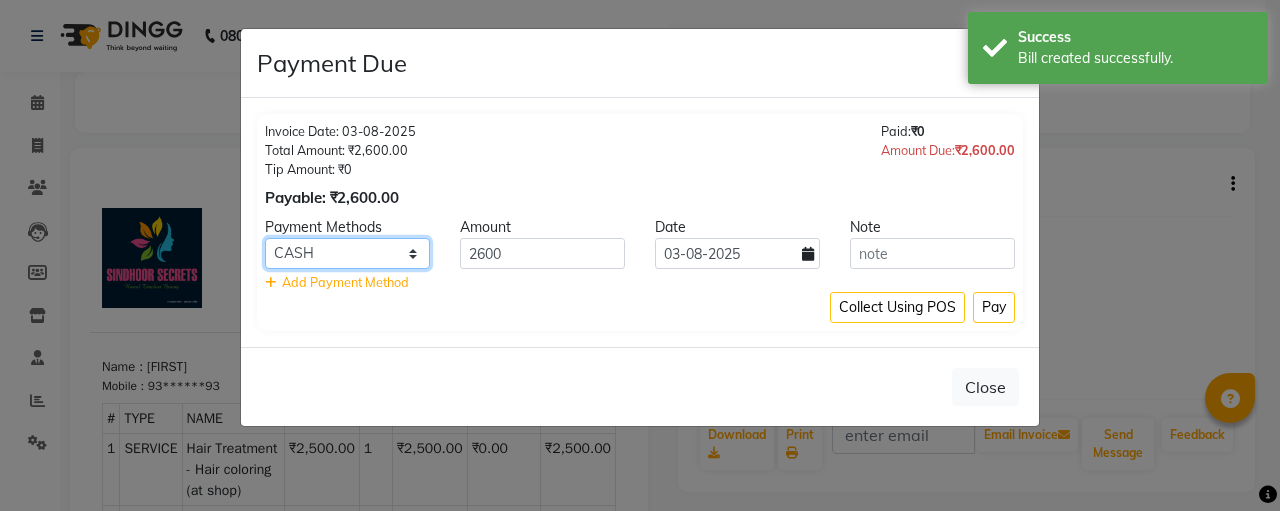 click on "CASH CARD ONLINE CUSTOM GPay PayTM PhonePe UPI NearBuy Loan BharatPay Cheque MosamBee MI Voucher Bank Family Visa Card Master Card BharatPay Card UPI BharatPay Other Cards Juice by MCB MyT Money MariDeal DefiDeal Deal.mu THD TCL CEdge Card M UPI M UPI Axis UPI Union Card (Indian Bank) Card (DL Bank) RS BTC Wellnessta Razorpay Complimentary Nift Spa Finder Spa Week Venmo BFL LoanTap SaveIN GMoney ATH Movil On Account Chamber Gift Card Trade Comp Donation Card on File Envision BRAC Card City Card bKash Credit Card Debit Card Shoutlo LUZO Jazz Cash AmEx Discover Tabby Online W Room Charge Room Charge USD Room Charge Euro Room Charge EGP Room Charge GBP Bajaj Finserv Bad Debts Card: IDFC Card: IOB Coupon Gcash PayMaya Instamojo COnline UOnline SOnline SCard Paypal PPR PPV PPC PPN PPG PPE CAMP Benefit ATH Movil Dittor App Rupay Diners iPrepaid iPackage District App Pine Labs Cash Payment Pnb Bank GPay NT Cash Lash GPay Lash Cash Nail GPay Nail Cash BANKTANSFER Dreamfolks BOB SBI Save-In Nail Card Lash Card" 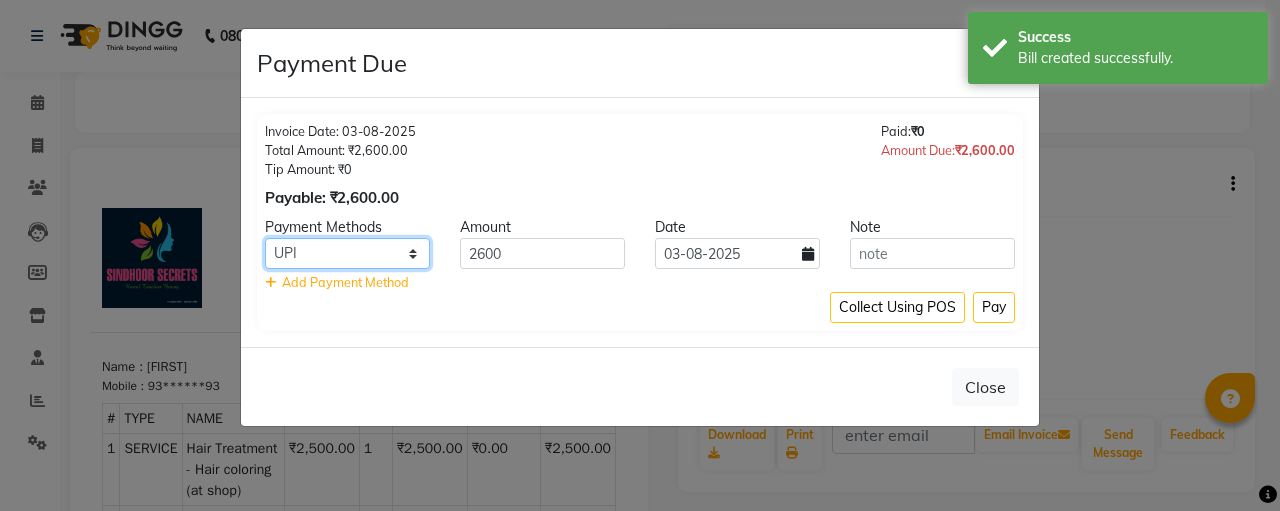 click on "CASH CARD ONLINE CUSTOM GPay PayTM PhonePe UPI NearBuy Loan BharatPay Cheque MosamBee MI Voucher Bank Family Visa Card Master Card BharatPay Card UPI BharatPay Other Cards Juice by MCB MyT Money MariDeal DefiDeal Deal.mu THD TCL CEdge Card M UPI M UPI Axis UPI Union Card (Indian Bank) Card (DL Bank) RS BTC Wellnessta Razorpay Complimentary Nift Spa Finder Spa Week Venmo BFL LoanTap SaveIN GMoney ATH Movil On Account Chamber Gift Card Trade Comp Donation Card on File Envision BRAC Card City Card bKash Credit Card Debit Card Shoutlo LUZO Jazz Cash AmEx Discover Tabby Online W Room Charge Room Charge USD Room Charge Euro Room Charge EGP Room Charge GBP Bajaj Finserv Bad Debts Card: IDFC Card: IOB Coupon Gcash PayMaya Instamojo COnline UOnline SOnline SCard Paypal PPR PPV PPC PPN PPG PPE CAMP Benefit ATH Movil Dittor App Rupay Diners iPrepaid iPackage District App Pine Labs Cash Payment Pnb Bank GPay NT Cash Lash GPay Lash Cash Nail GPay Nail Cash BANKTANSFER Dreamfolks BOB SBI Save-In Nail Card Lash Card" 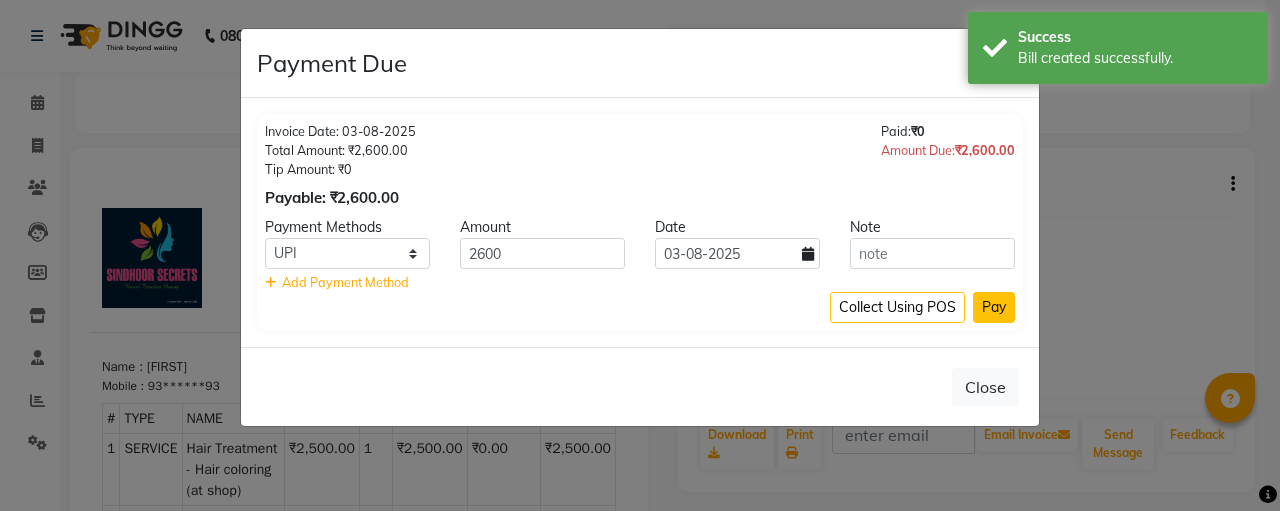 click on "Pay" 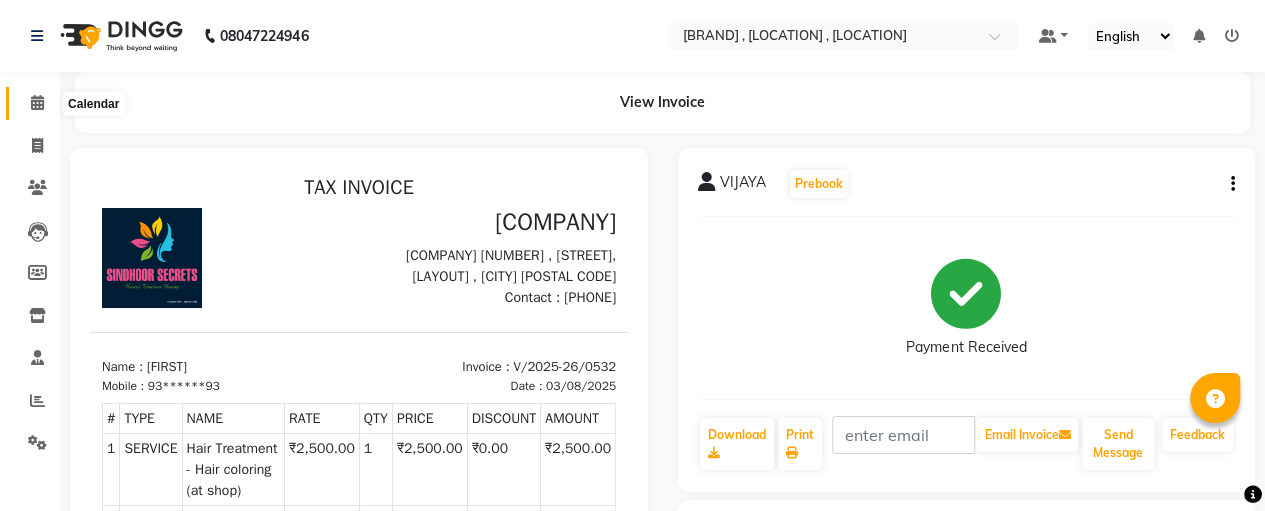 click 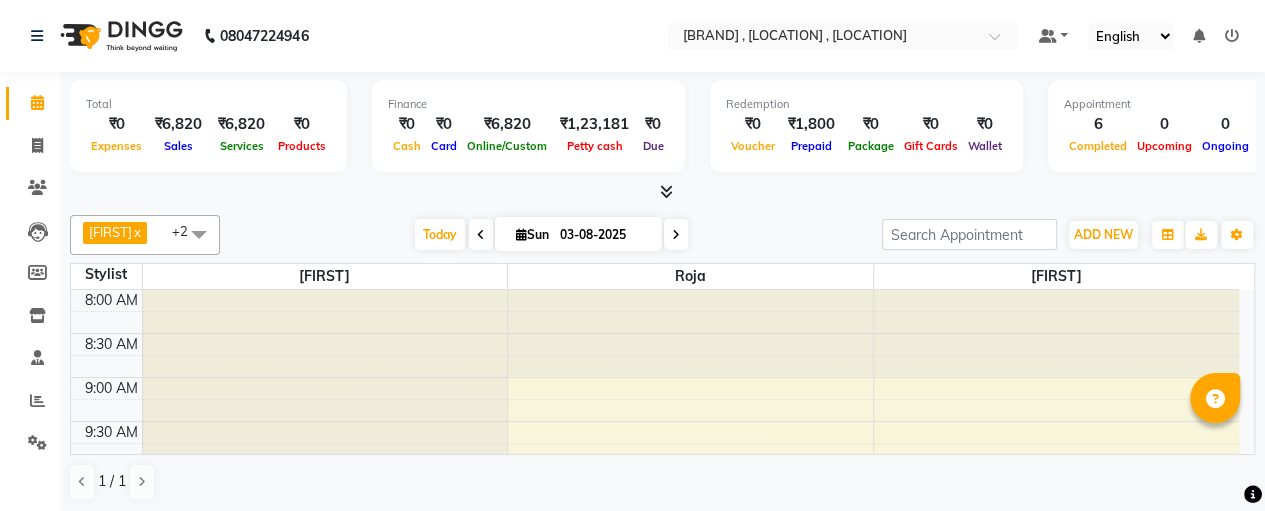 scroll, scrollTop: 0, scrollLeft: 0, axis: both 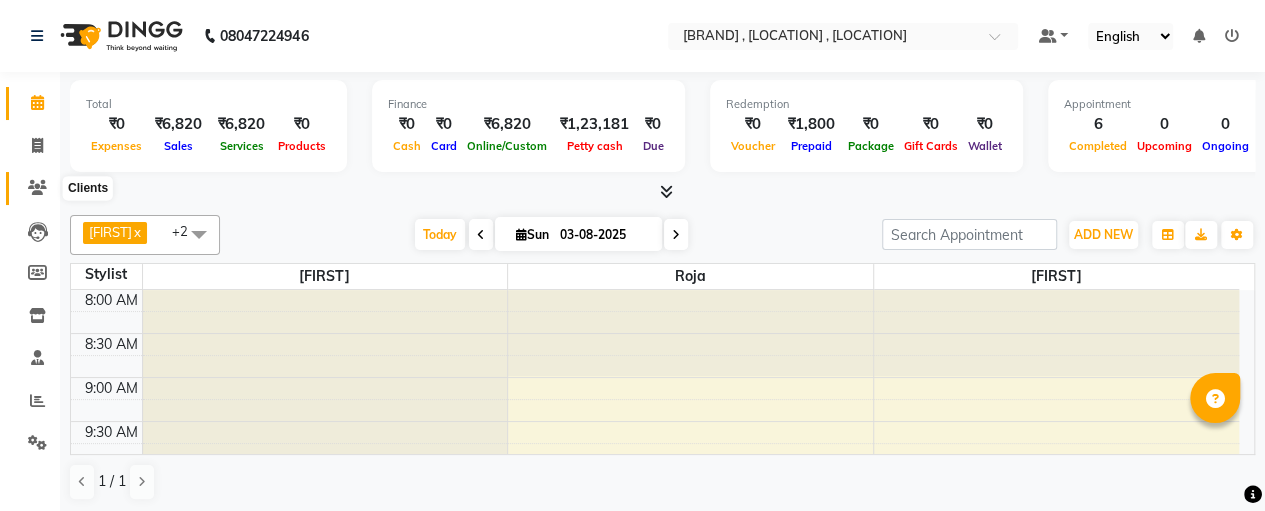 click 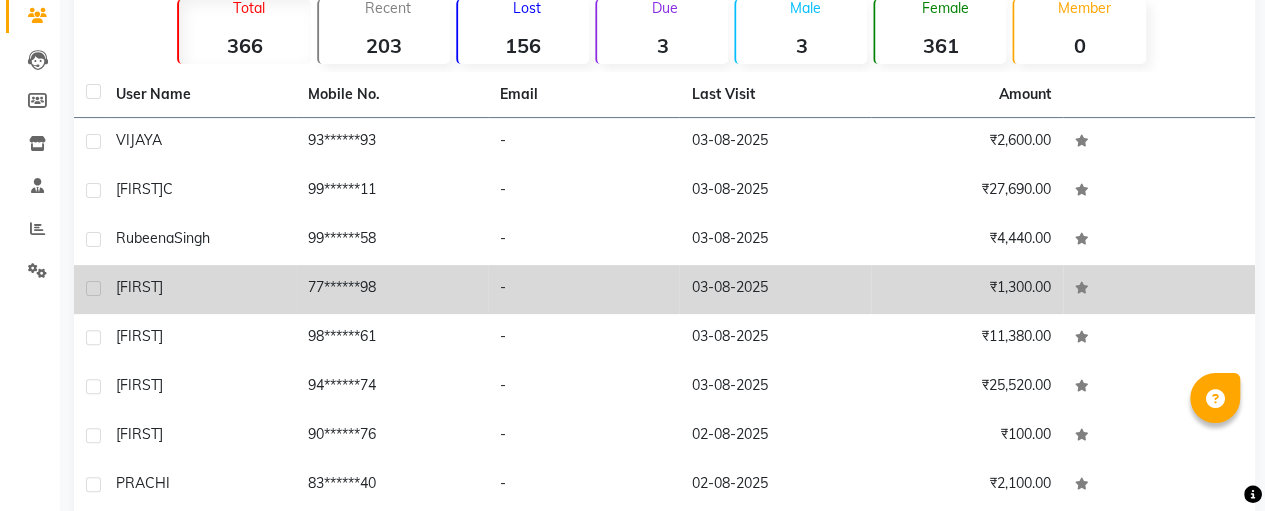 scroll, scrollTop: 243, scrollLeft: 0, axis: vertical 